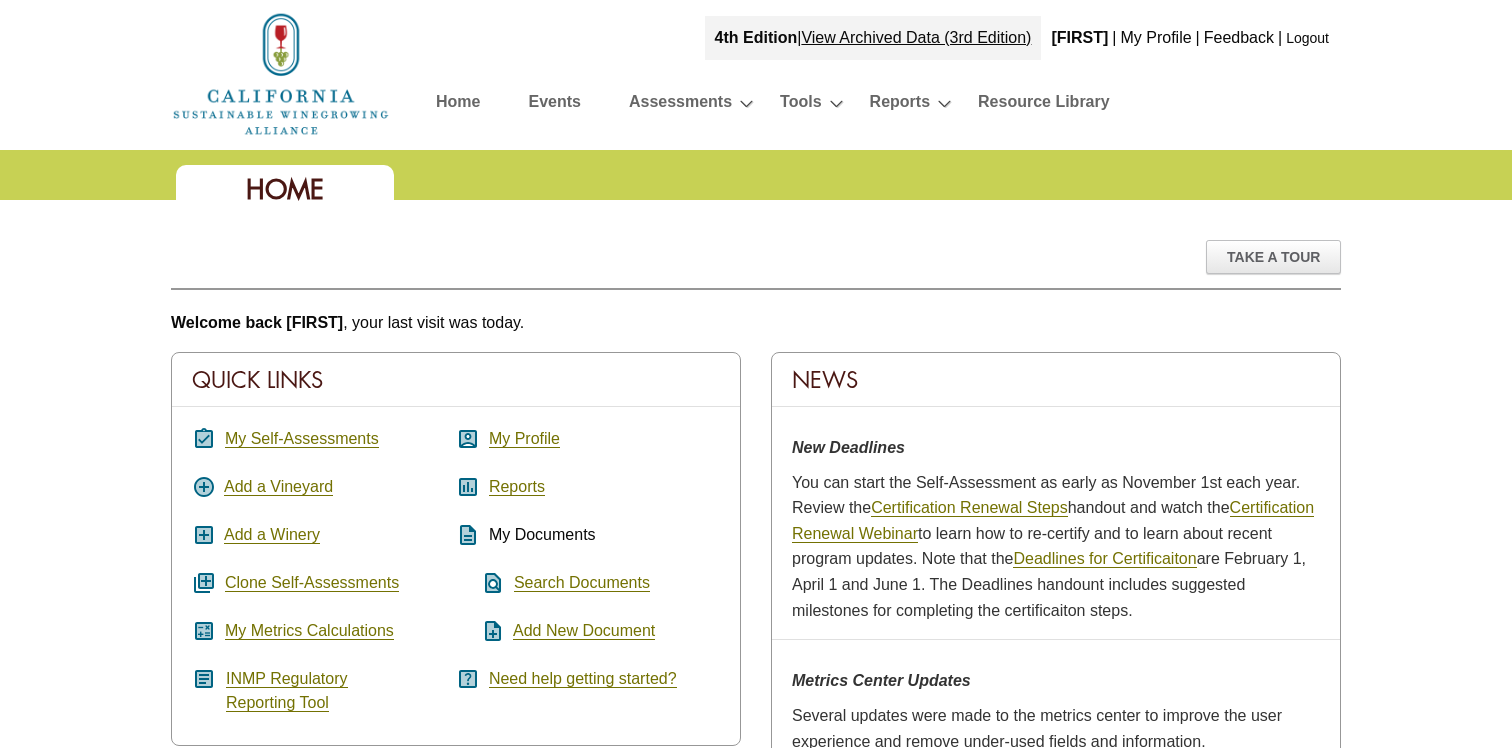 scroll, scrollTop: 0, scrollLeft: 0, axis: both 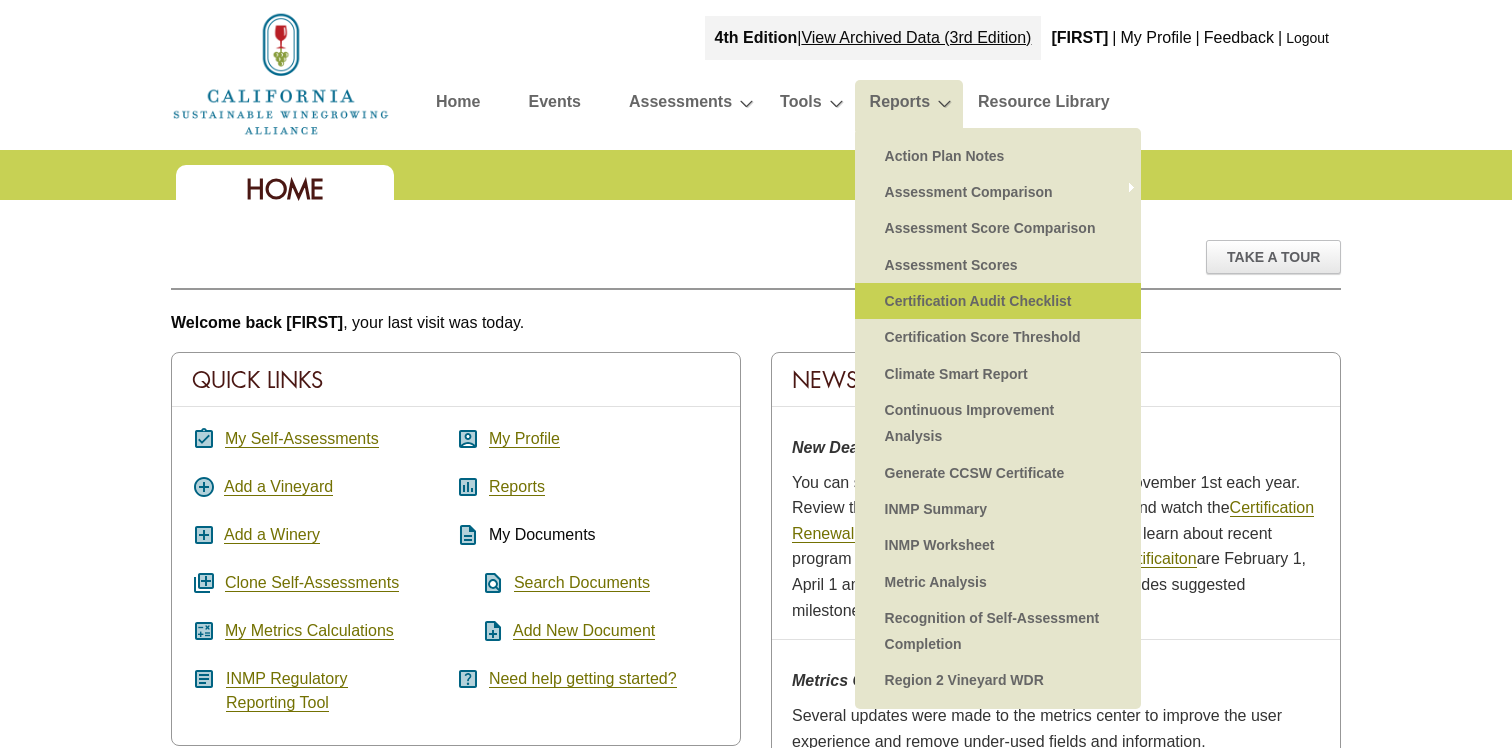 click on "Certification Audit Checklist" at bounding box center [998, 301] 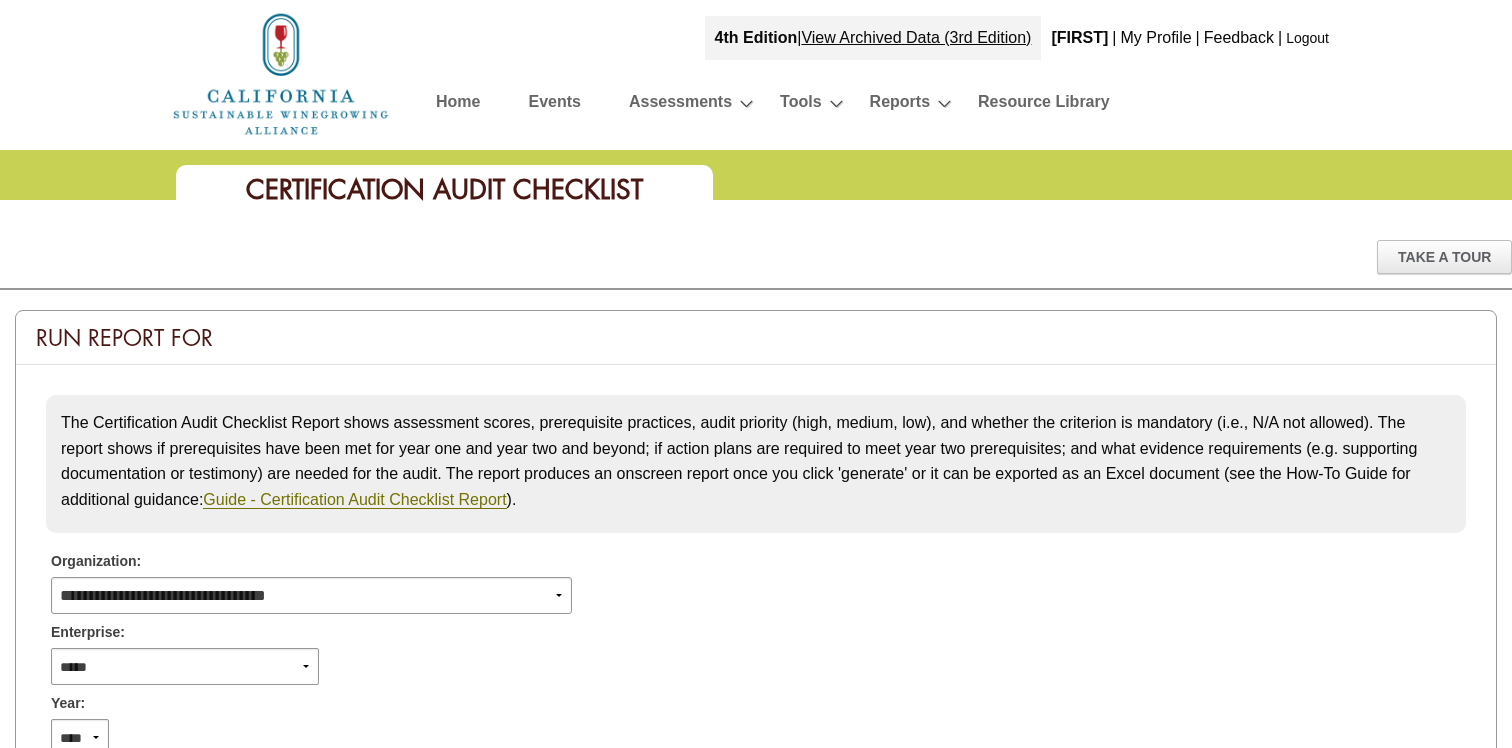 scroll, scrollTop: 0, scrollLeft: 0, axis: both 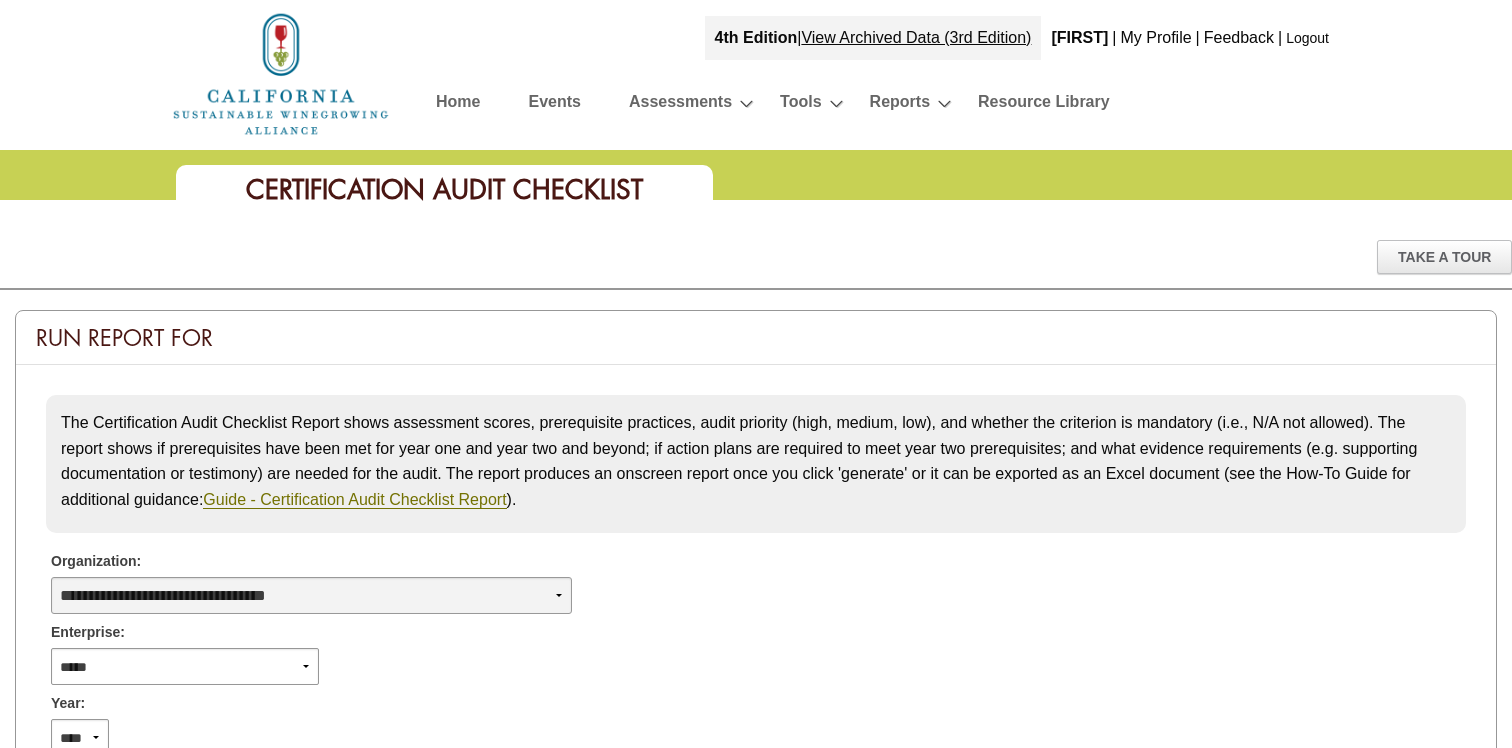 click on "**********" at bounding box center (311, 595) 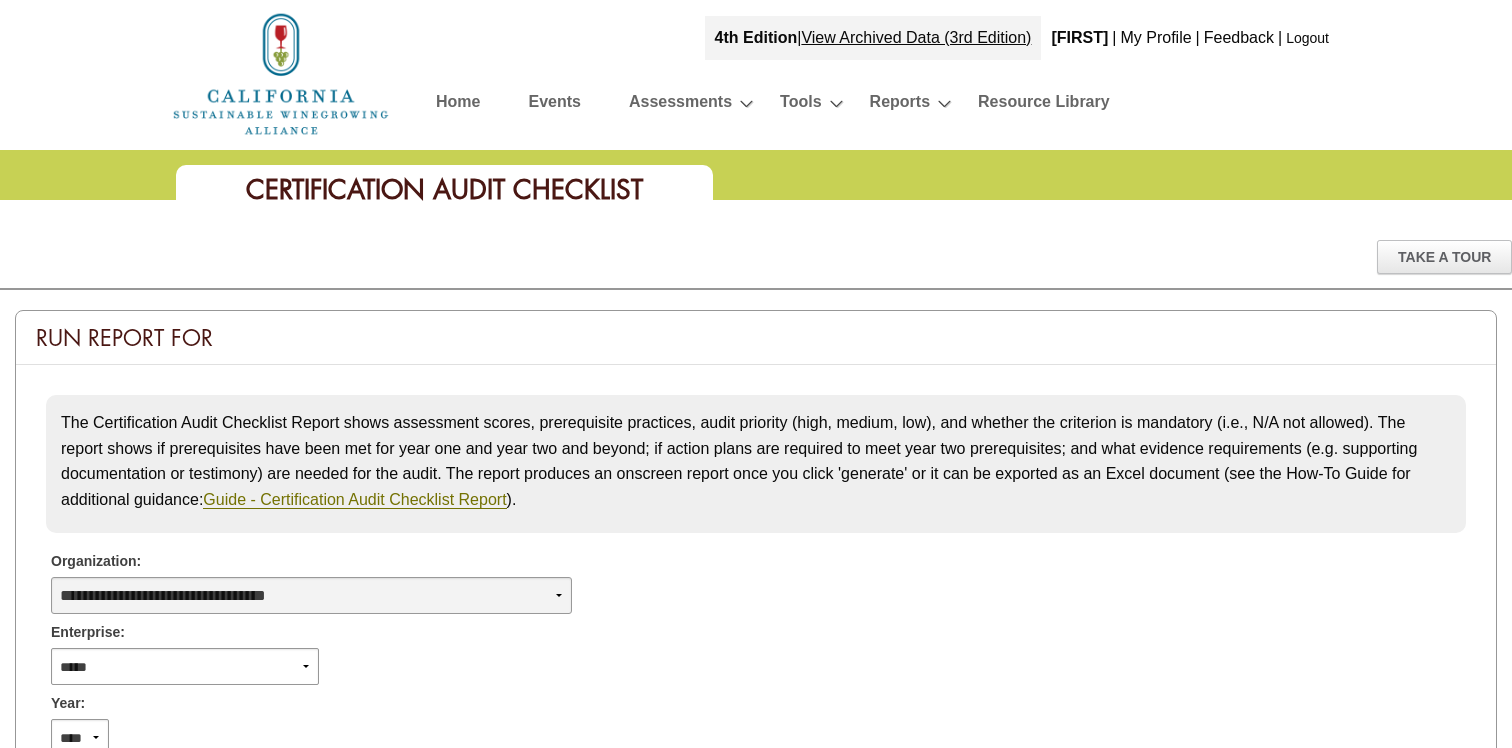 select on "****" 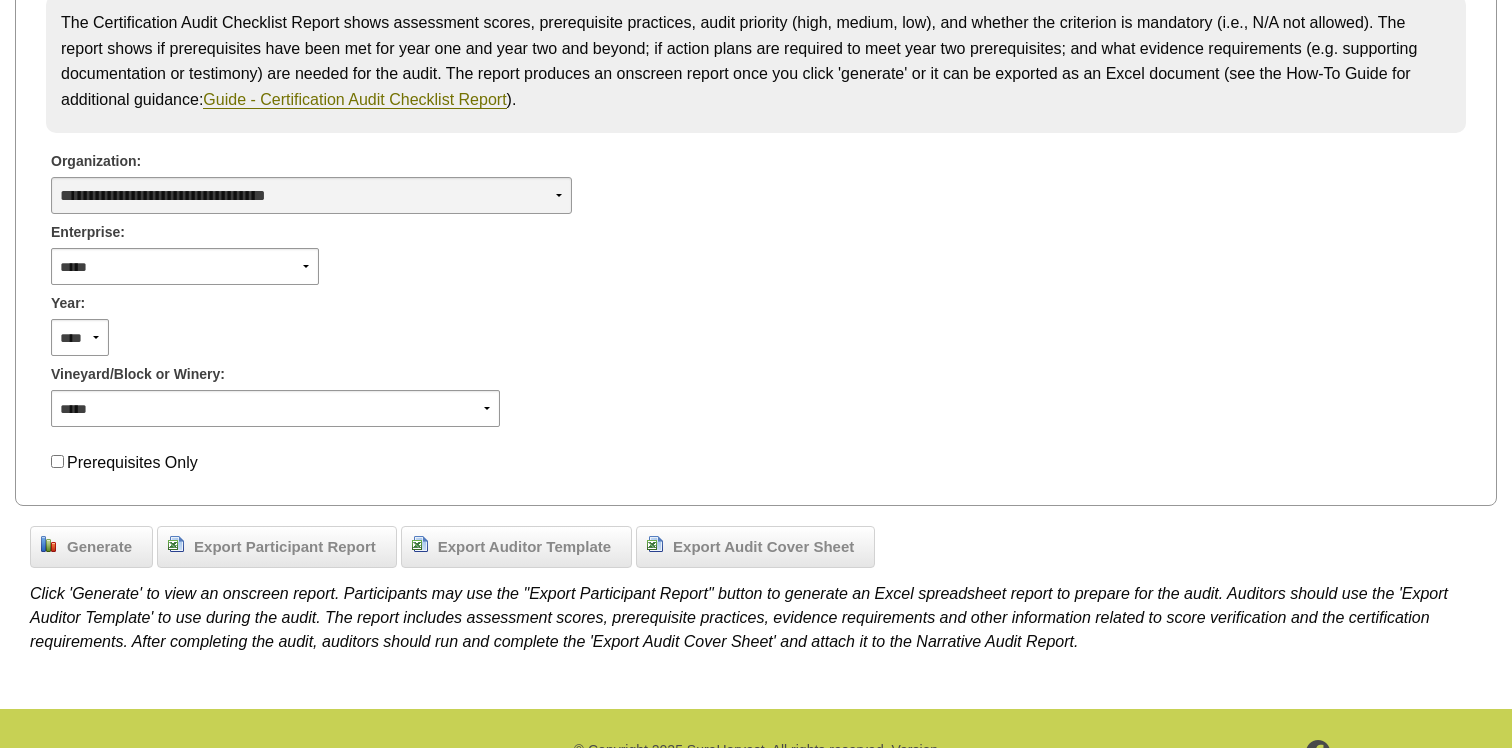 scroll, scrollTop: 448, scrollLeft: 0, axis: vertical 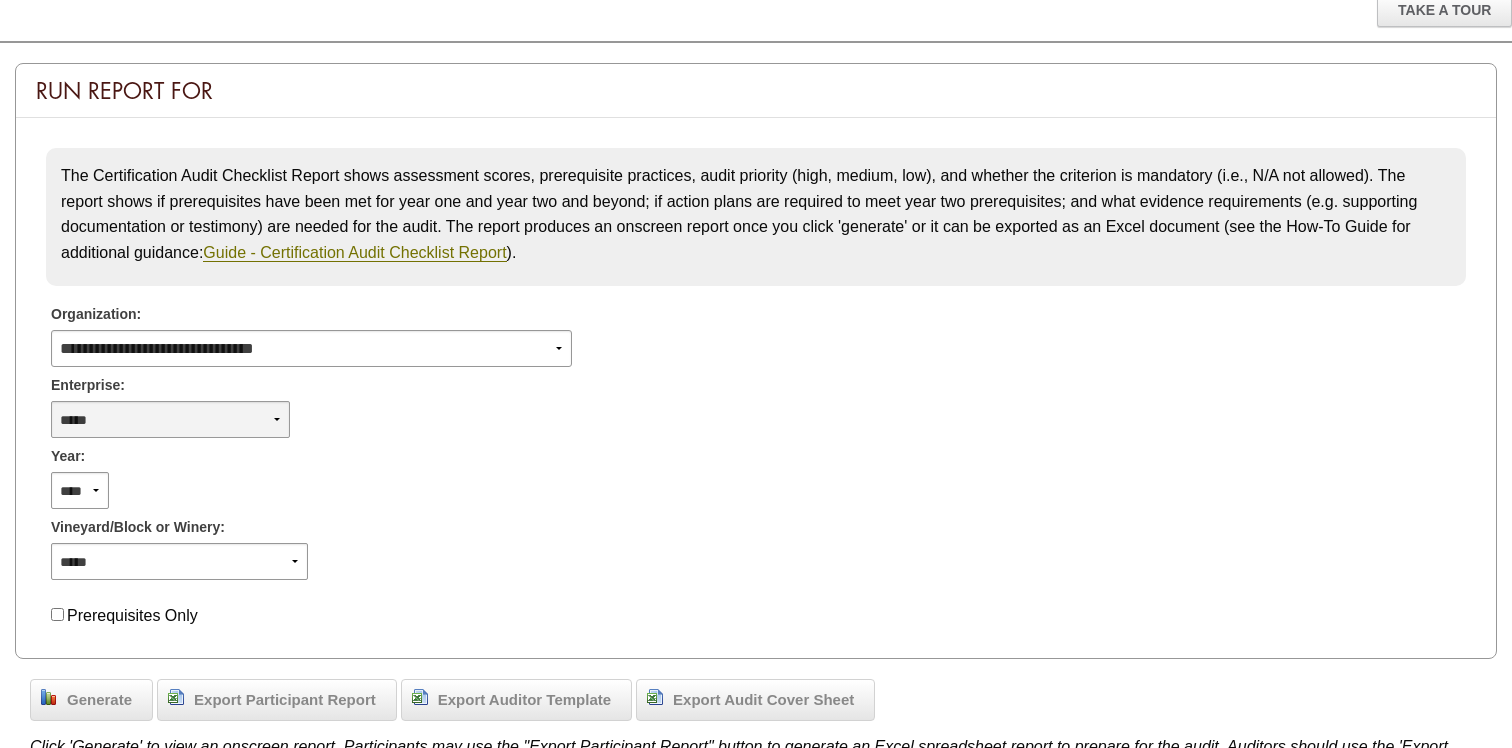 click on "**********" at bounding box center [170, 419] 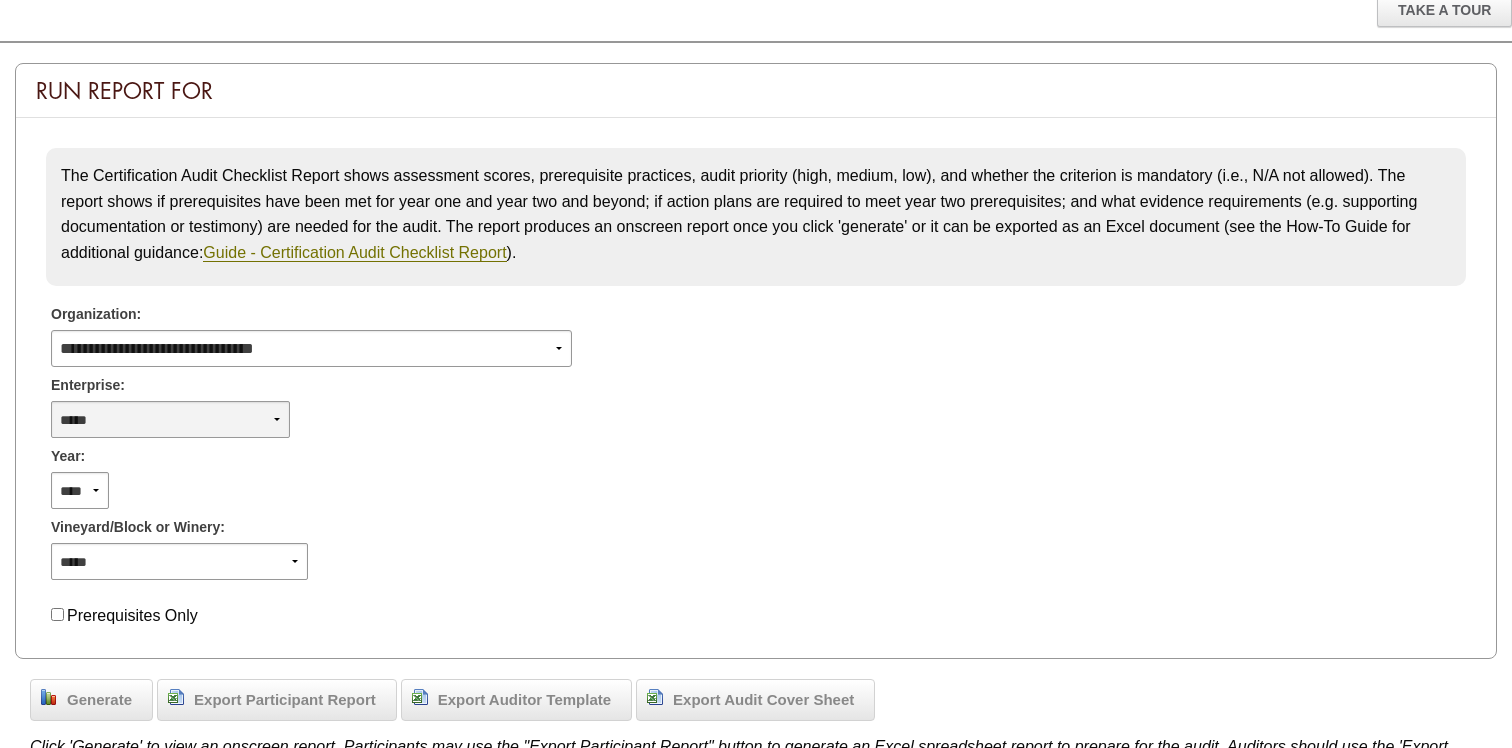 select on "****" 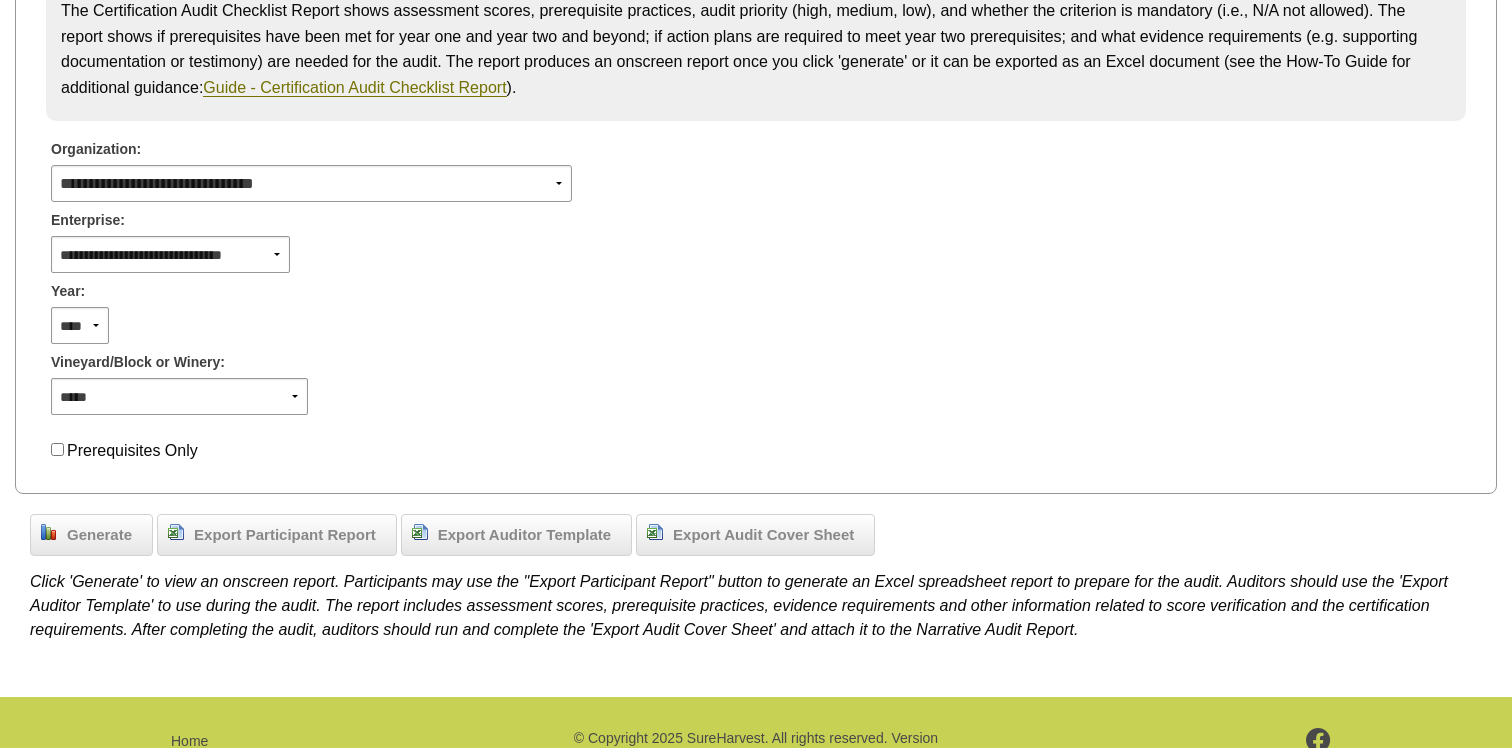 scroll, scrollTop: 424, scrollLeft: 0, axis: vertical 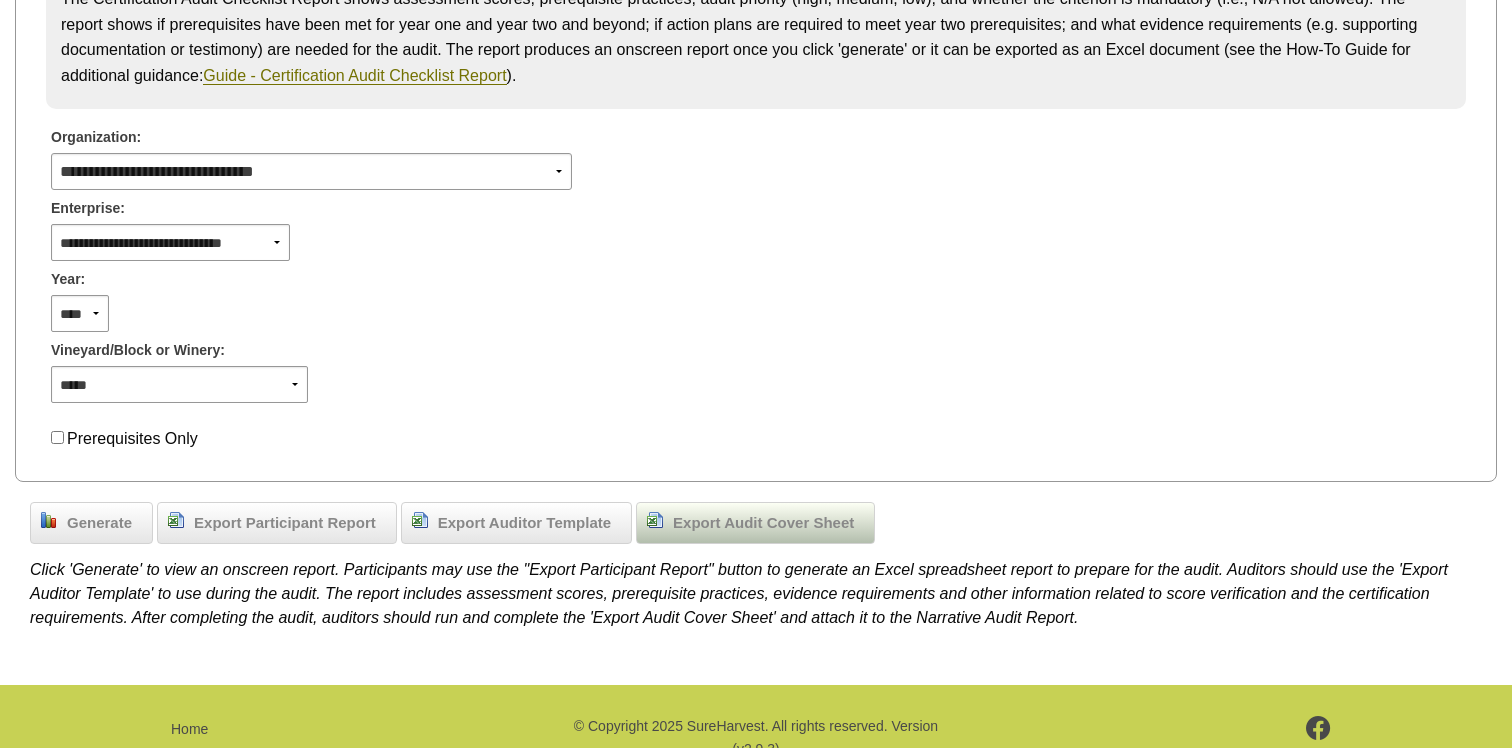 click on "Export Audit Cover Sheet" at bounding box center [763, 523] 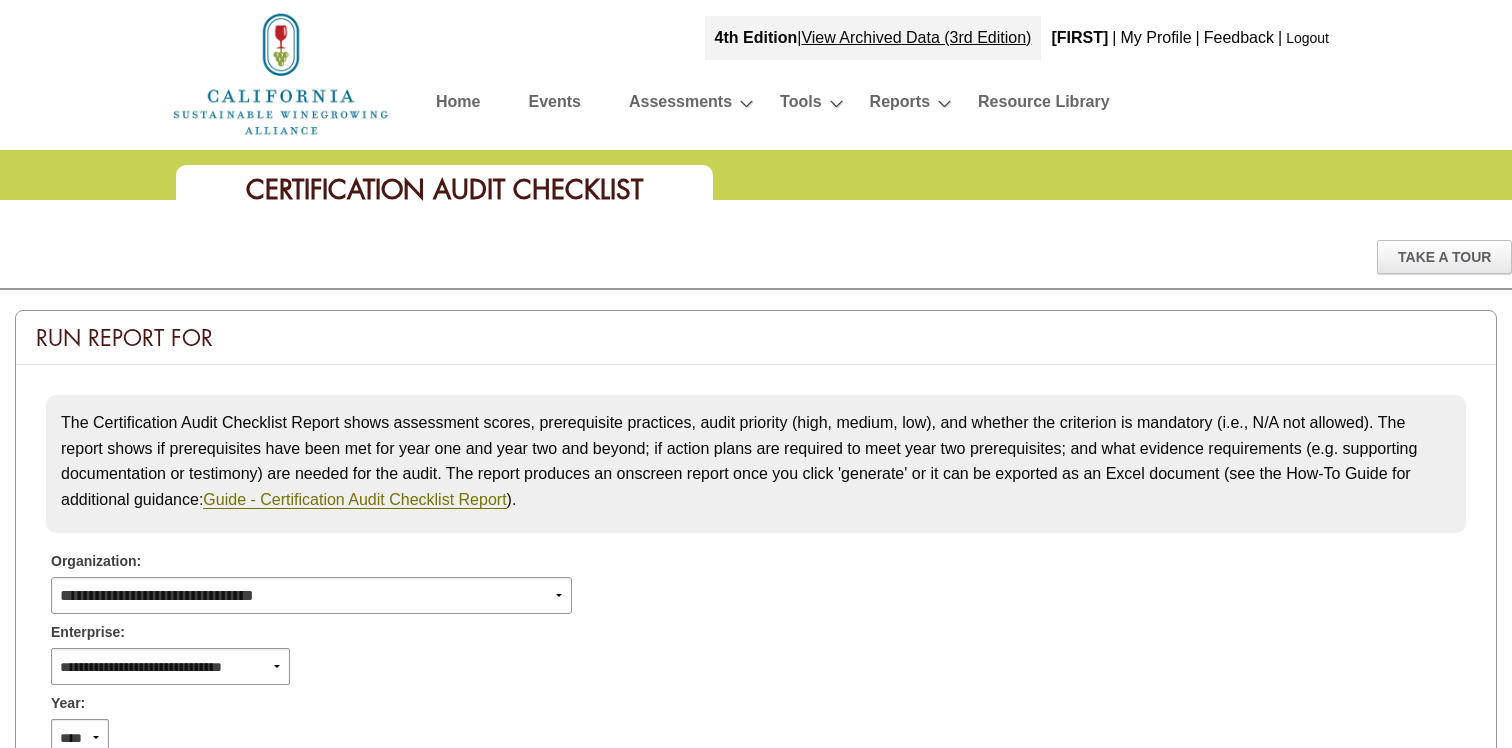 scroll, scrollTop: 424, scrollLeft: 0, axis: vertical 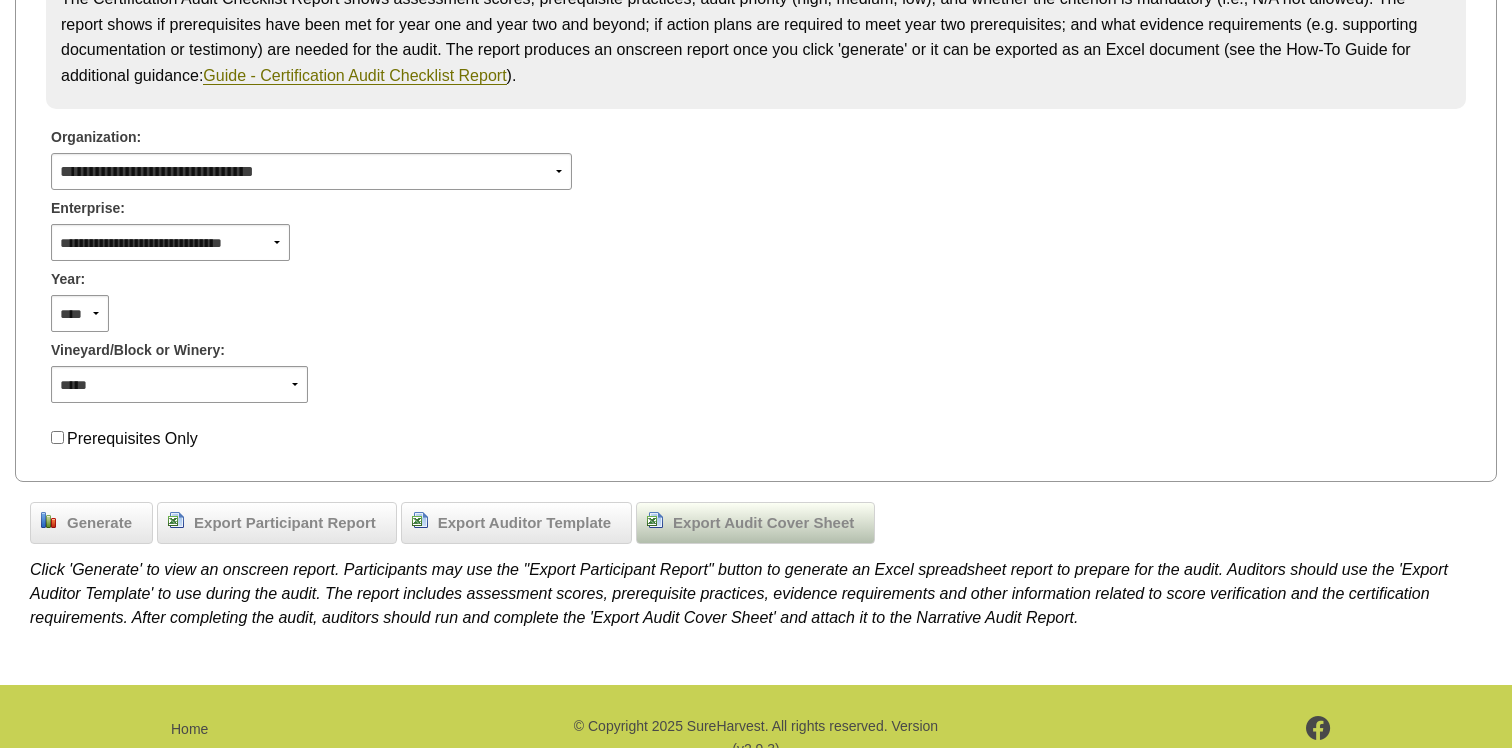 click on "Export Audit Cover Sheet" at bounding box center [763, 523] 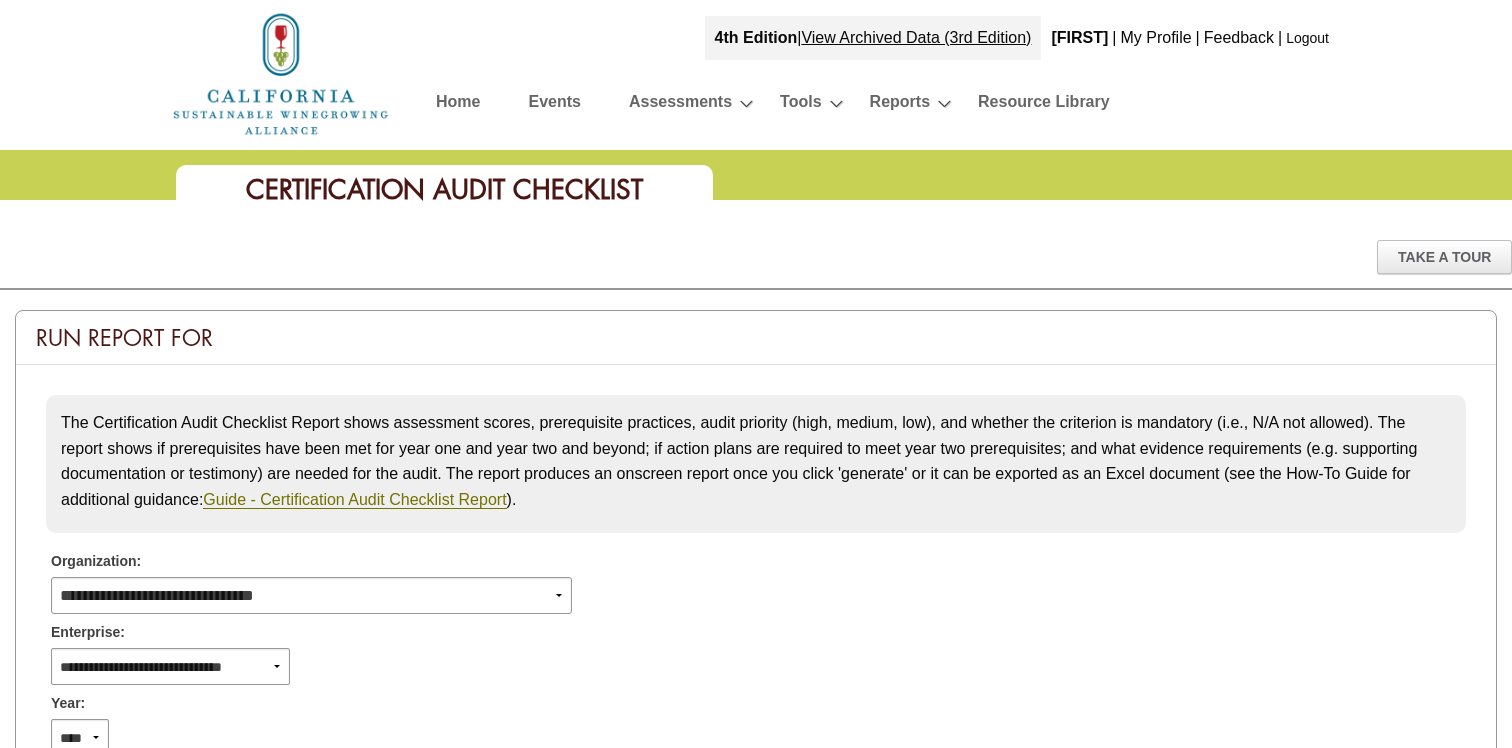 scroll, scrollTop: 424, scrollLeft: 0, axis: vertical 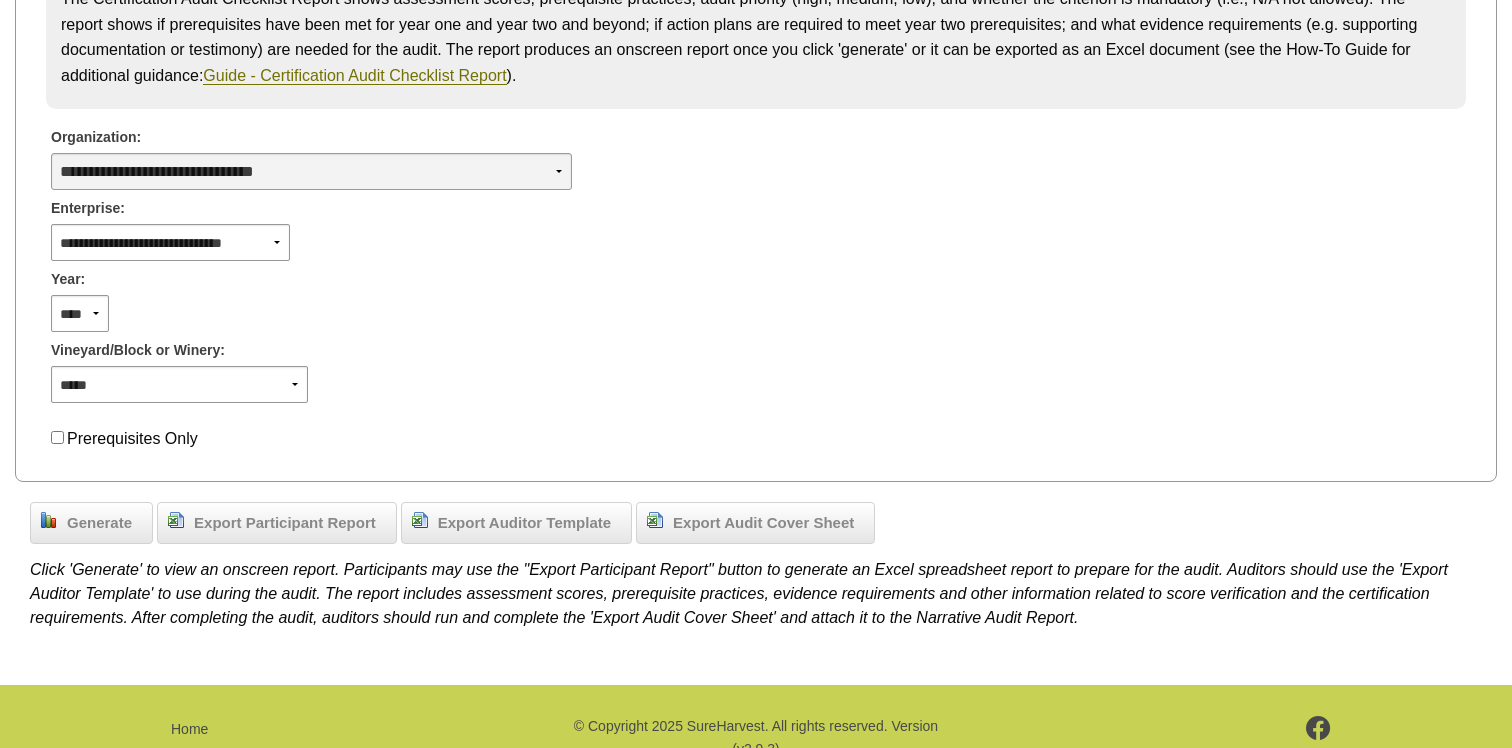 click on "**********" at bounding box center [311, 171] 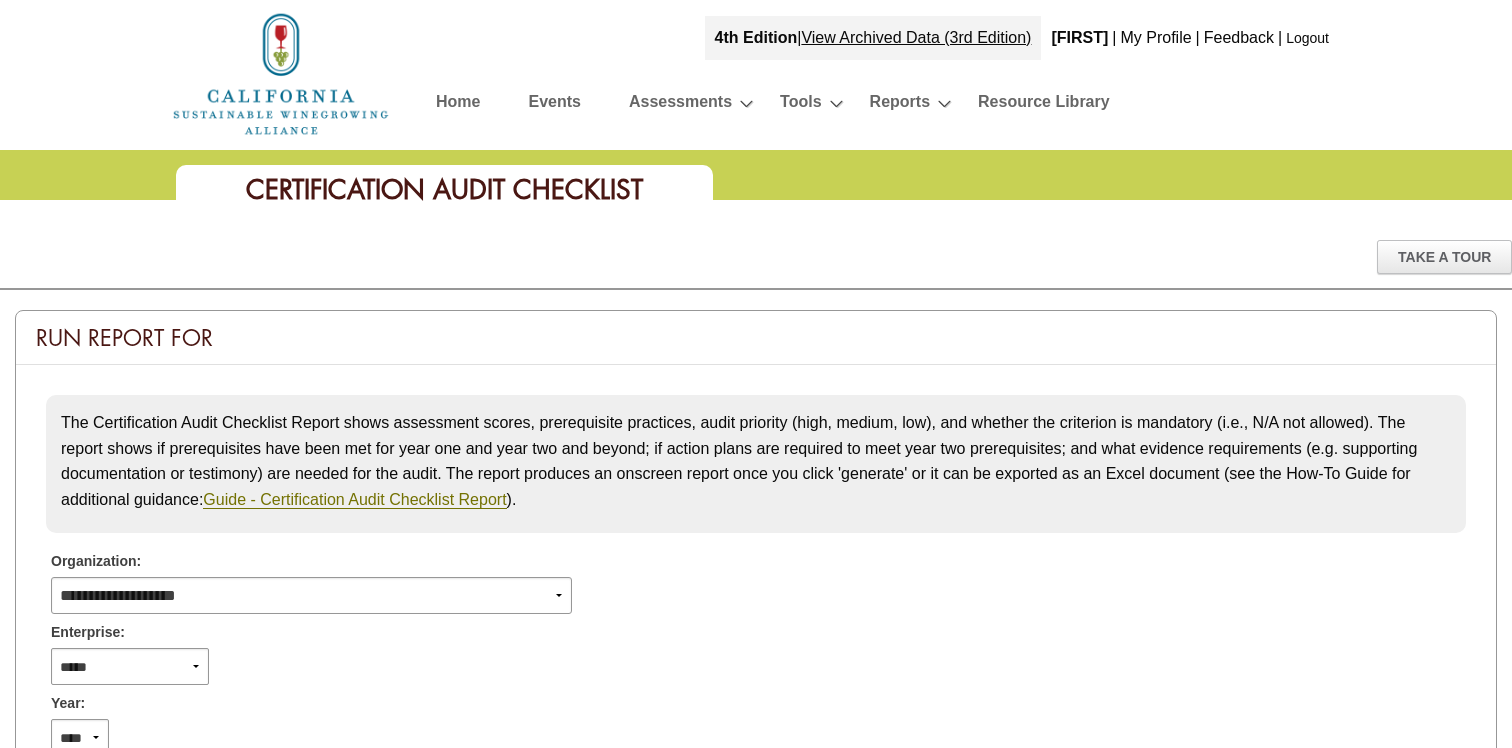 scroll, scrollTop: 424, scrollLeft: 0, axis: vertical 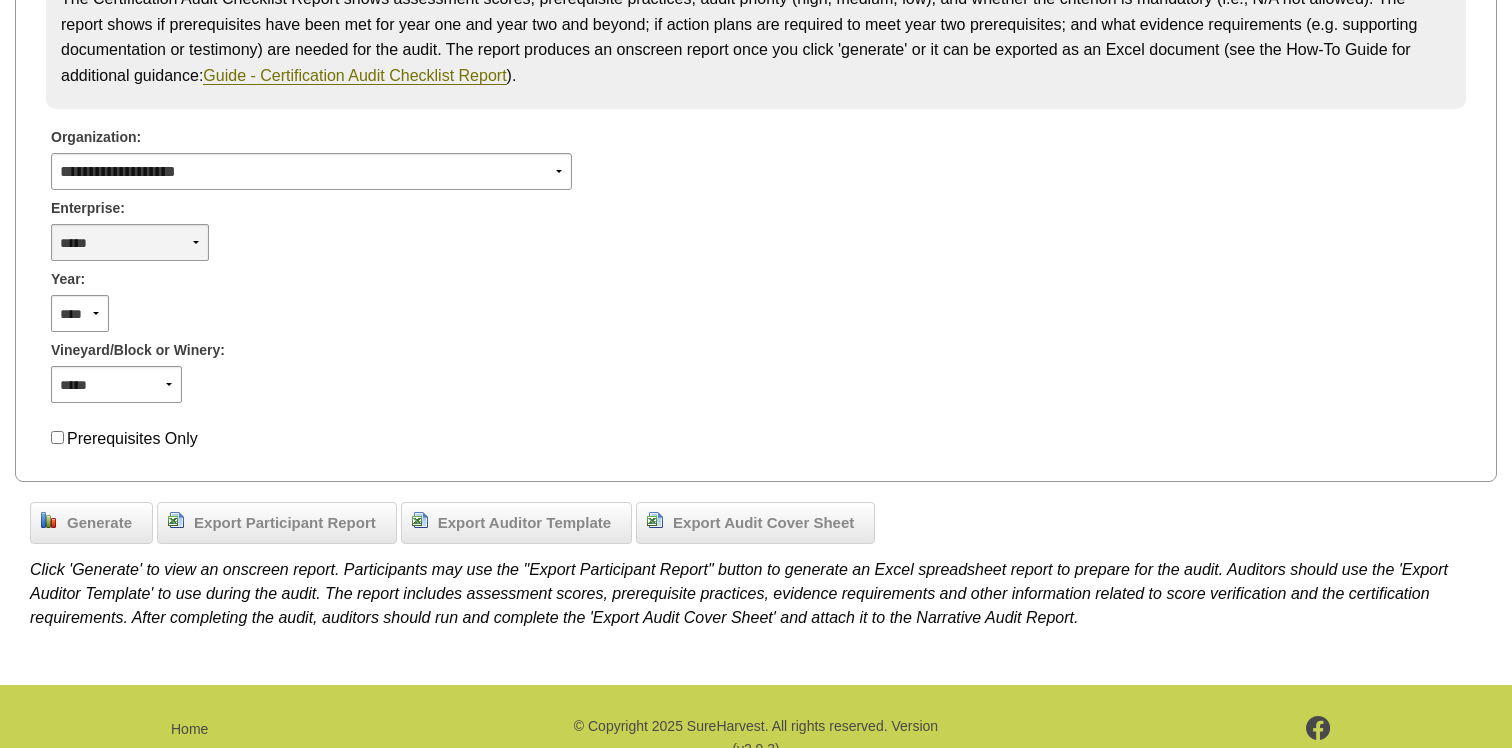 click on "**********" at bounding box center [130, 242] 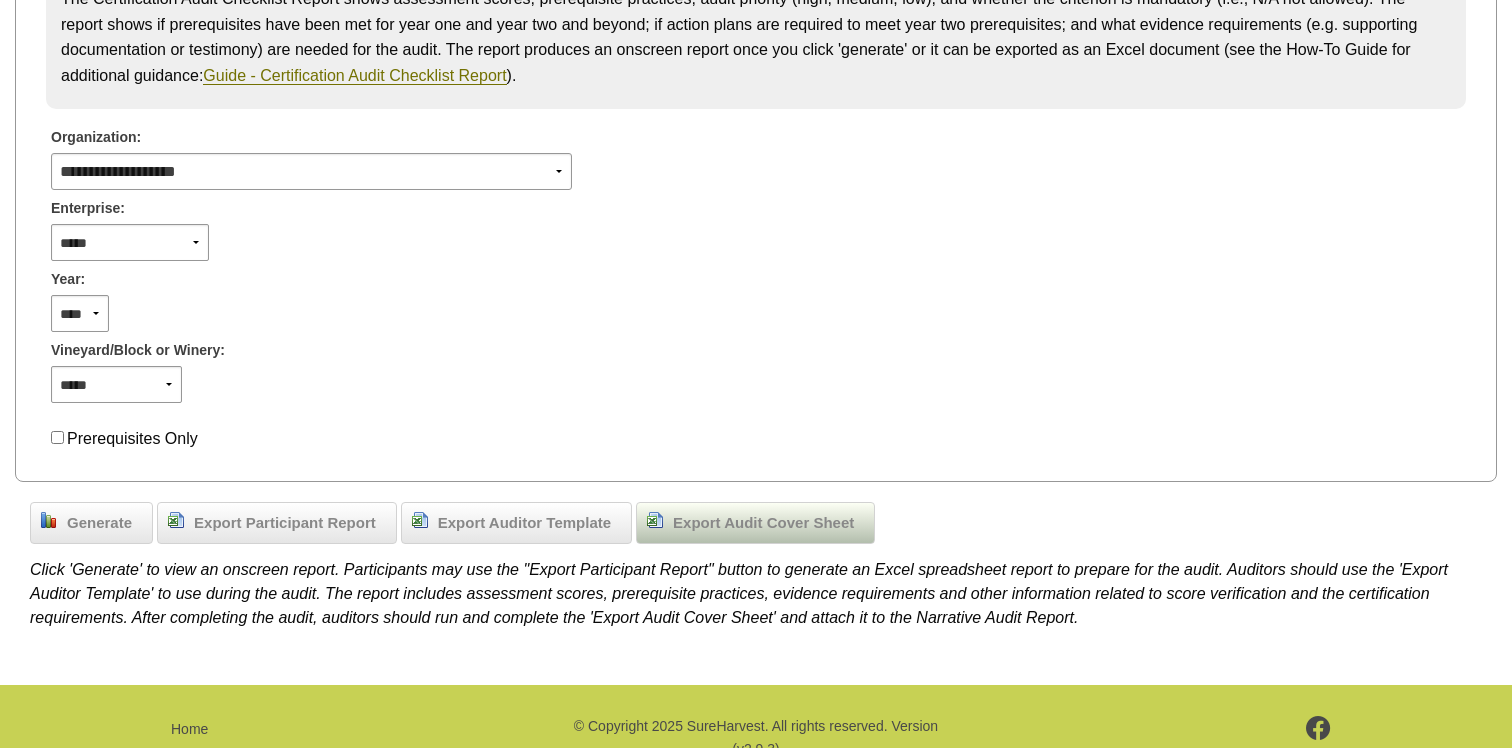 click on "Export Audit Cover Sheet" at bounding box center (763, 523) 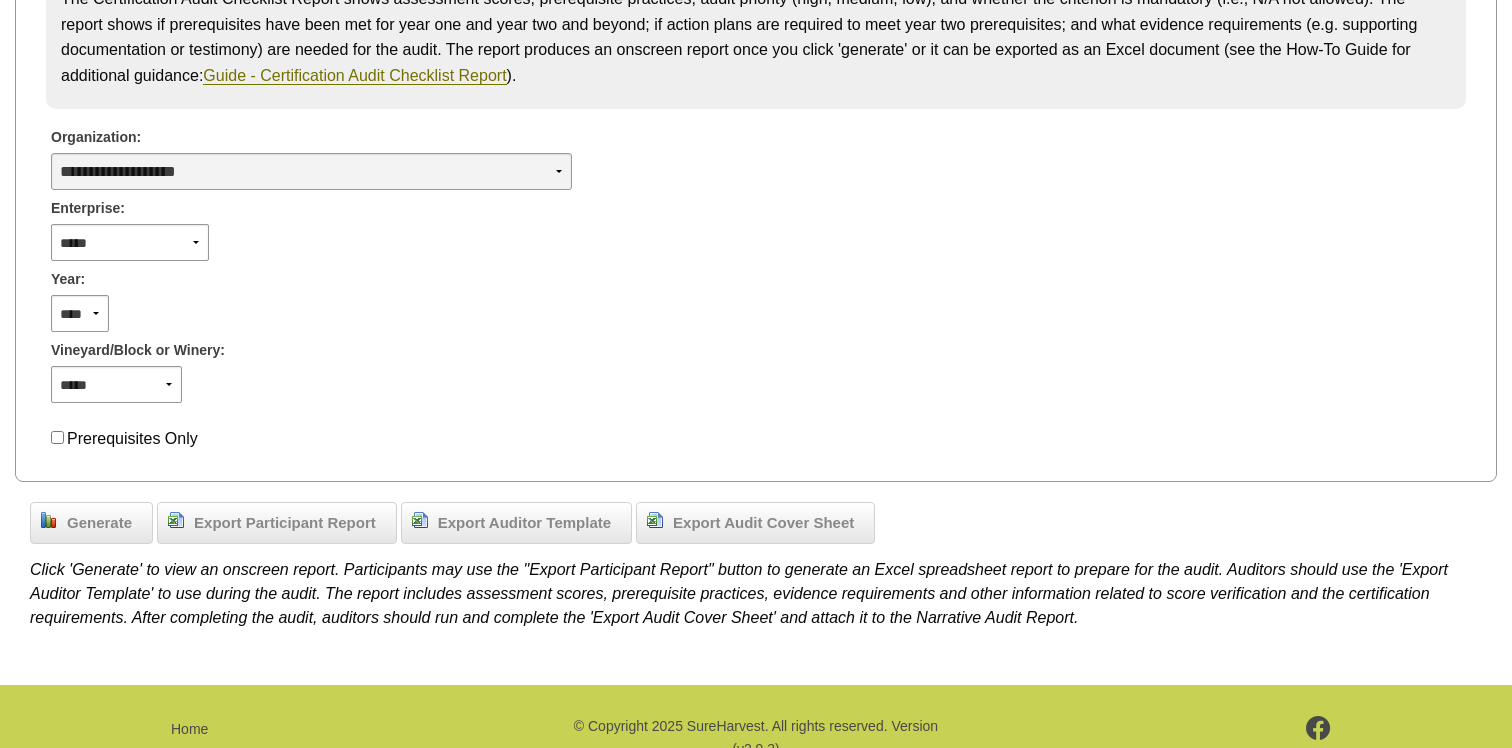 click on "**********" at bounding box center (311, 171) 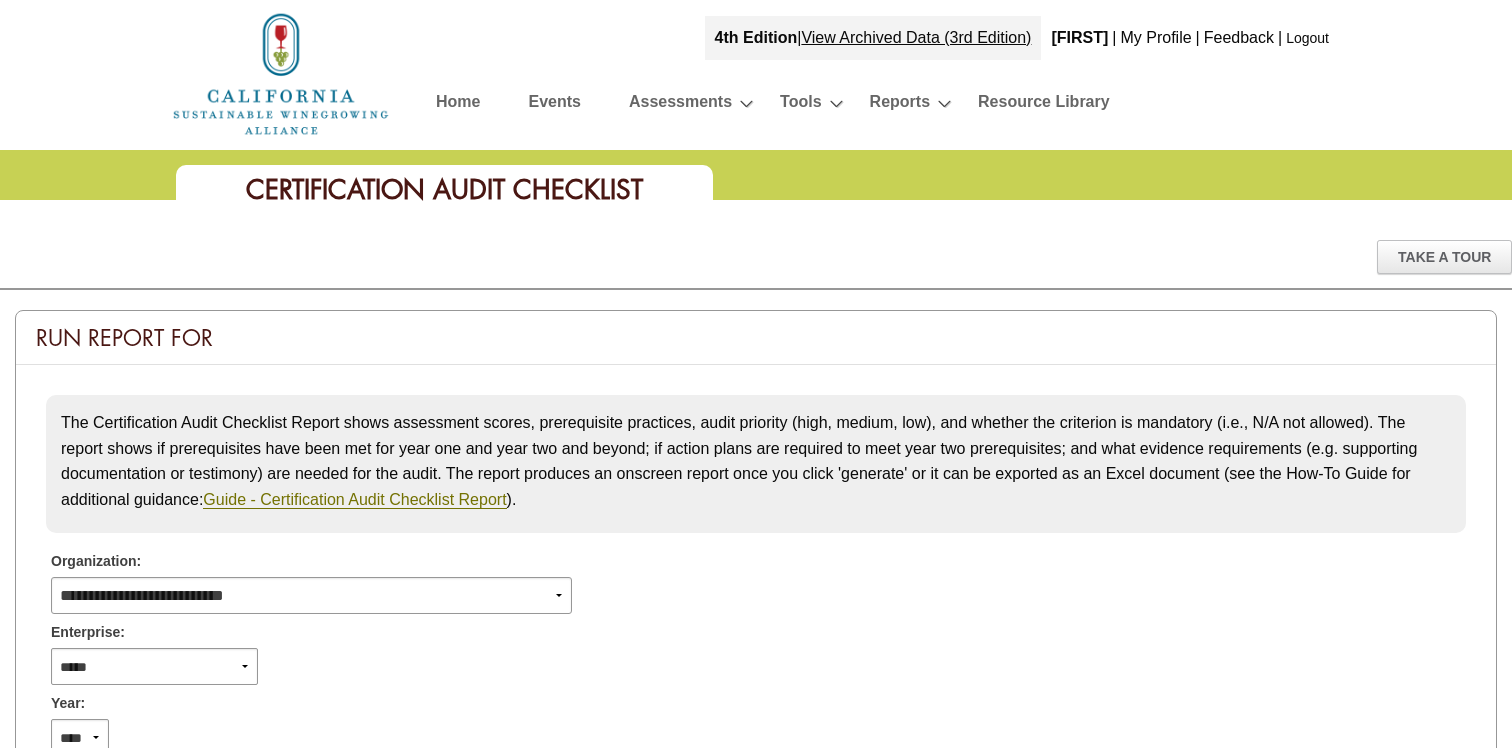 scroll, scrollTop: 424, scrollLeft: 0, axis: vertical 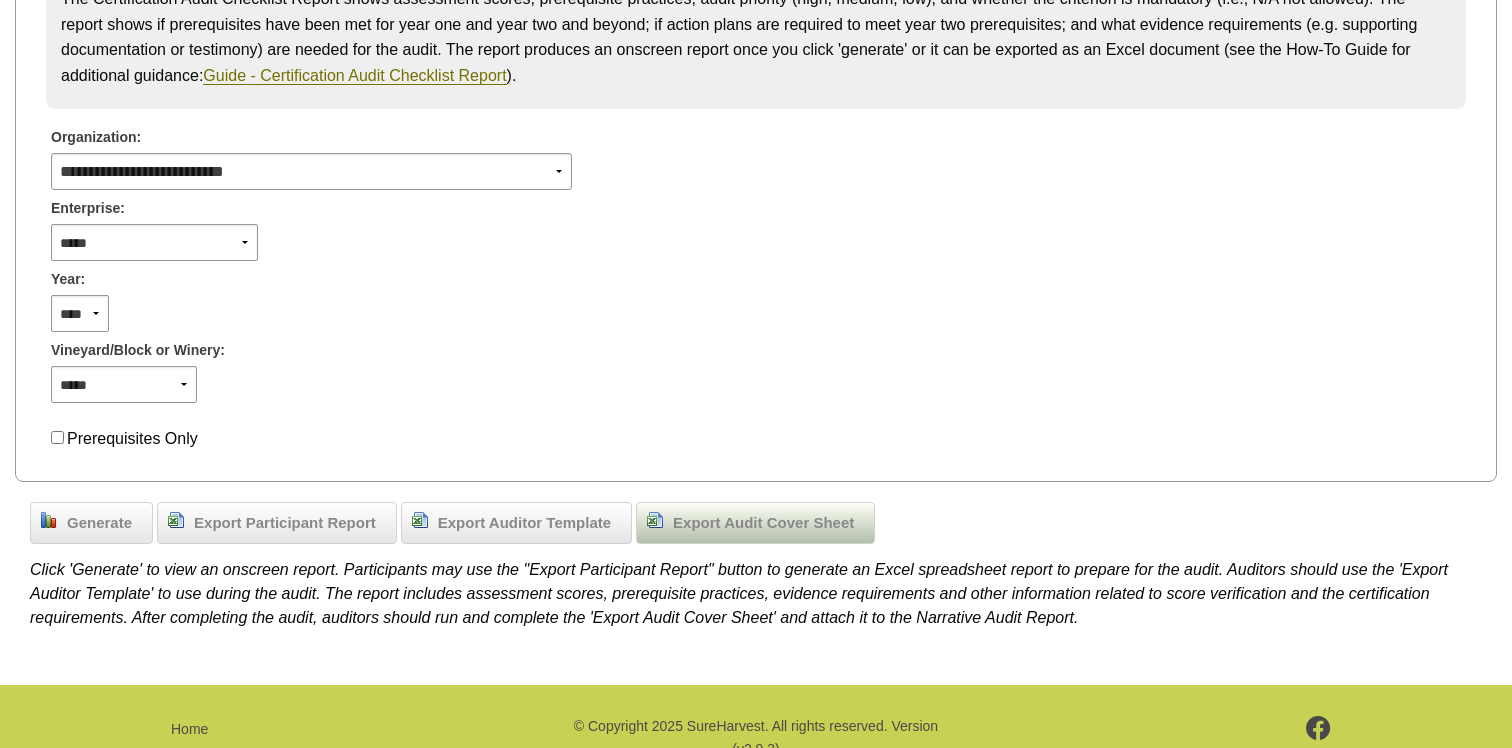 click on "Export Audit Cover Sheet" at bounding box center (763, 523) 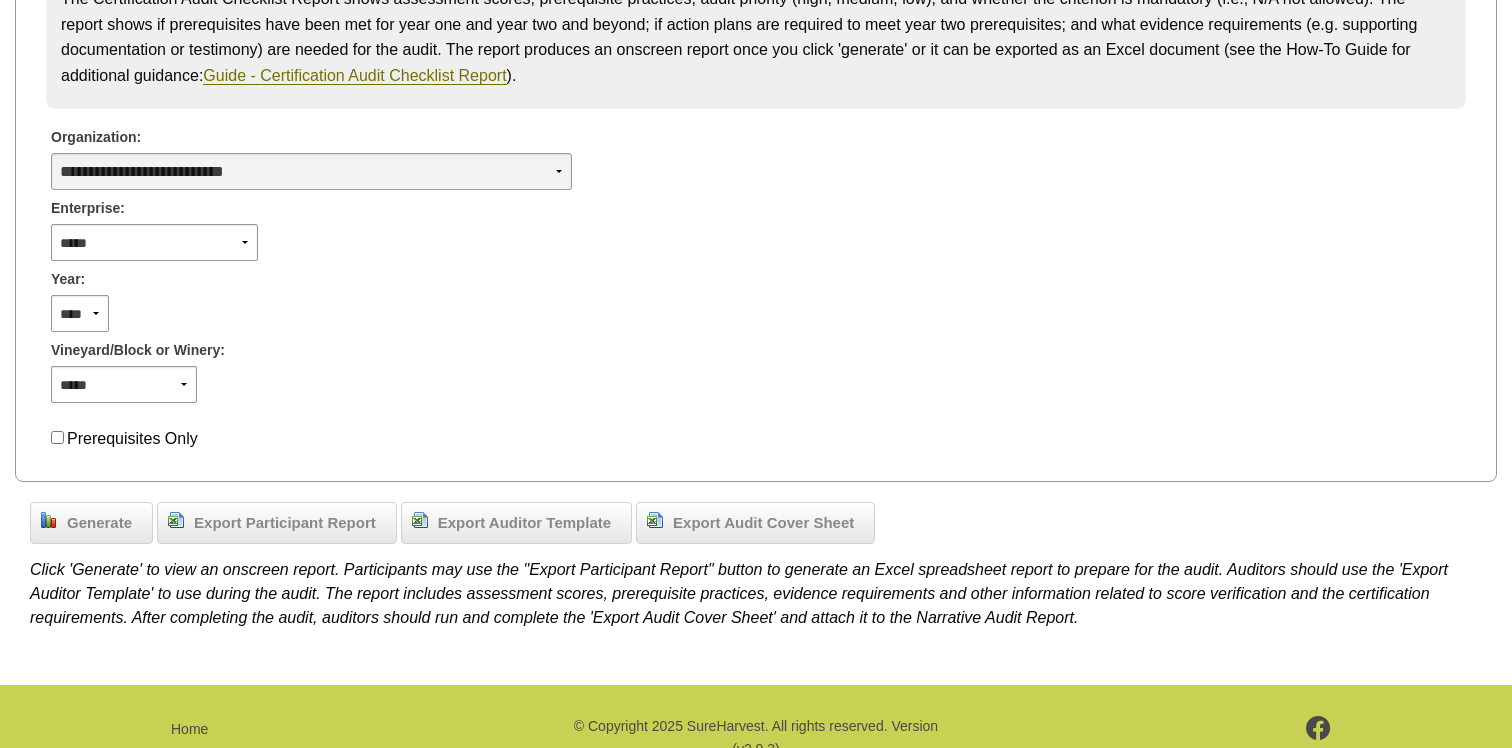 click on "**********" at bounding box center (311, 171) 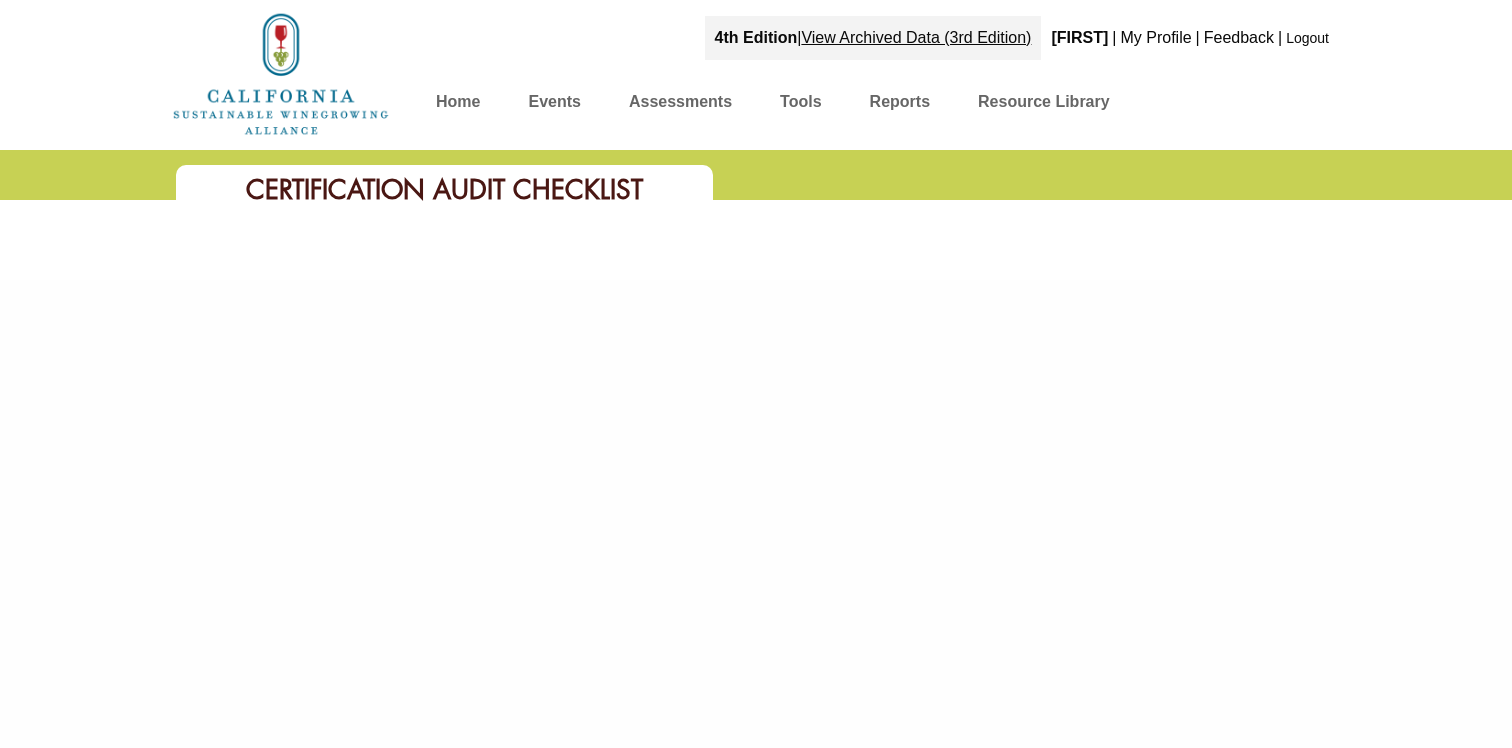 scroll, scrollTop: 424, scrollLeft: 0, axis: vertical 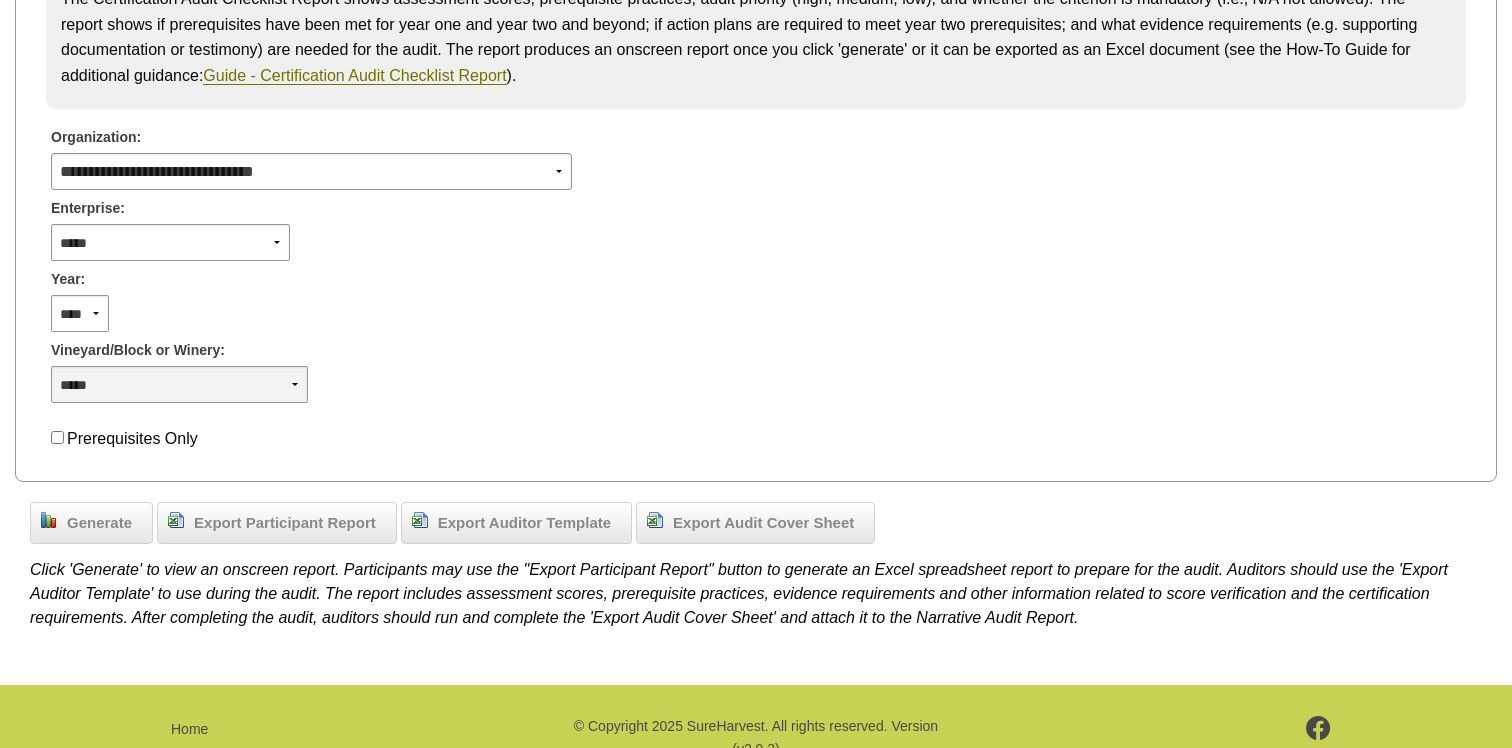 click on "**********" at bounding box center [179, 384] 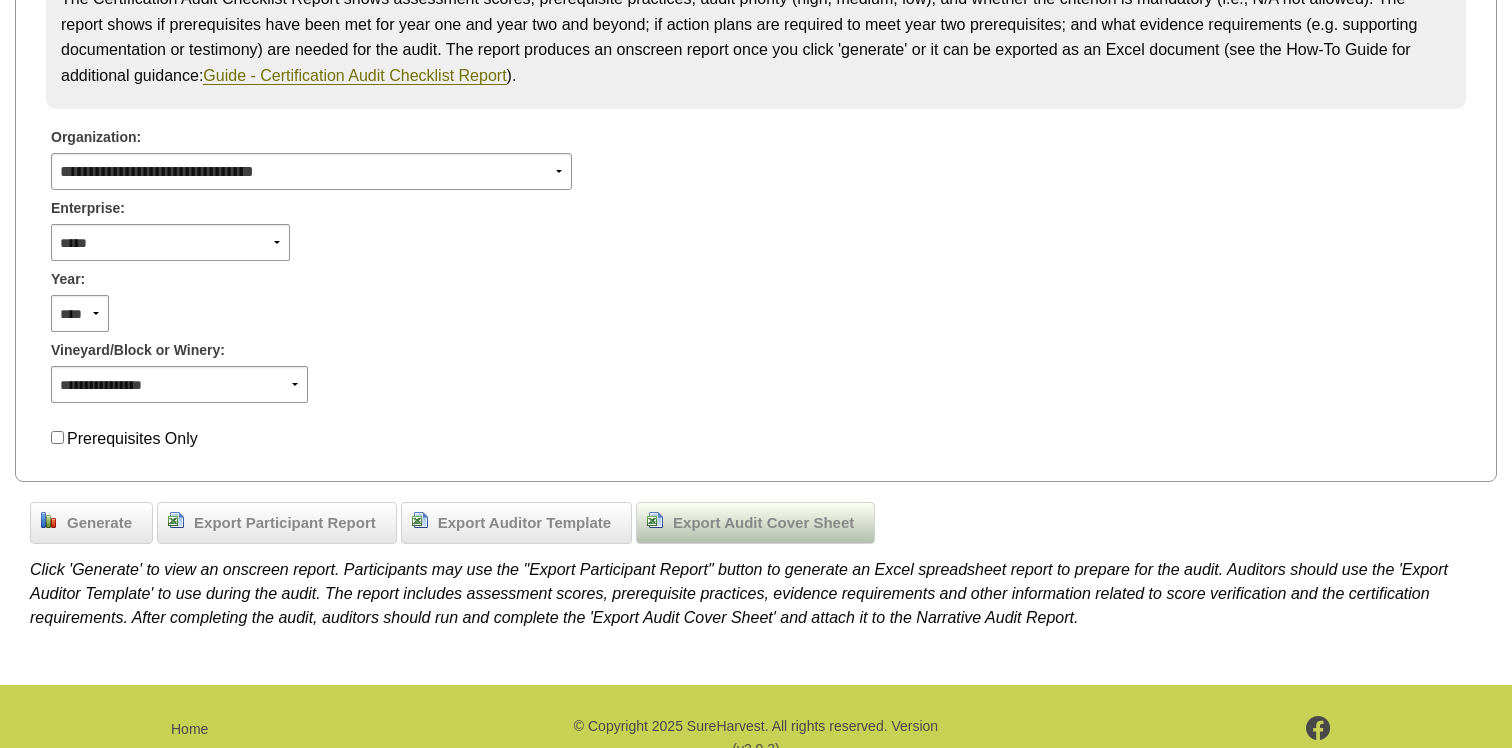 click on "Export Audit Cover Sheet" at bounding box center [763, 523] 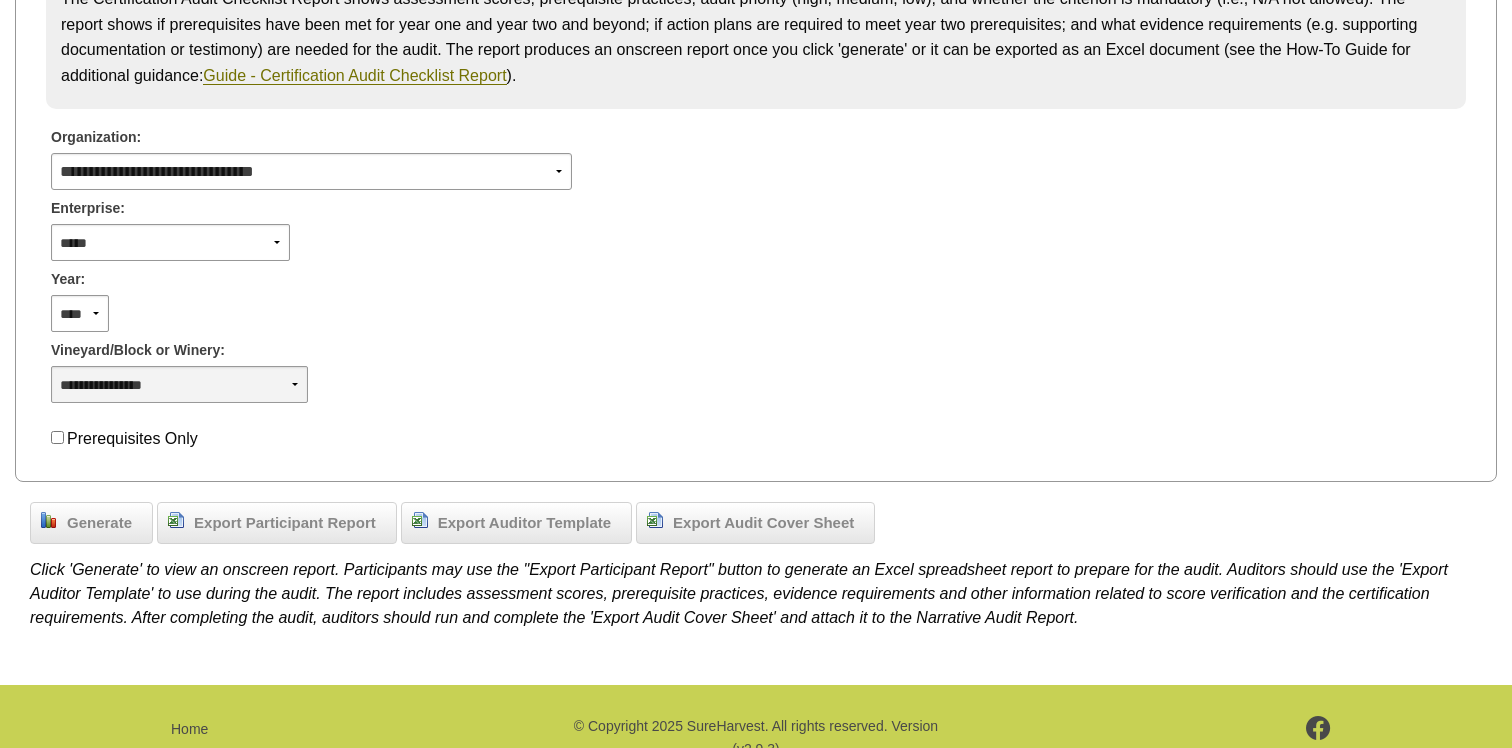 click on "**********" at bounding box center [179, 384] 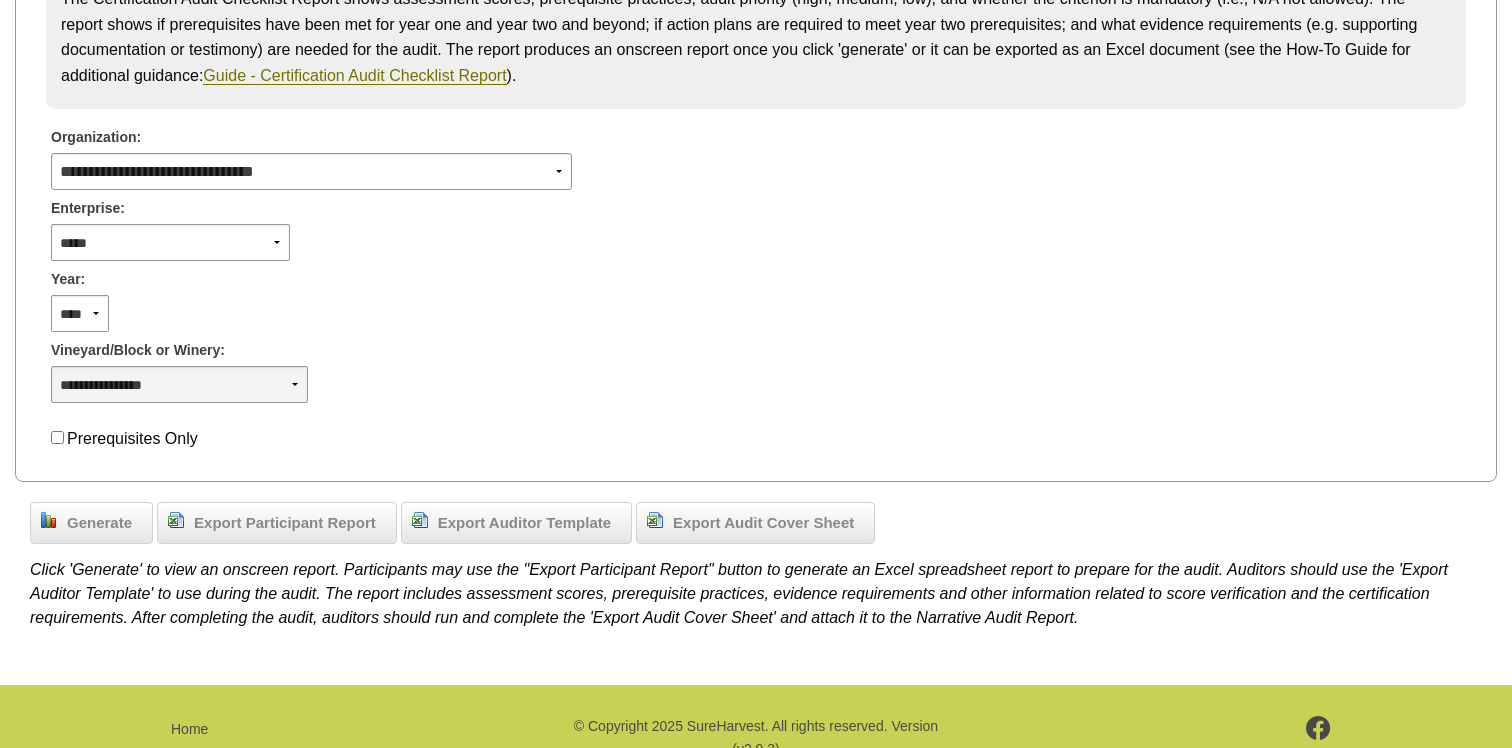 select on "****" 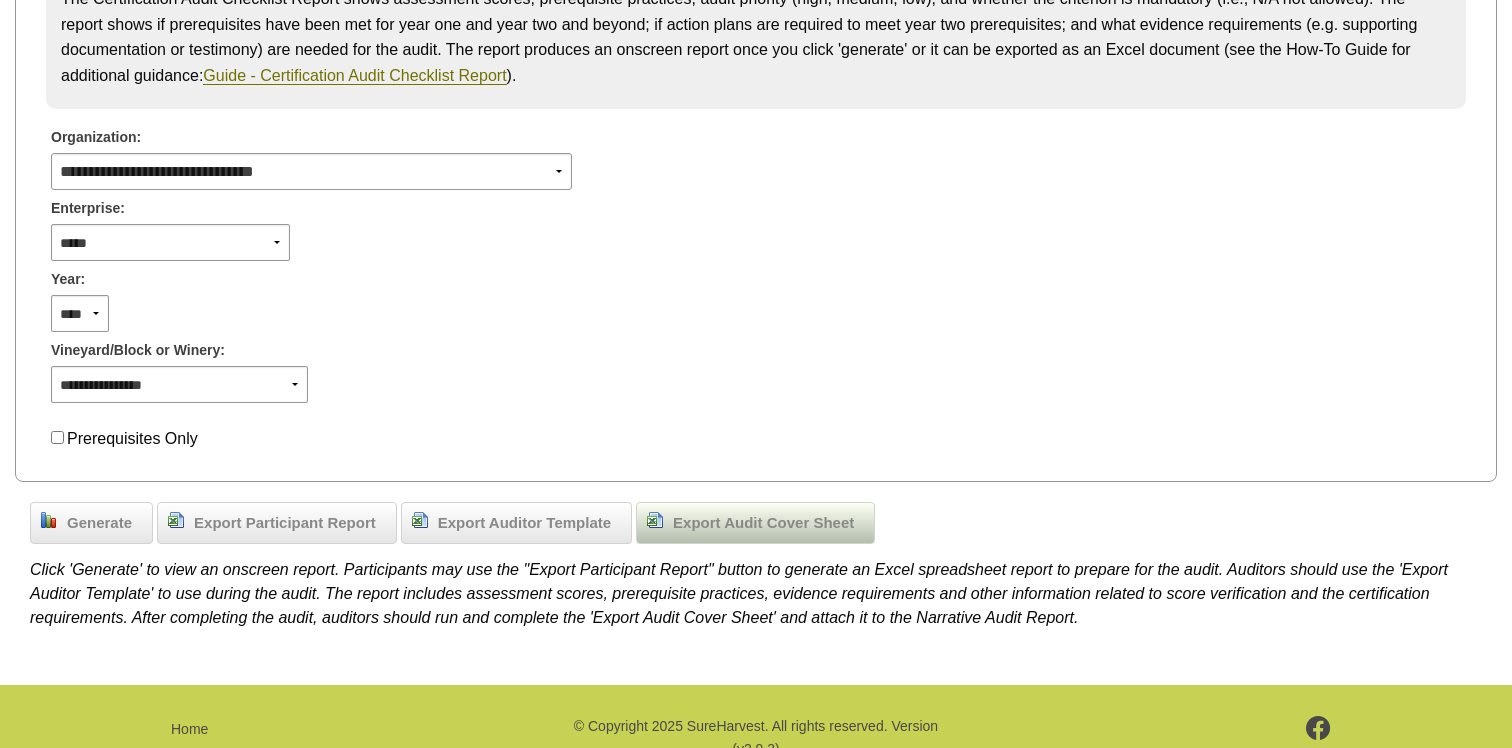 click on "Export Audit Cover Sheet" at bounding box center [763, 523] 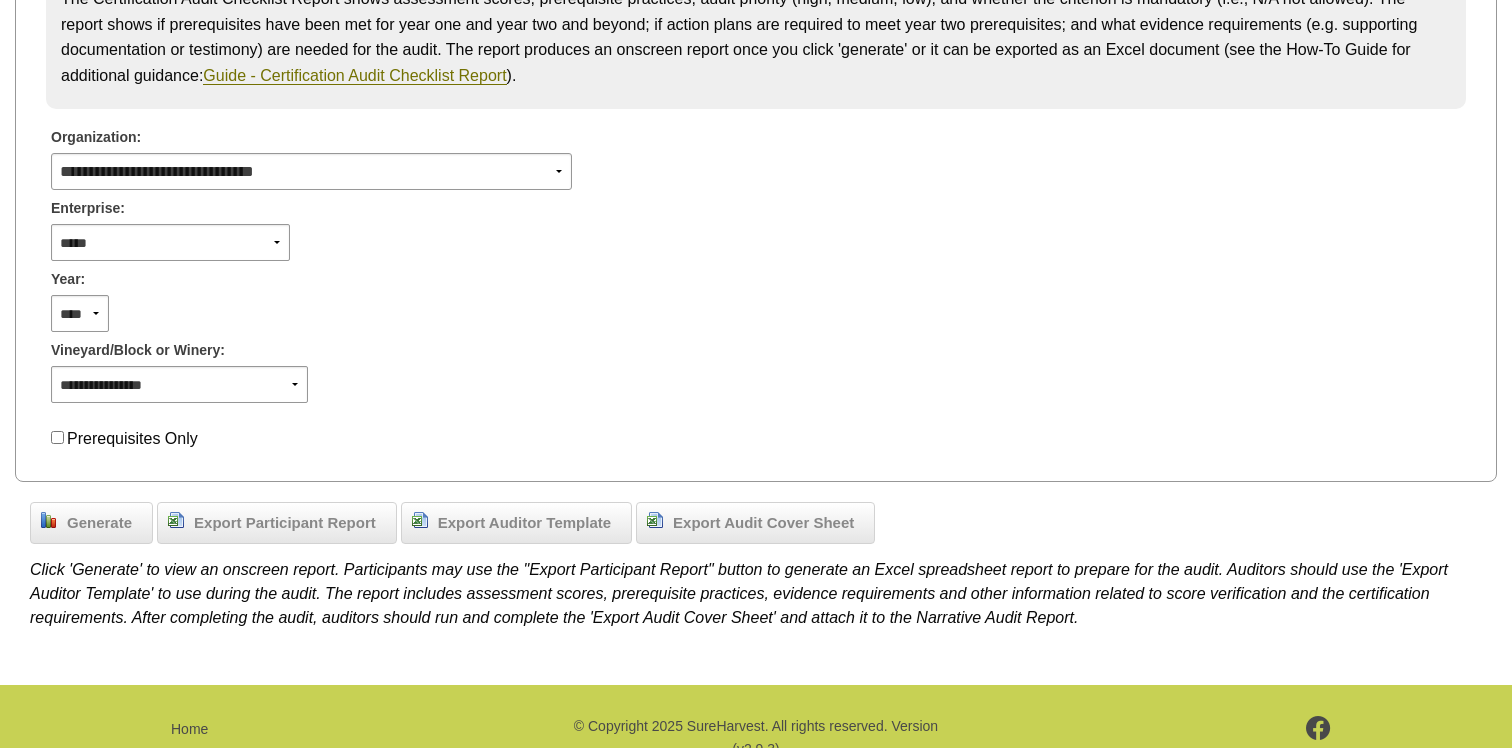 scroll, scrollTop: 0, scrollLeft: 0, axis: both 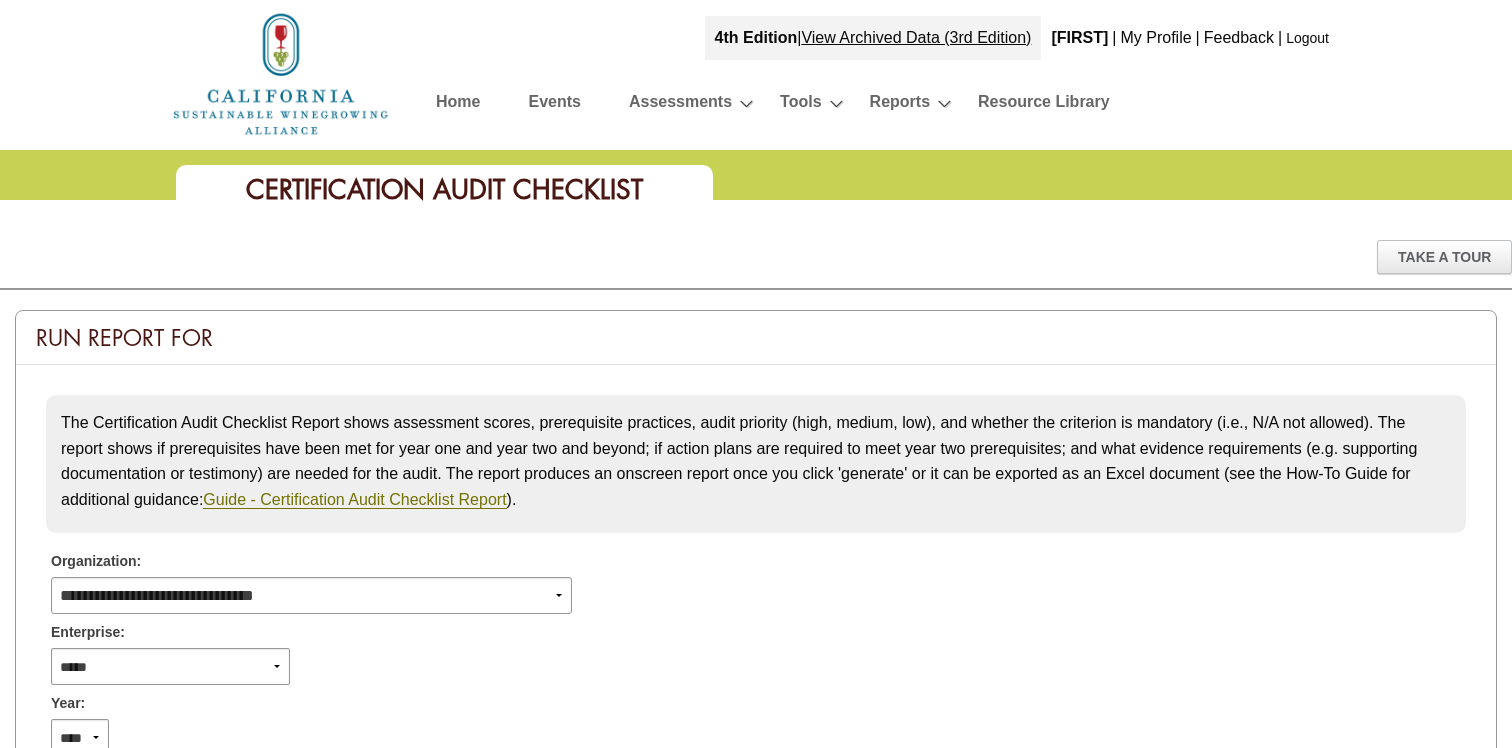 click on "Home" at bounding box center [458, 105] 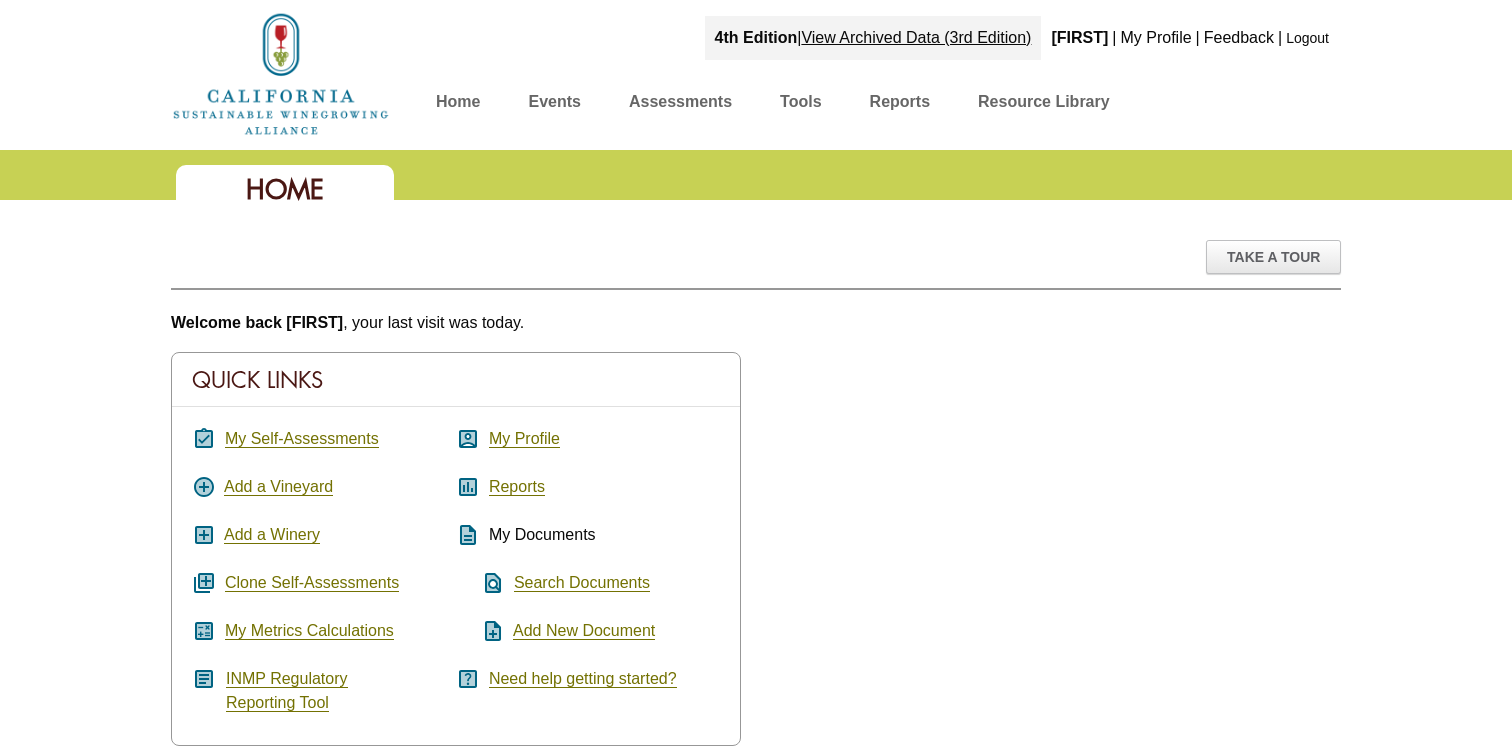 scroll, scrollTop: 0, scrollLeft: 0, axis: both 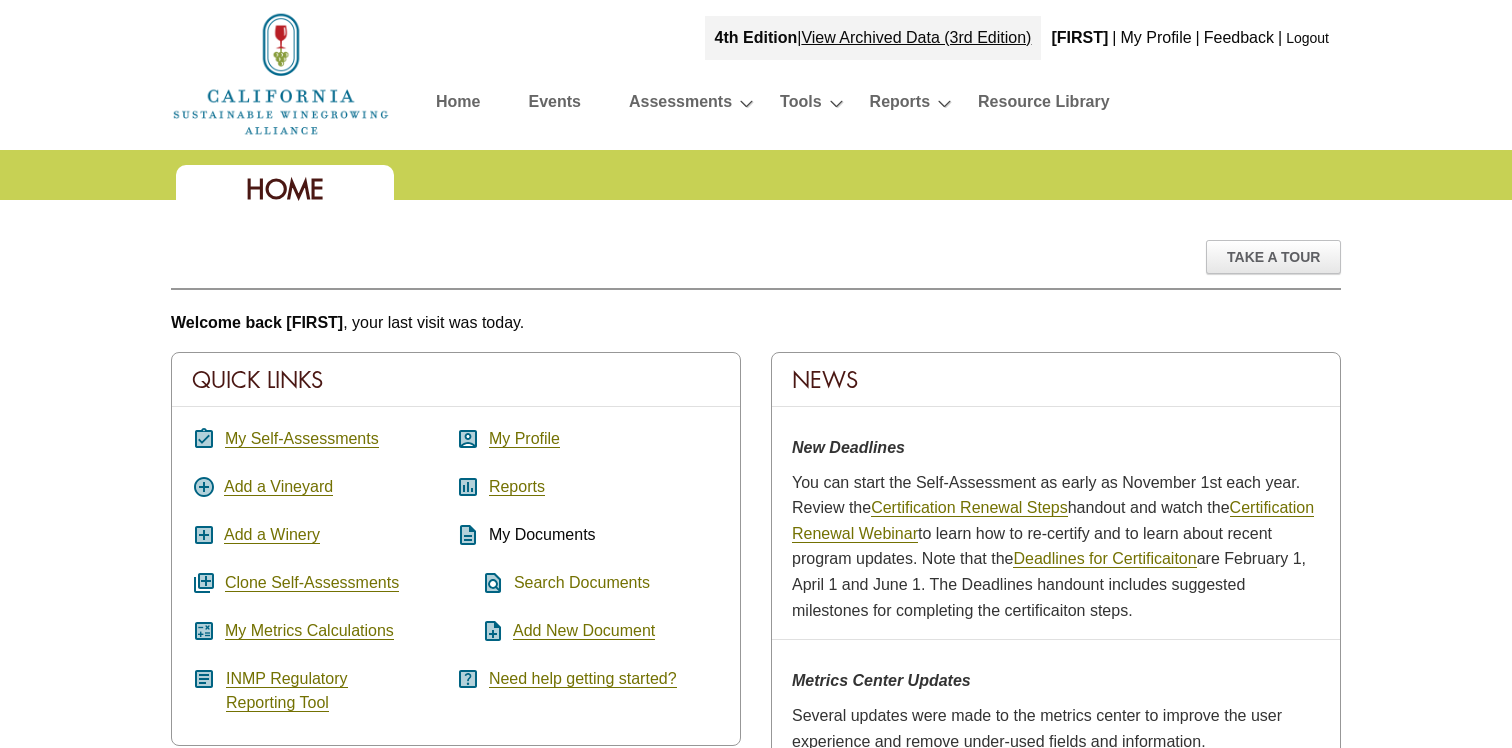 click on "Search Documents" at bounding box center (582, 583) 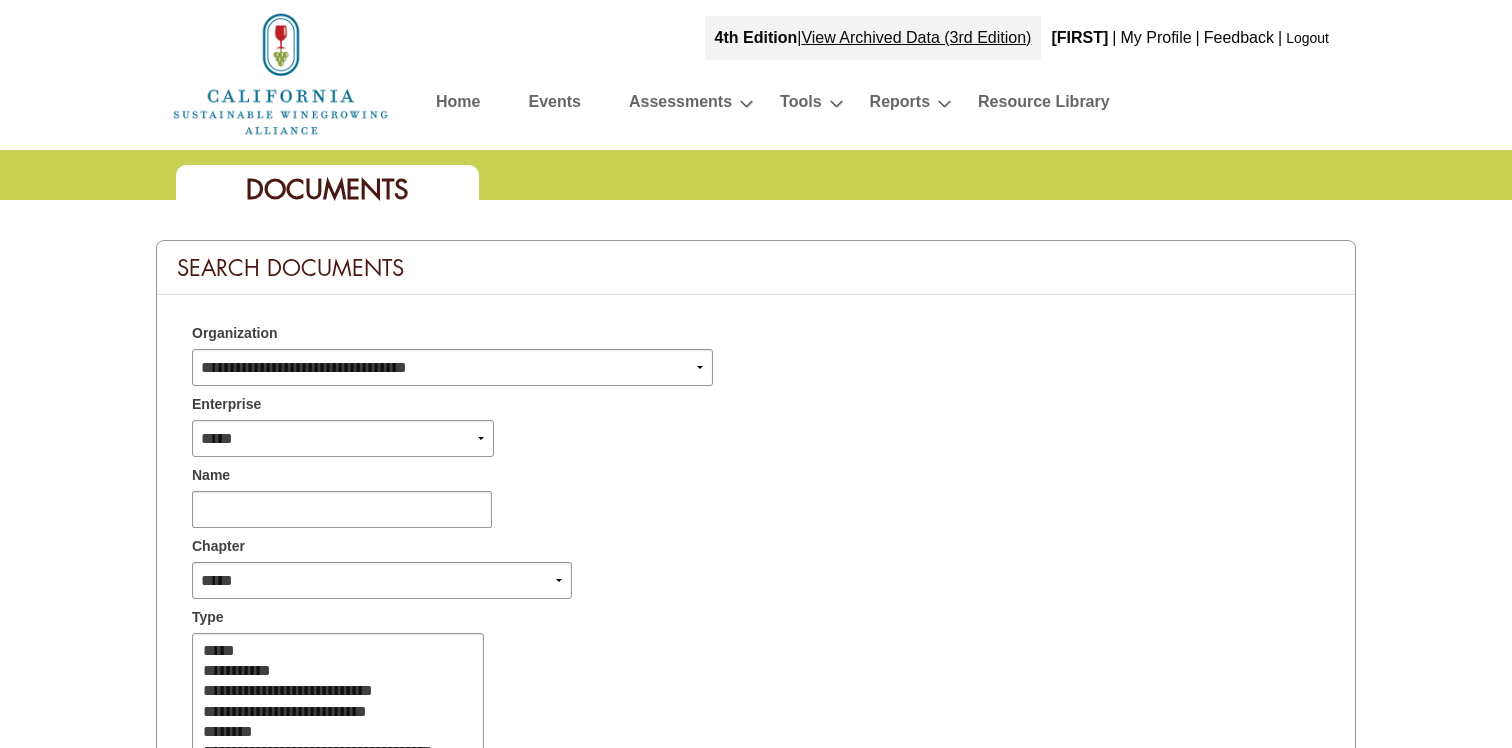 scroll, scrollTop: 0, scrollLeft: 0, axis: both 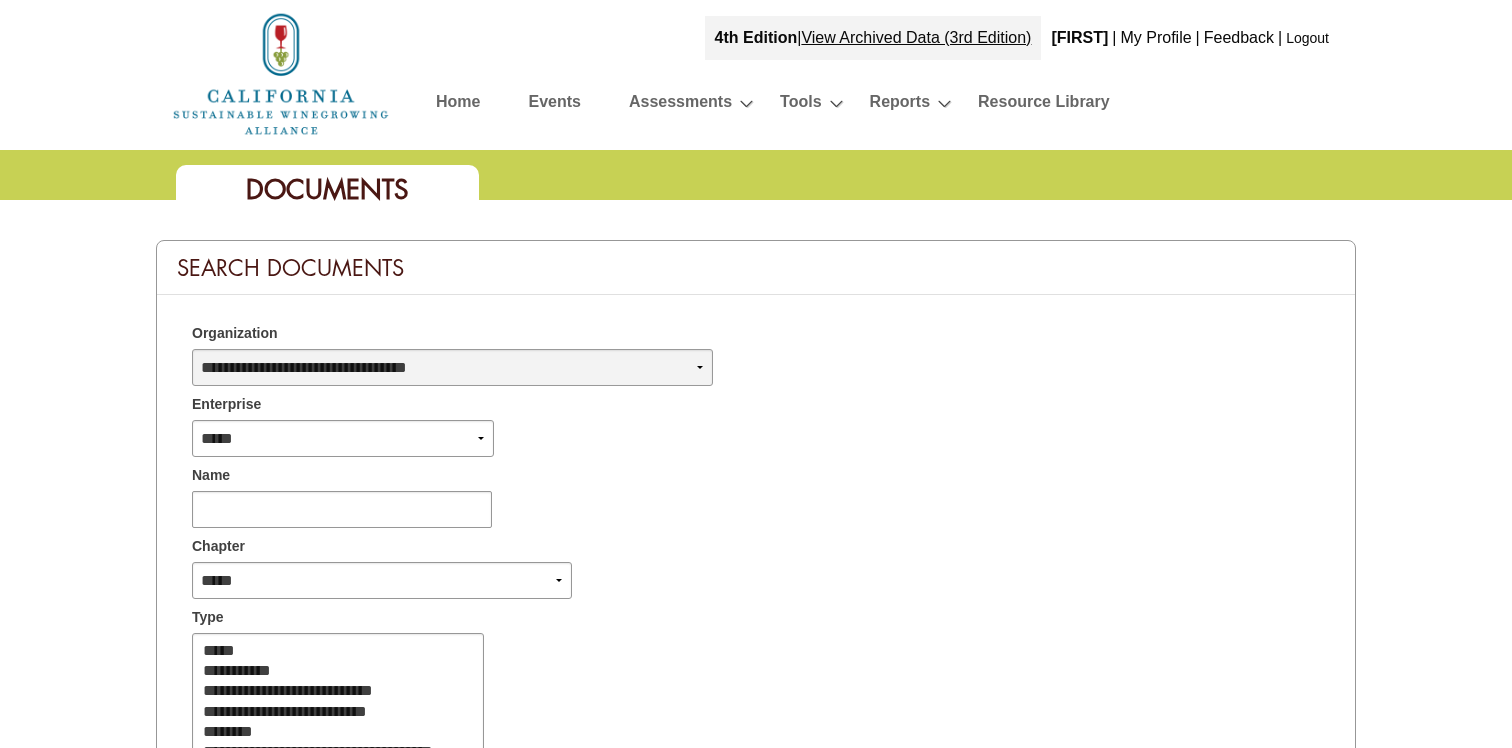 click on "**********" at bounding box center (452, 367) 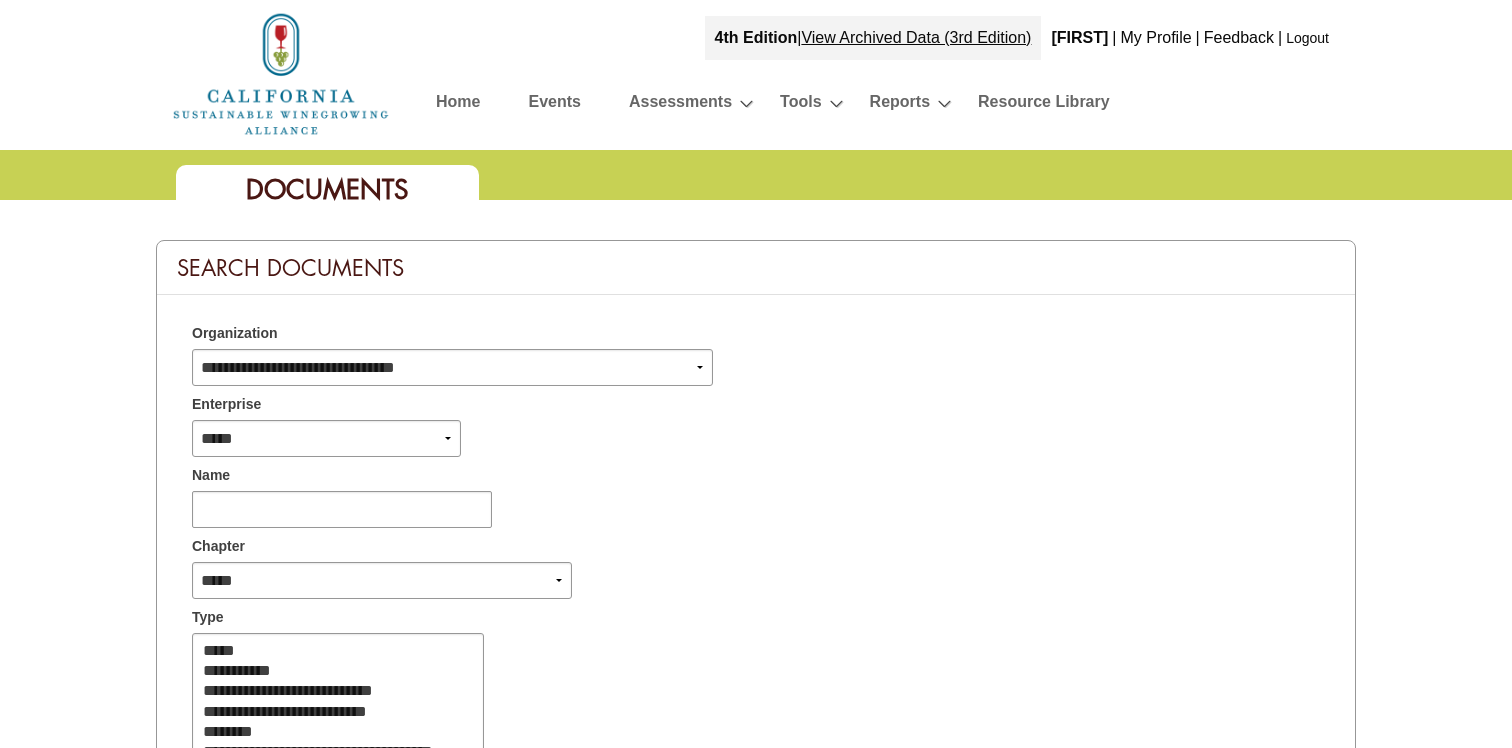 scroll, scrollTop: 0, scrollLeft: 0, axis: both 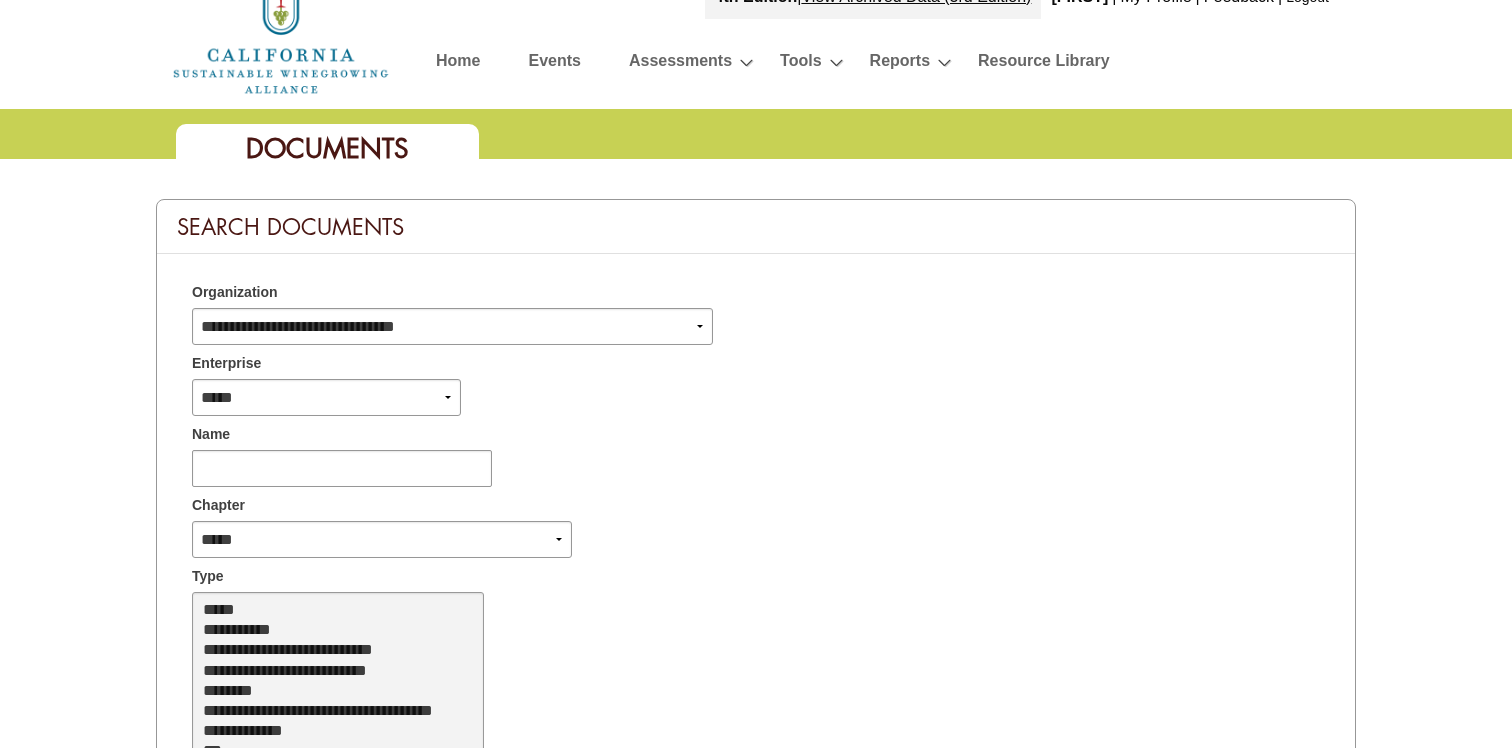 select on "**" 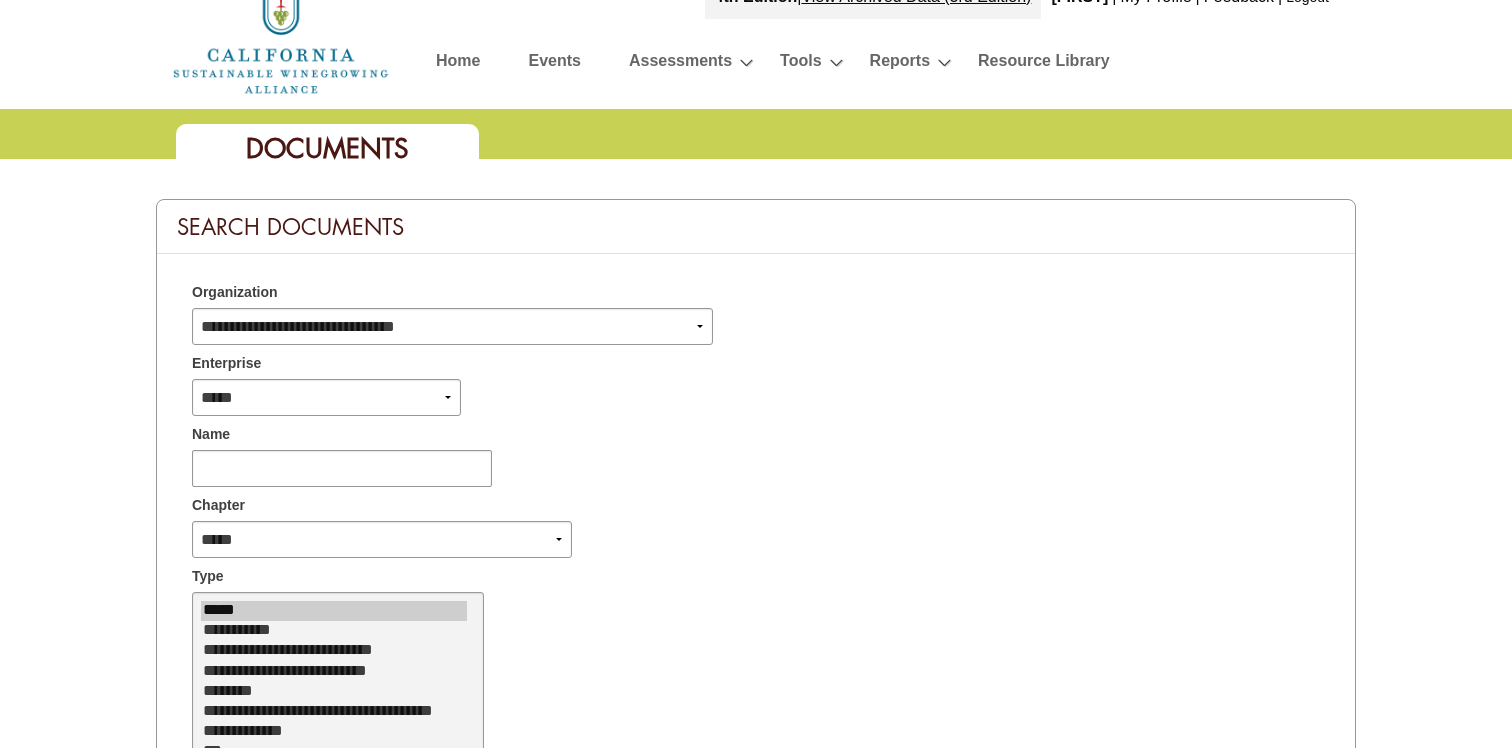 click on "**********" at bounding box center [338, 671] 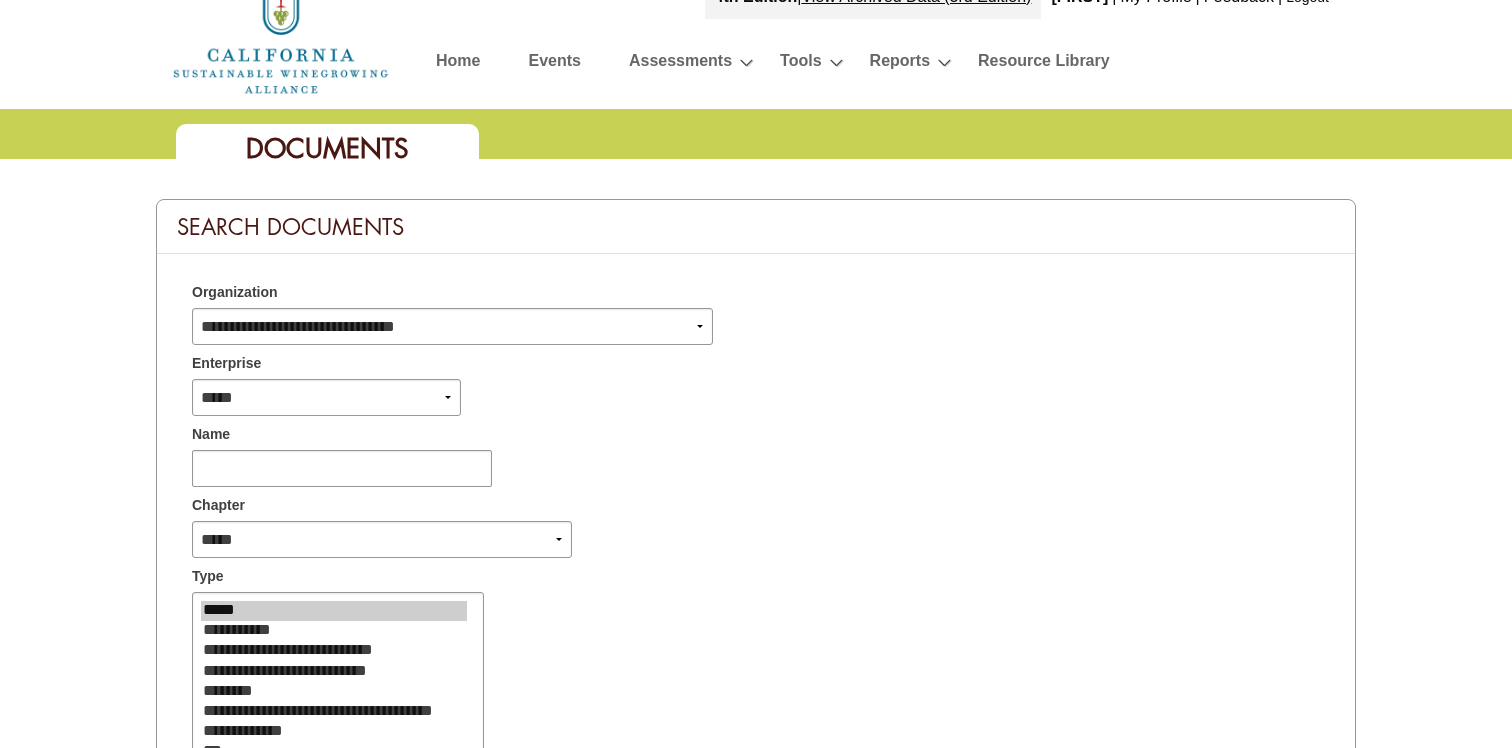 click on "**********" at bounding box center [756, 274] 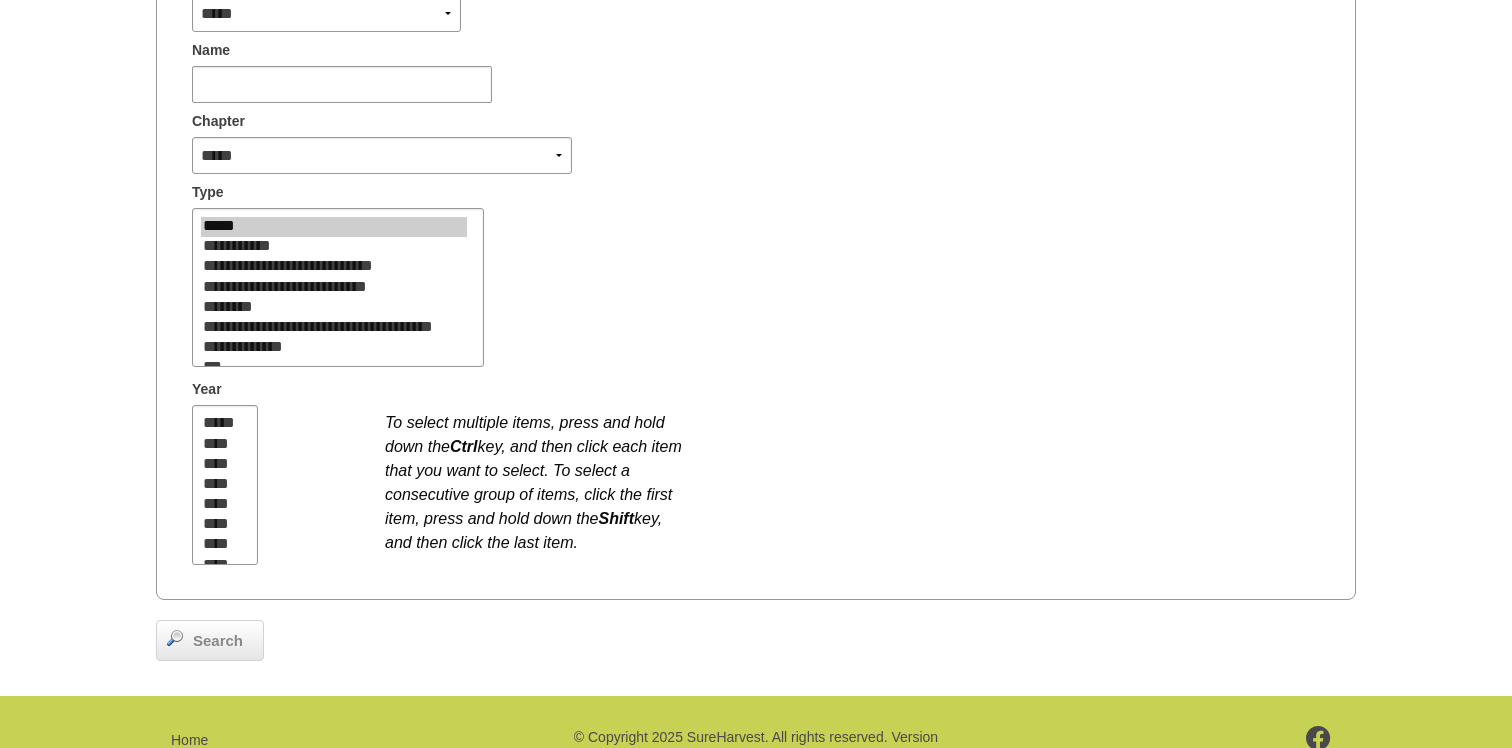 scroll, scrollTop: 446, scrollLeft: 0, axis: vertical 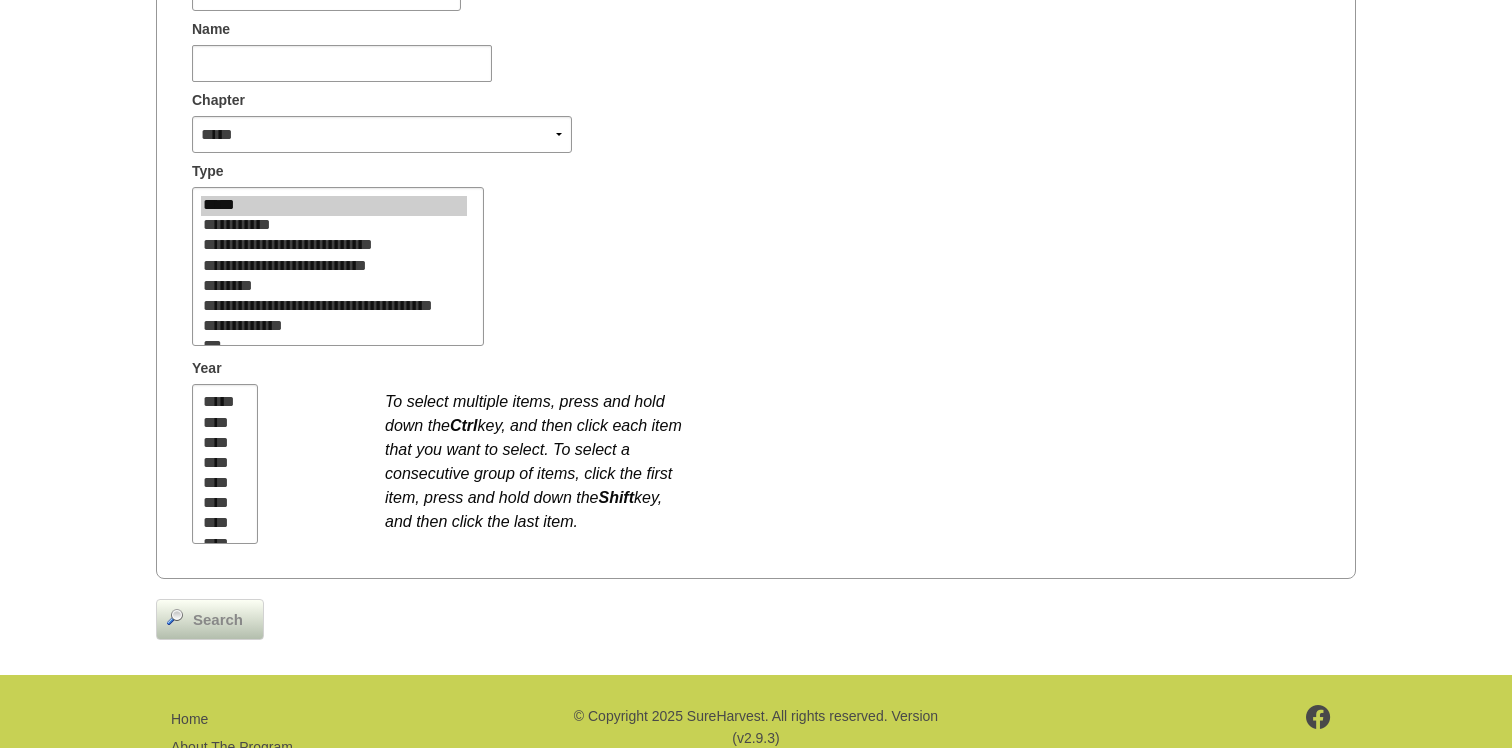 click on "Search" at bounding box center (218, 620) 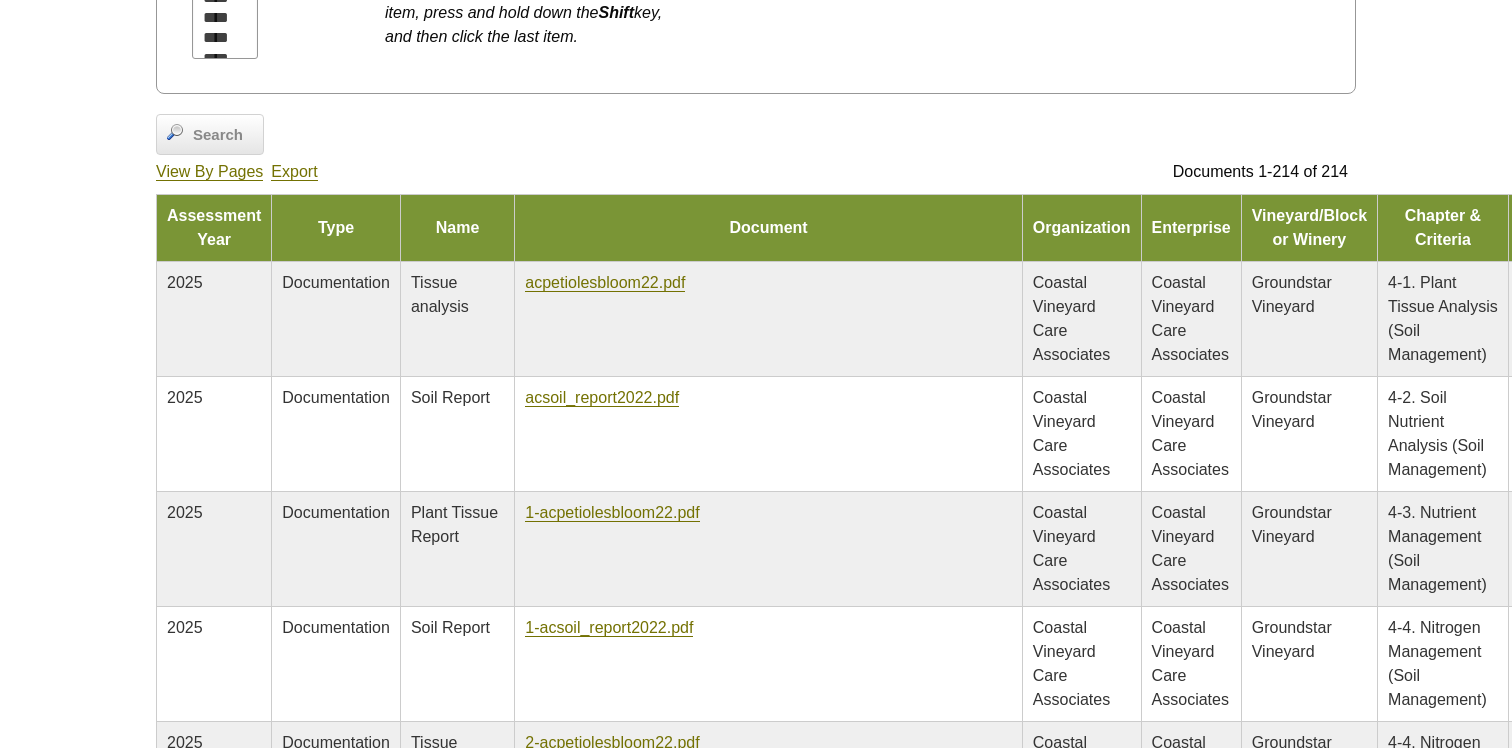 scroll, scrollTop: 942, scrollLeft: 0, axis: vertical 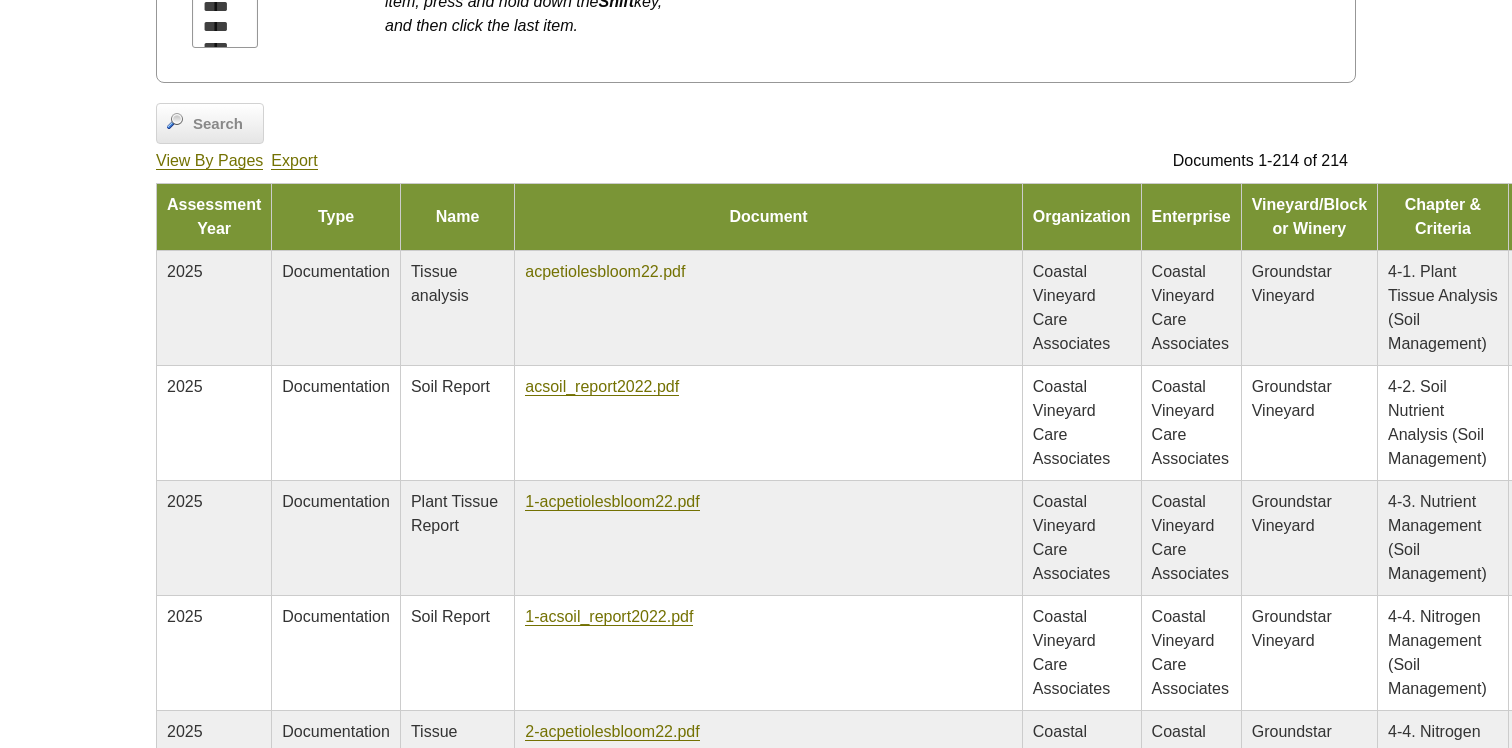 click on "acpetiolesbloom22.pdf" at bounding box center (605, 272) 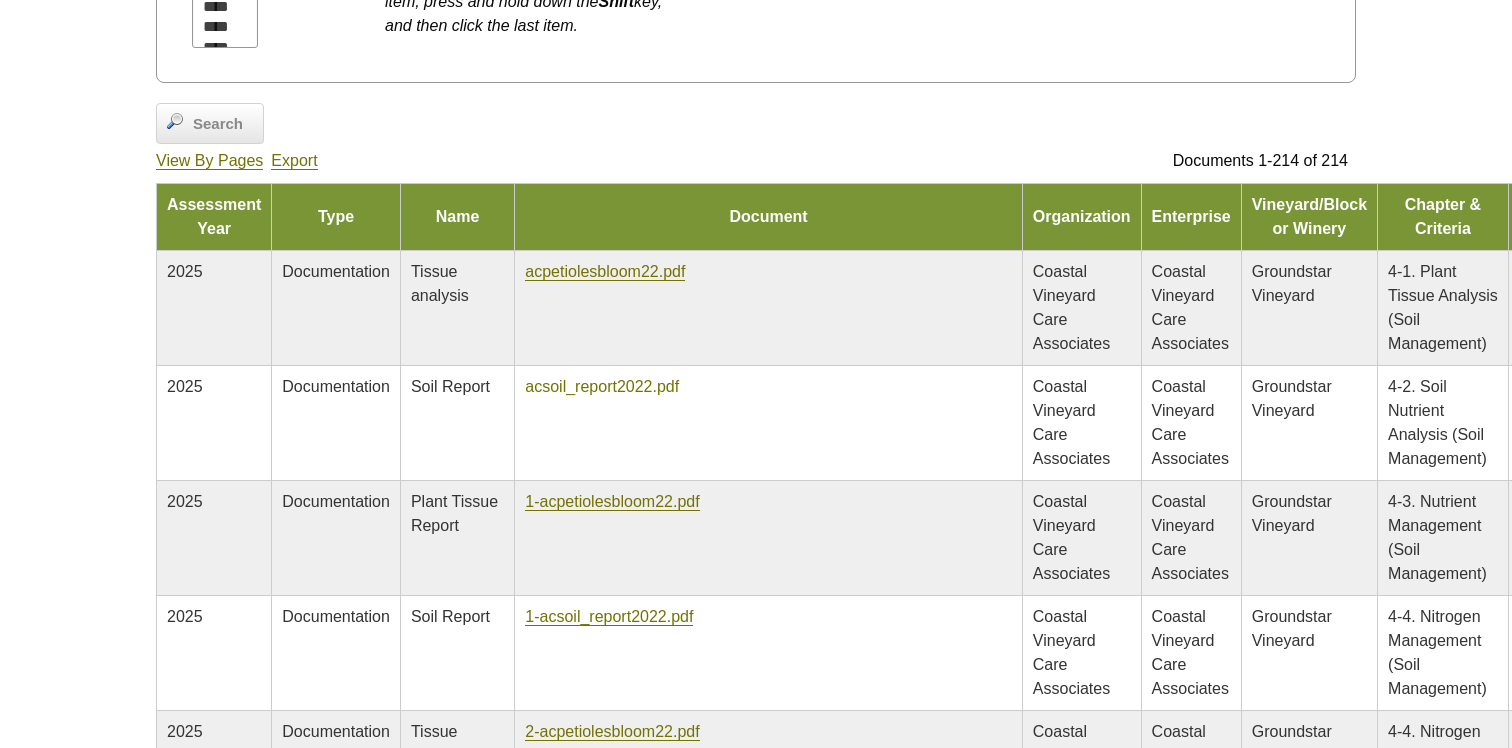 click on "acsoil_report2022.pdf" at bounding box center (602, 387) 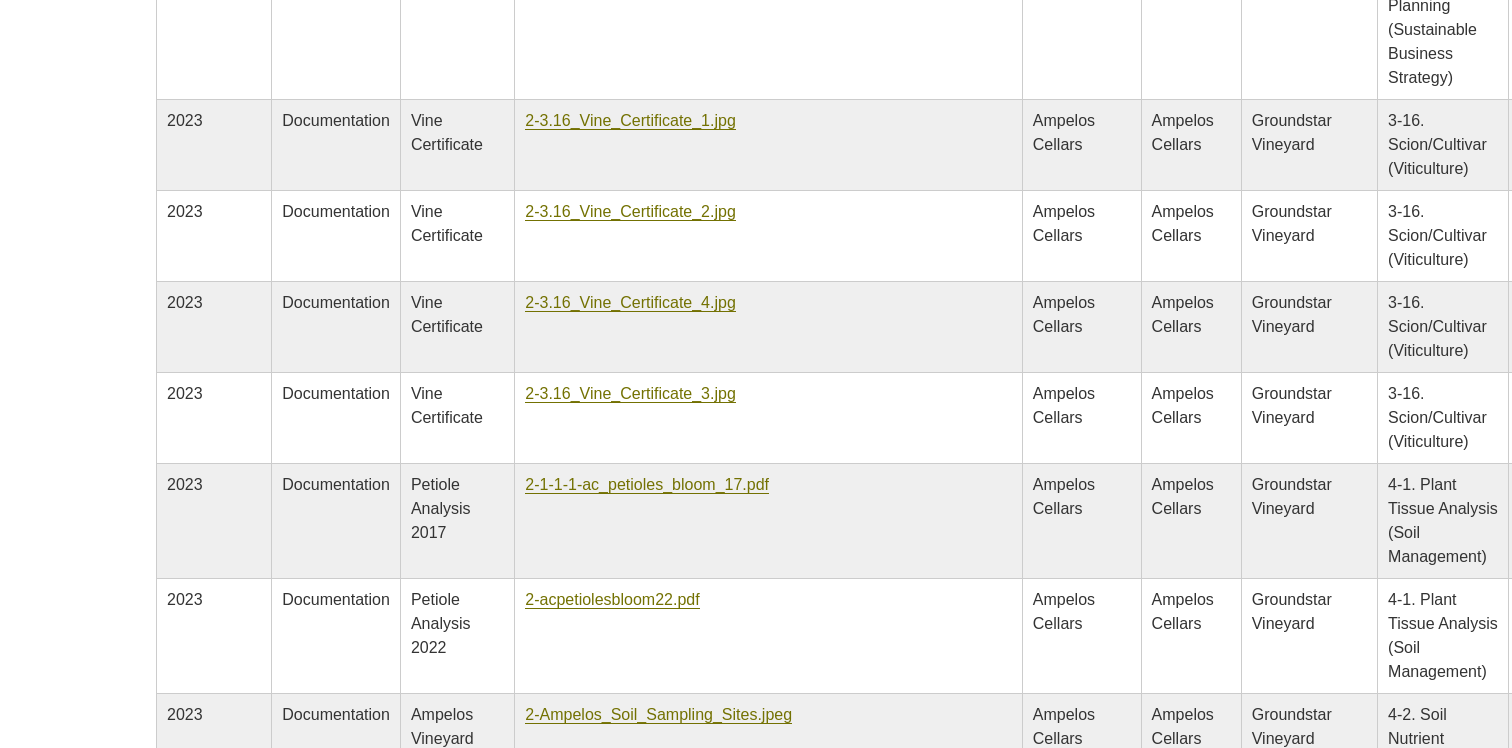 scroll, scrollTop: 2279, scrollLeft: 0, axis: vertical 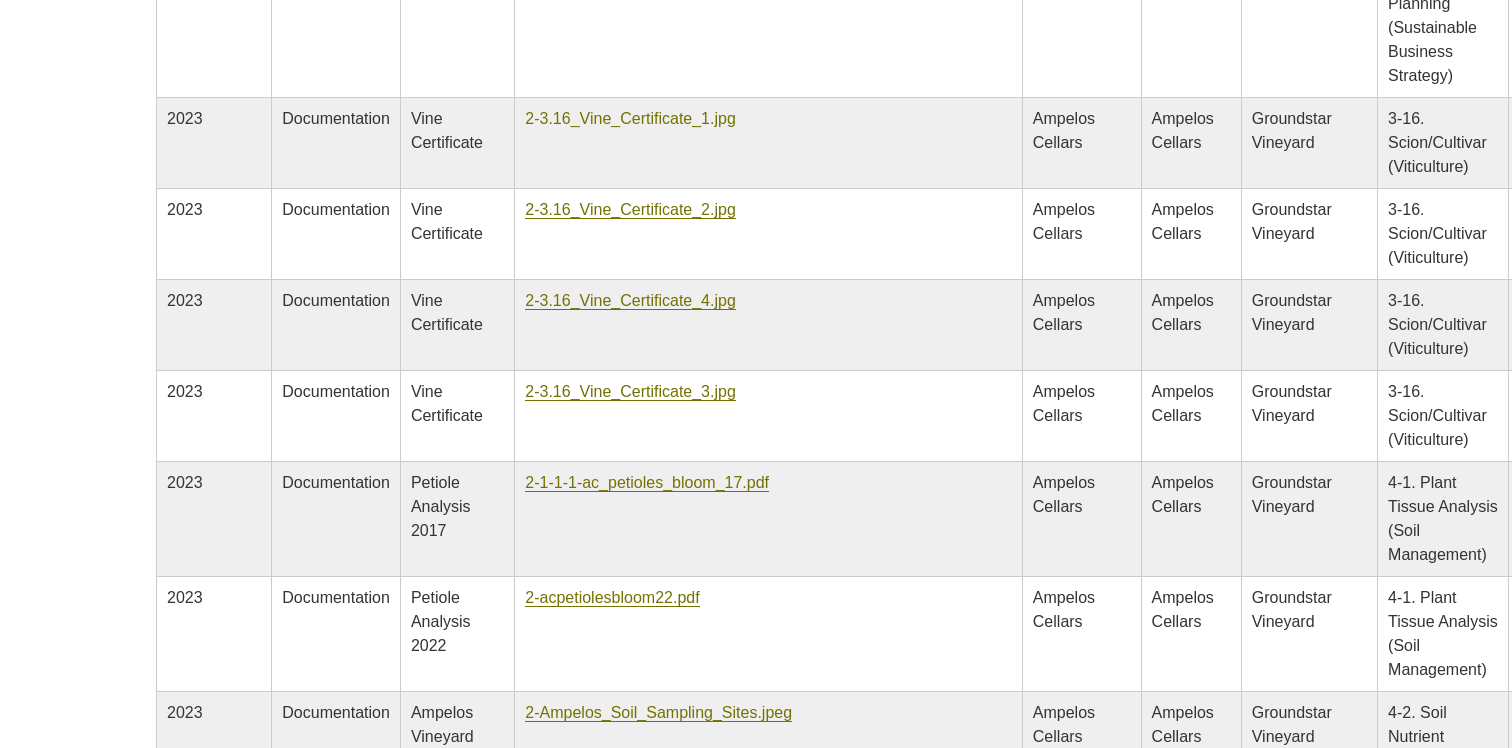 click on "2-3.16_Vine_Certificate_1.jpg" at bounding box center (630, 119) 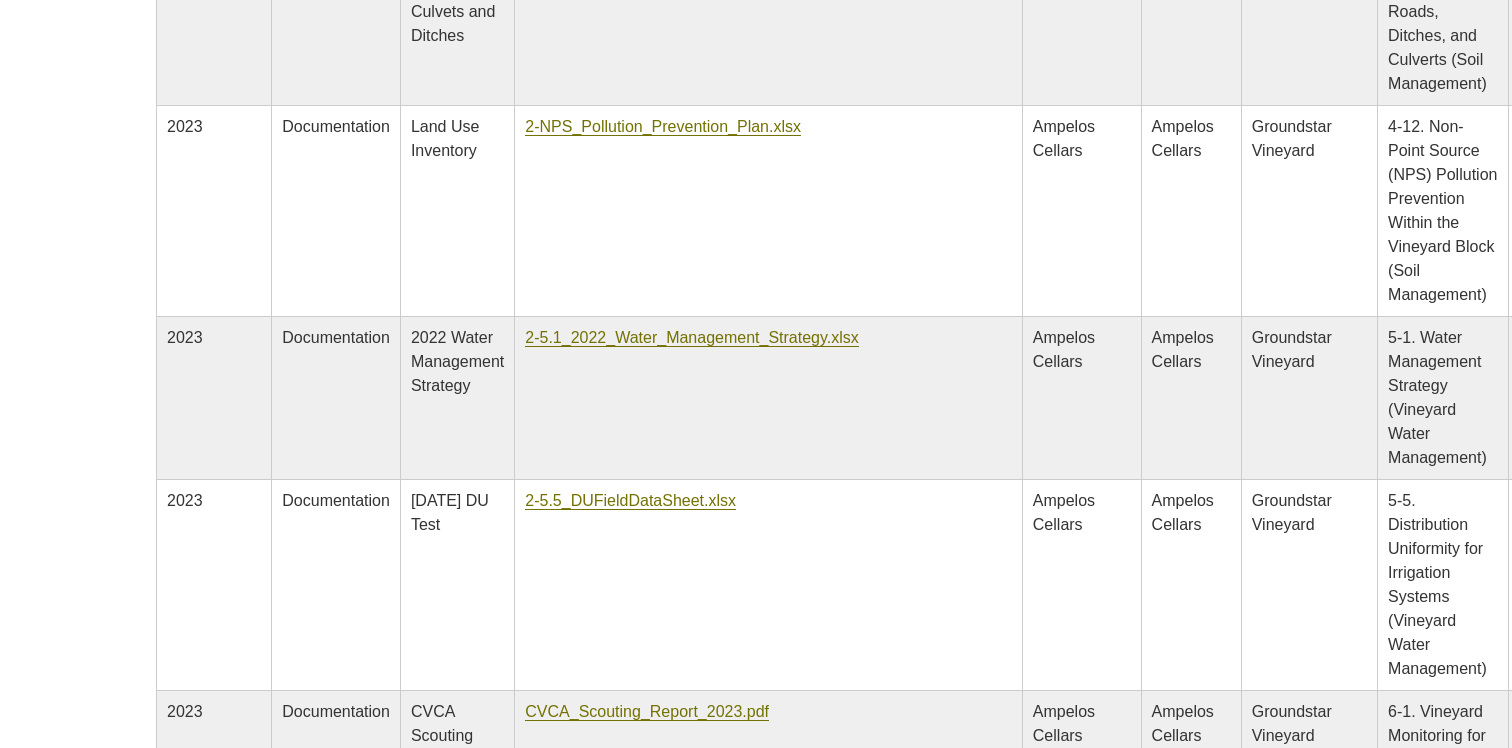 scroll, scrollTop: 4001, scrollLeft: 0, axis: vertical 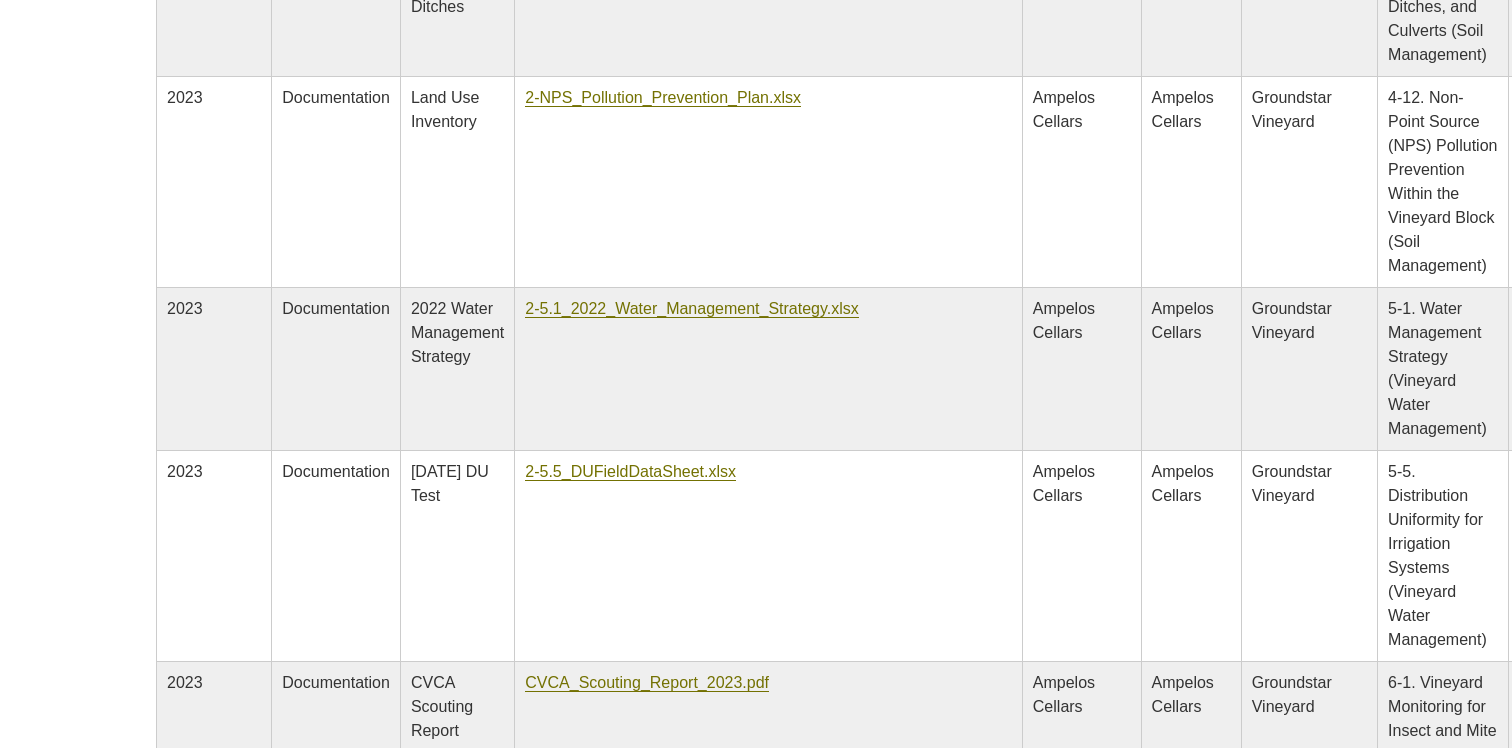 click on "2-5.5_DUFieldDataSheet.xlsx" at bounding box center [630, 472] 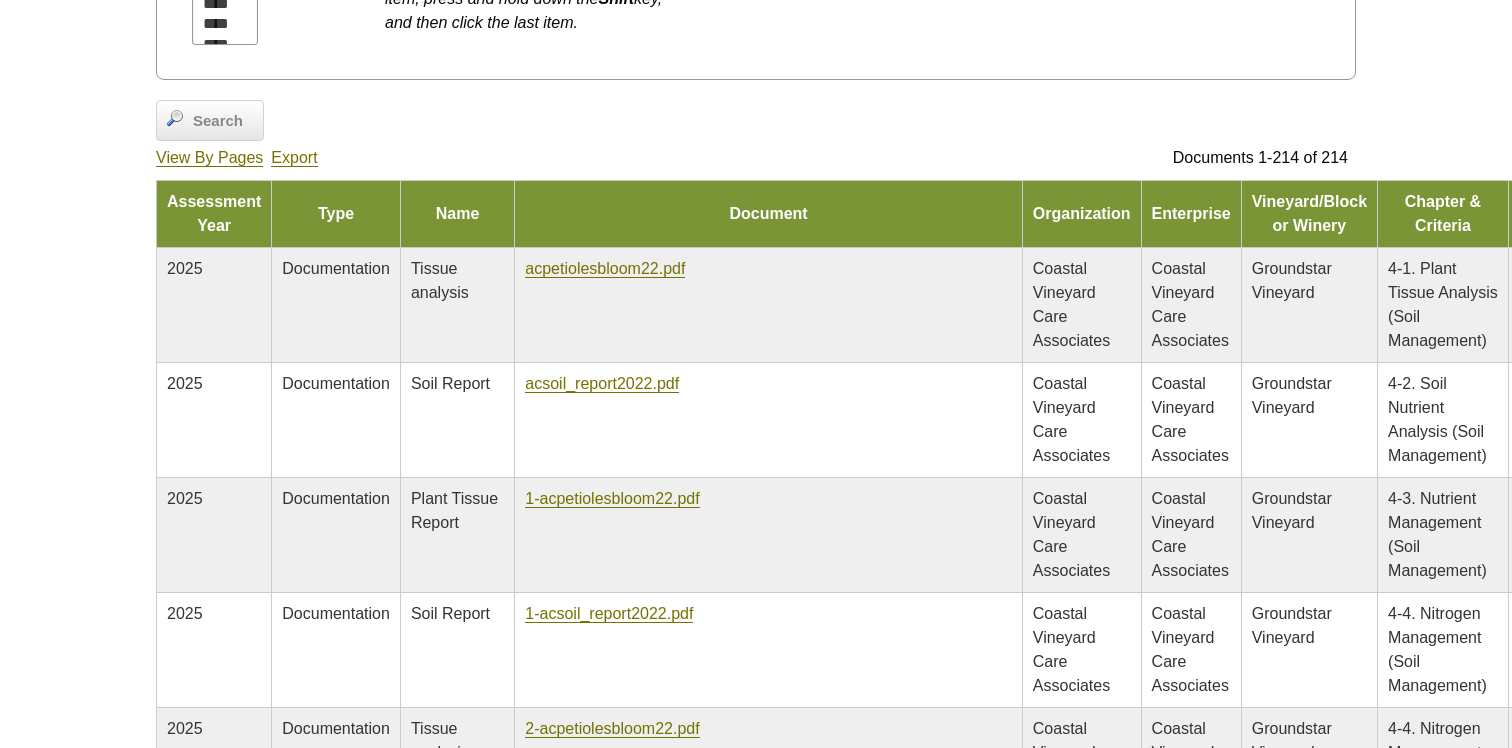 scroll, scrollTop: 0, scrollLeft: 0, axis: both 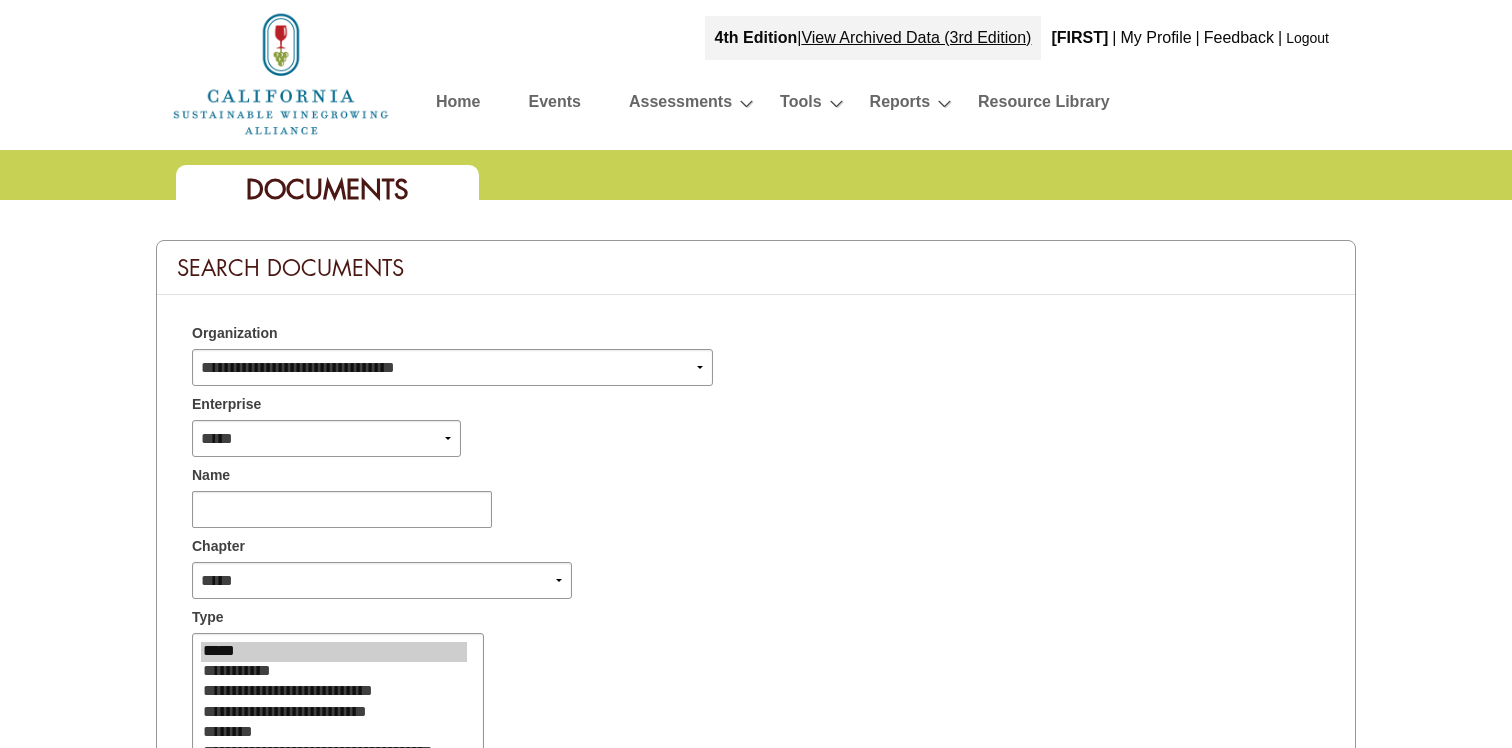 click on "Logout" at bounding box center (1307, 38) 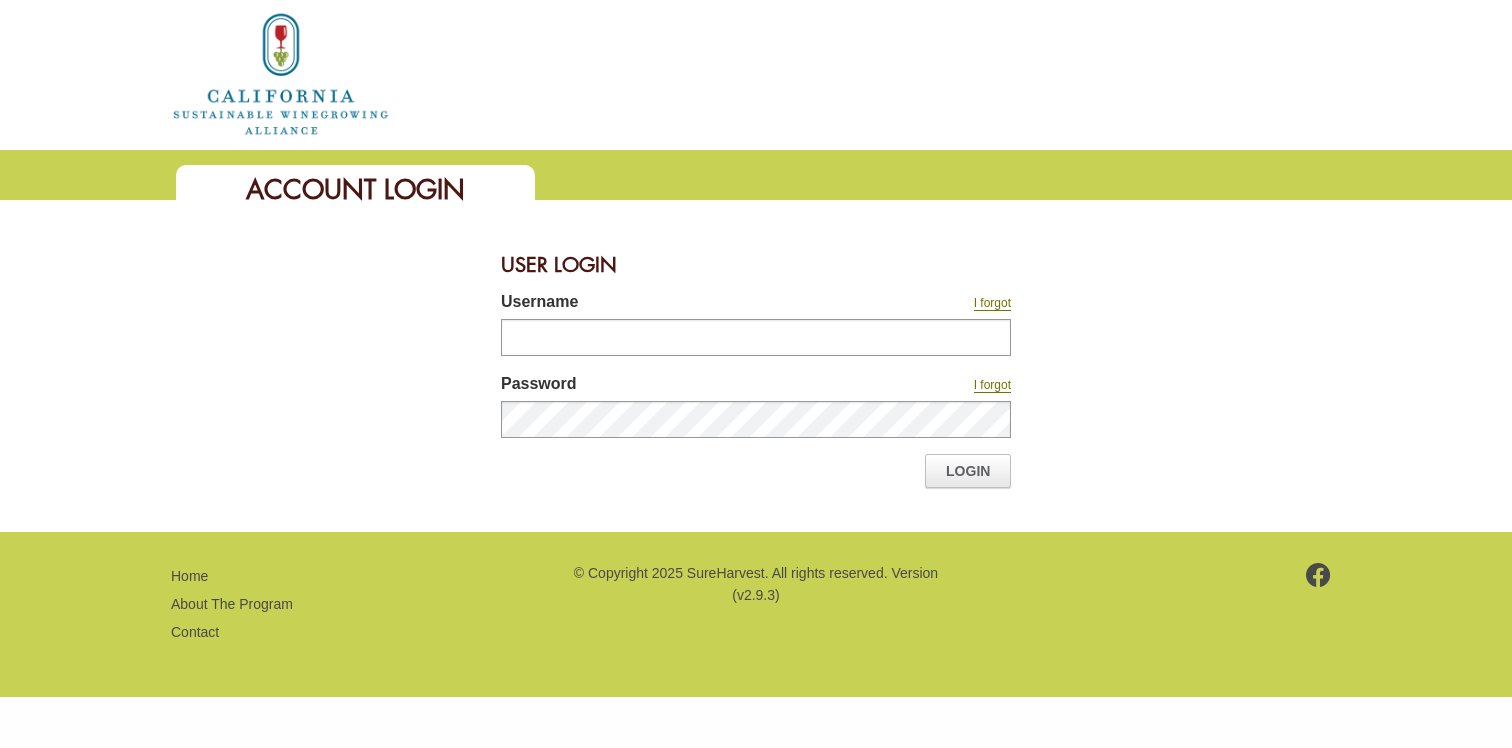 scroll, scrollTop: 0, scrollLeft: 0, axis: both 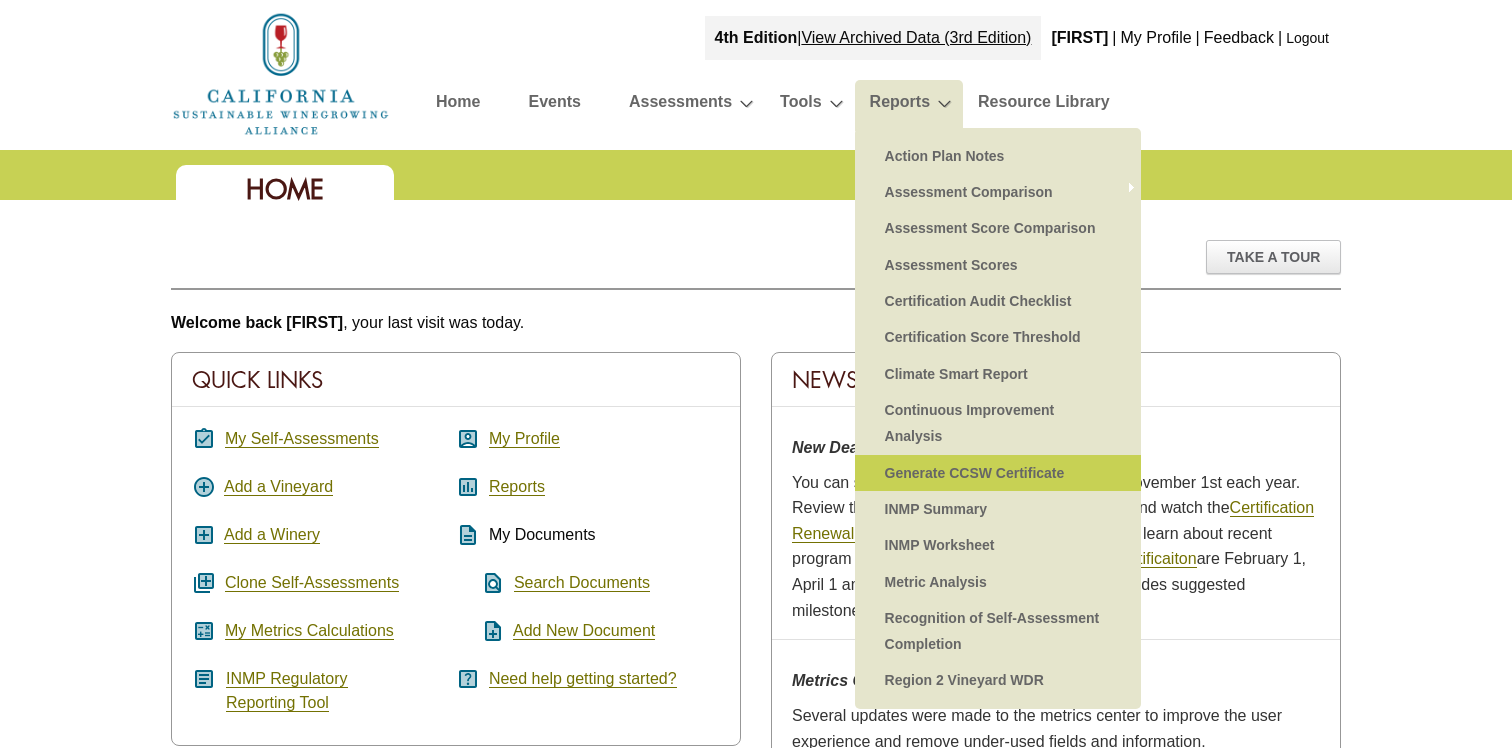 click on "Generate CCSW Certificate" at bounding box center [998, 473] 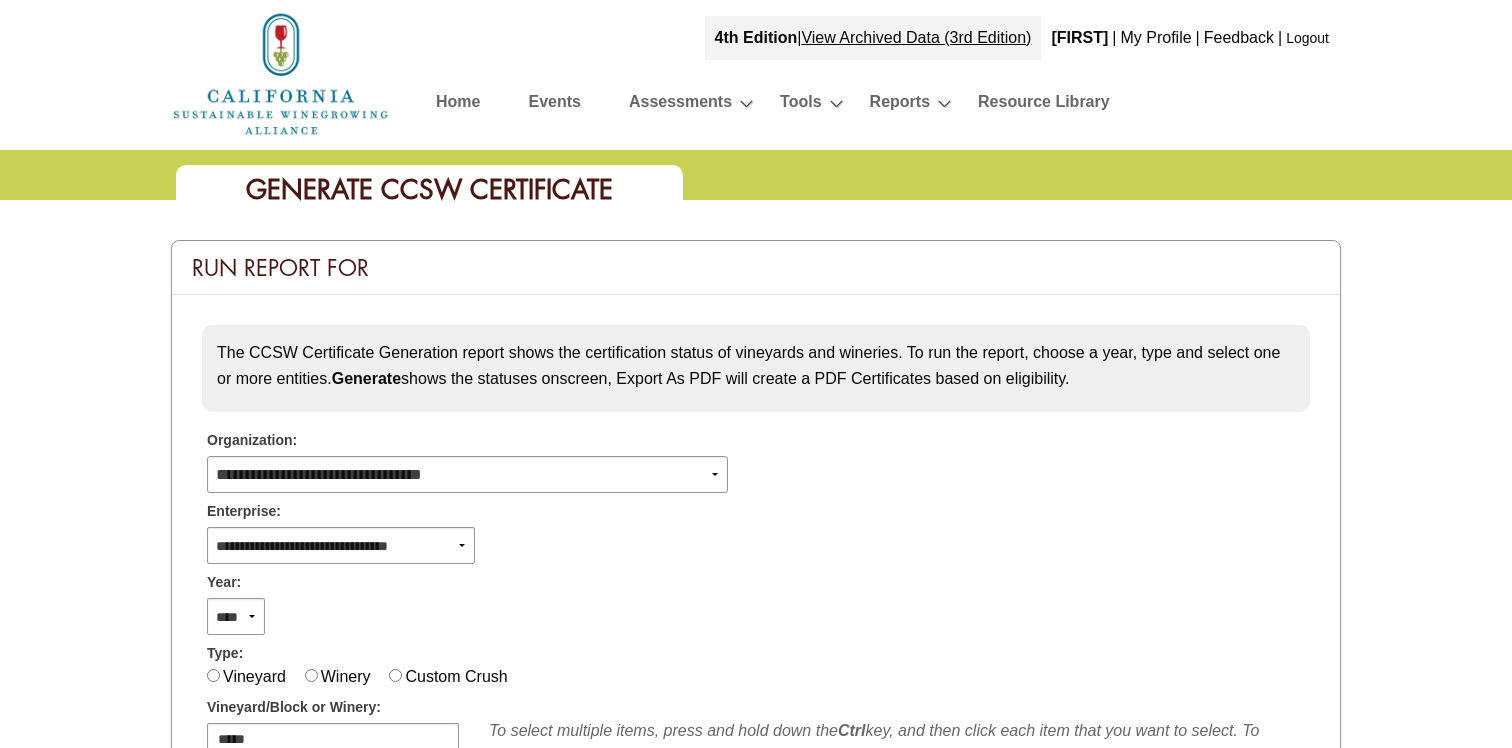 scroll, scrollTop: 0, scrollLeft: 0, axis: both 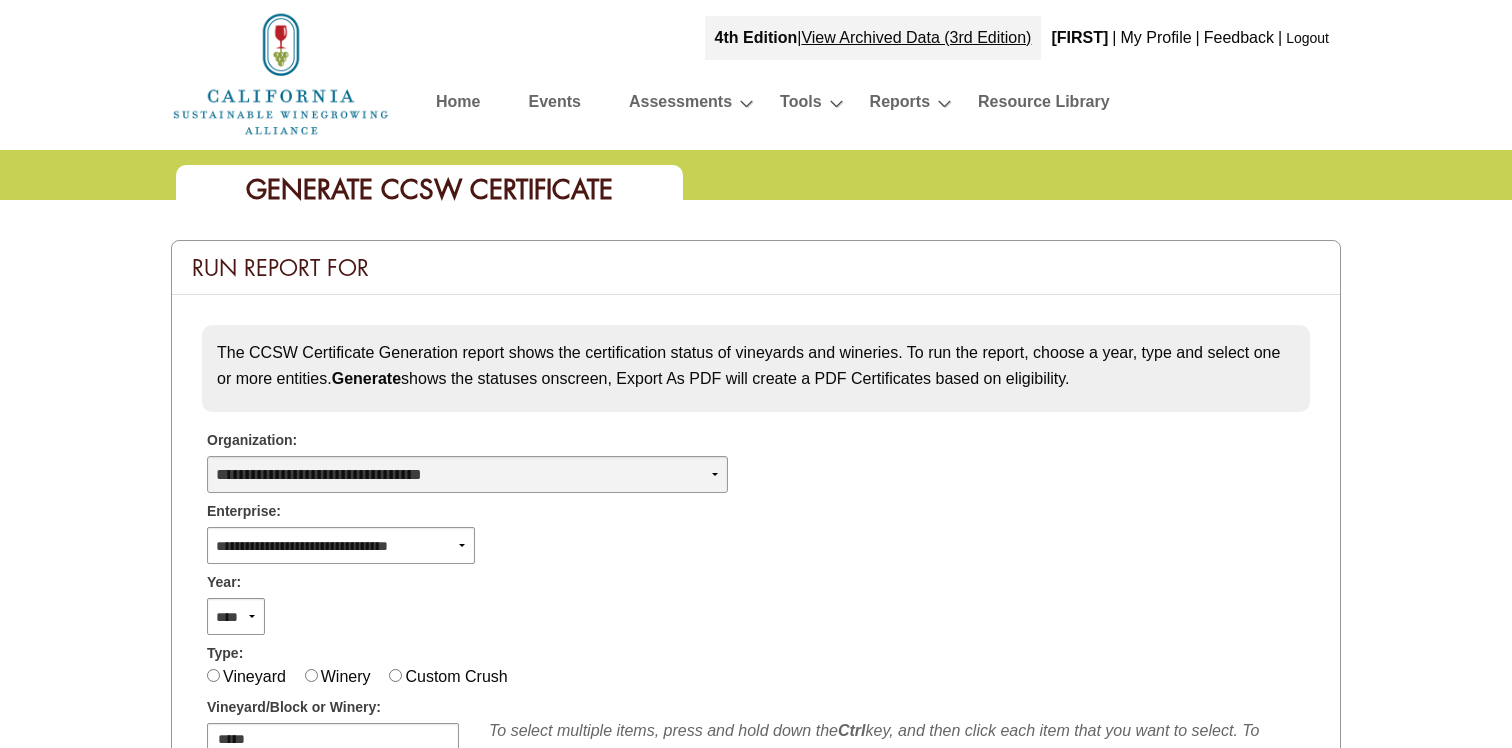 click on "**********" at bounding box center [467, 474] 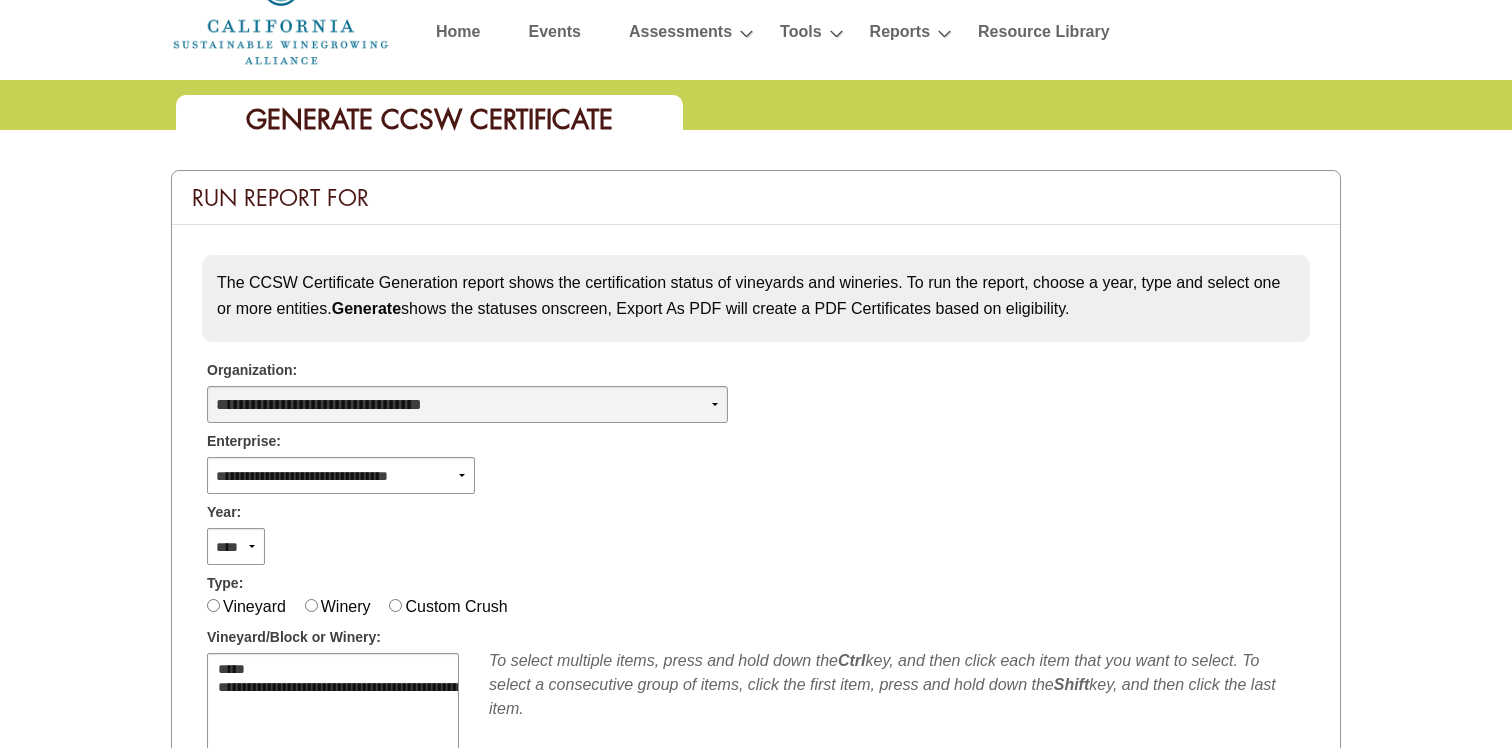 scroll, scrollTop: 102, scrollLeft: 0, axis: vertical 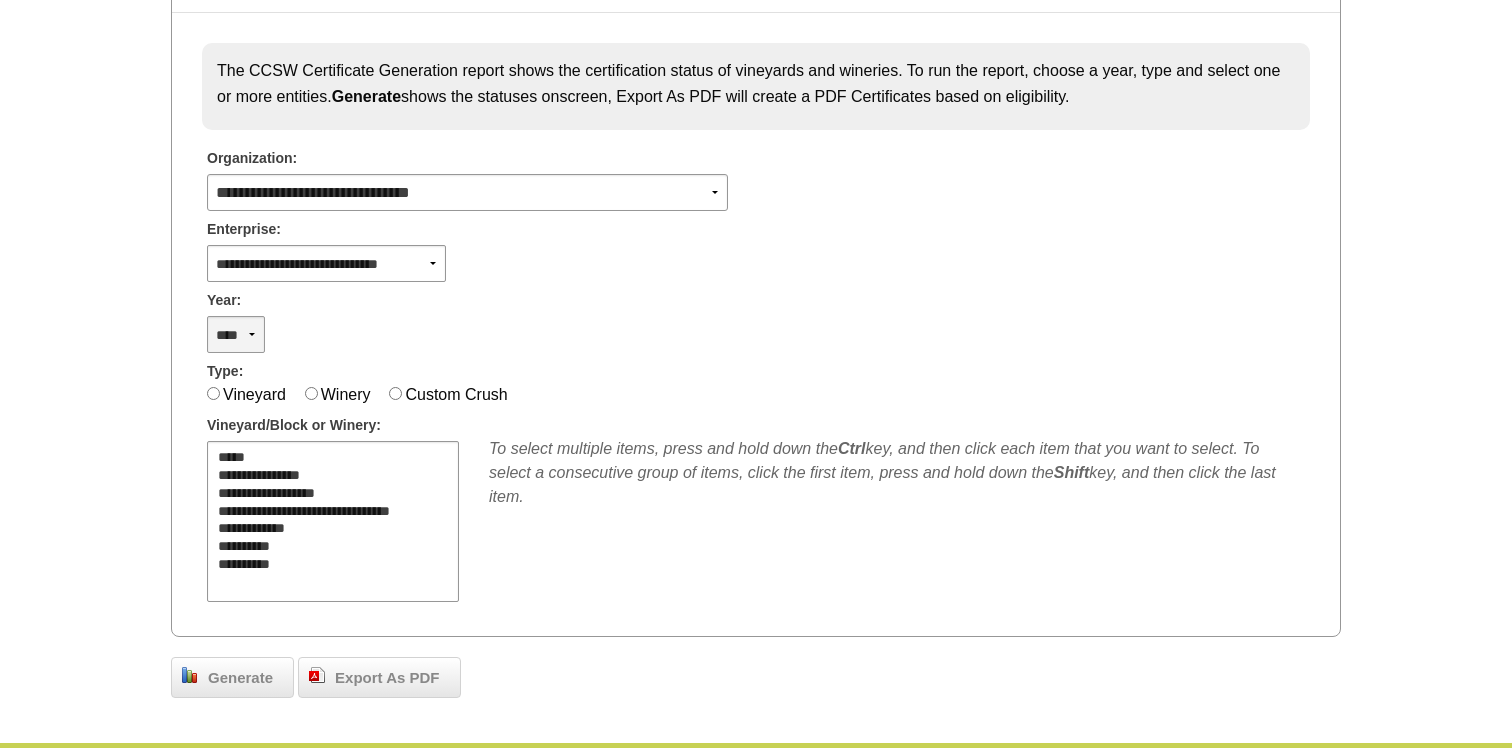 click on "****
****
****
****
****
****
****
****
****
****
****
****
****
****" at bounding box center (236, 334) 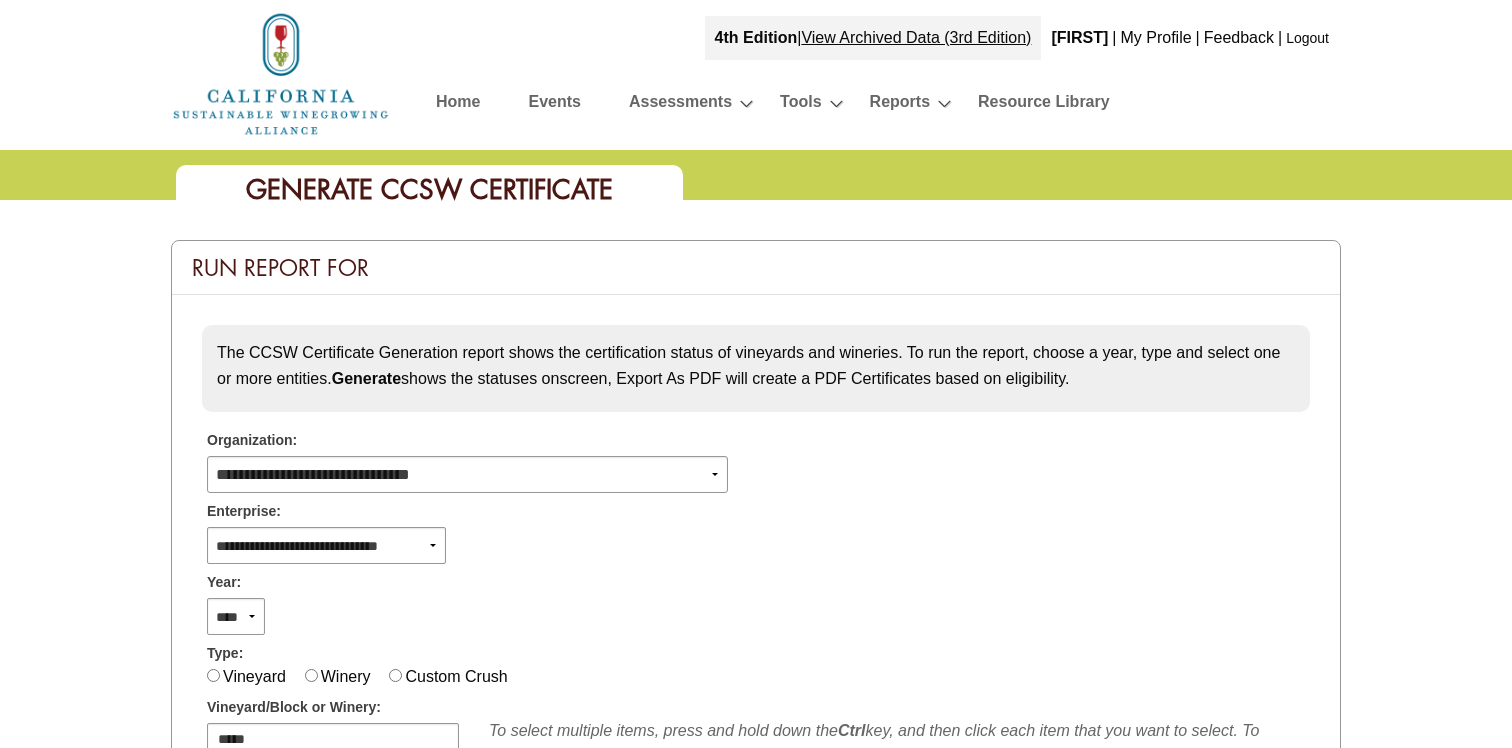 scroll, scrollTop: 282, scrollLeft: 0, axis: vertical 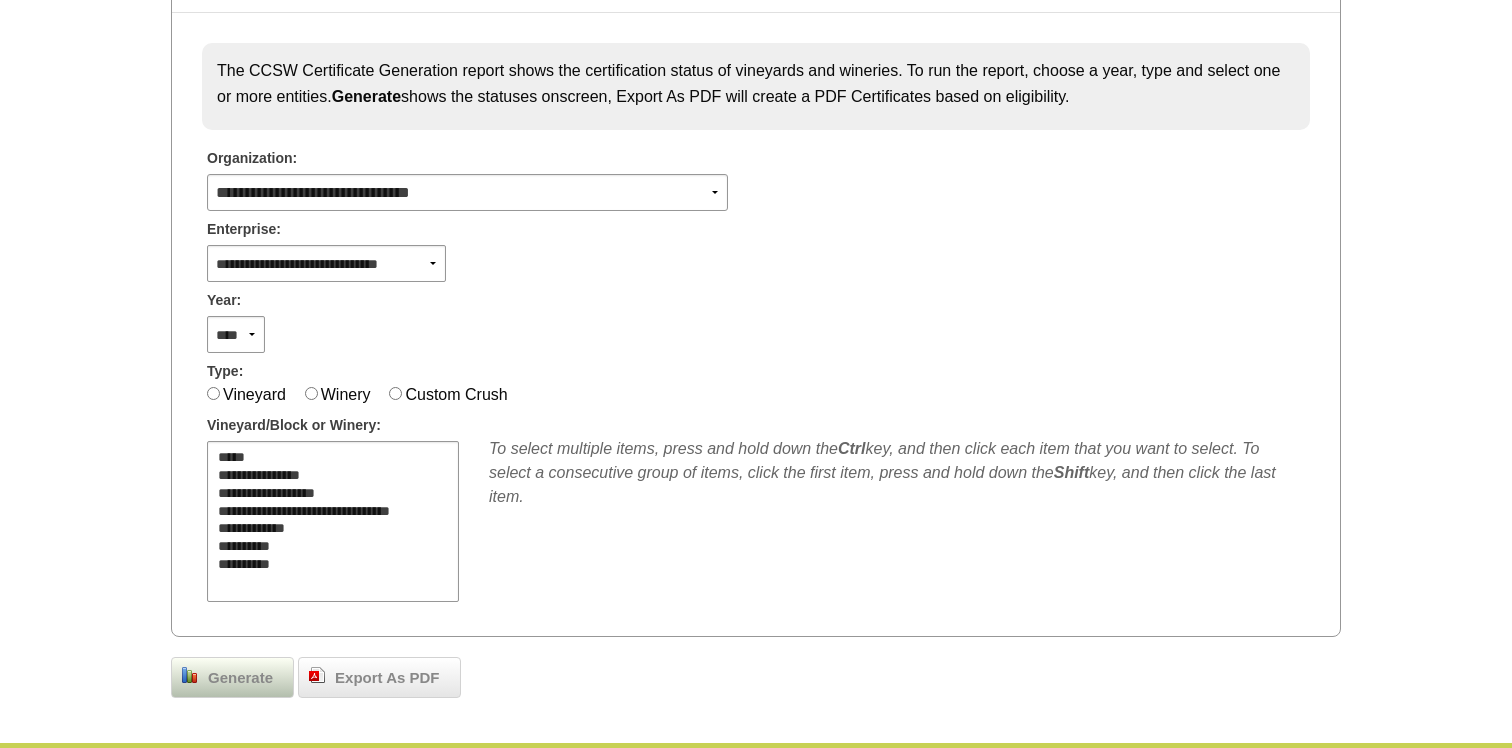 click on "Generate" at bounding box center [240, 678] 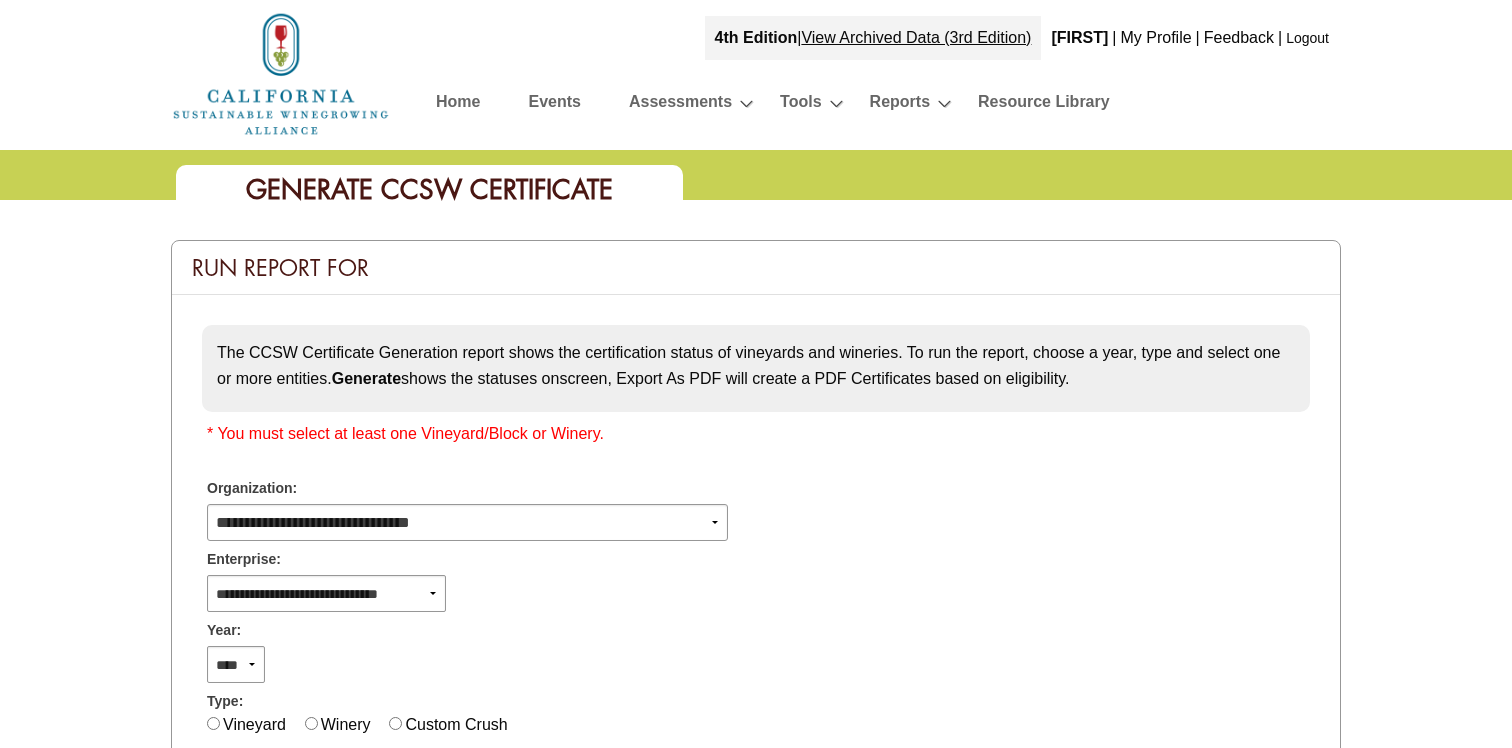 scroll, scrollTop: 282, scrollLeft: 0, axis: vertical 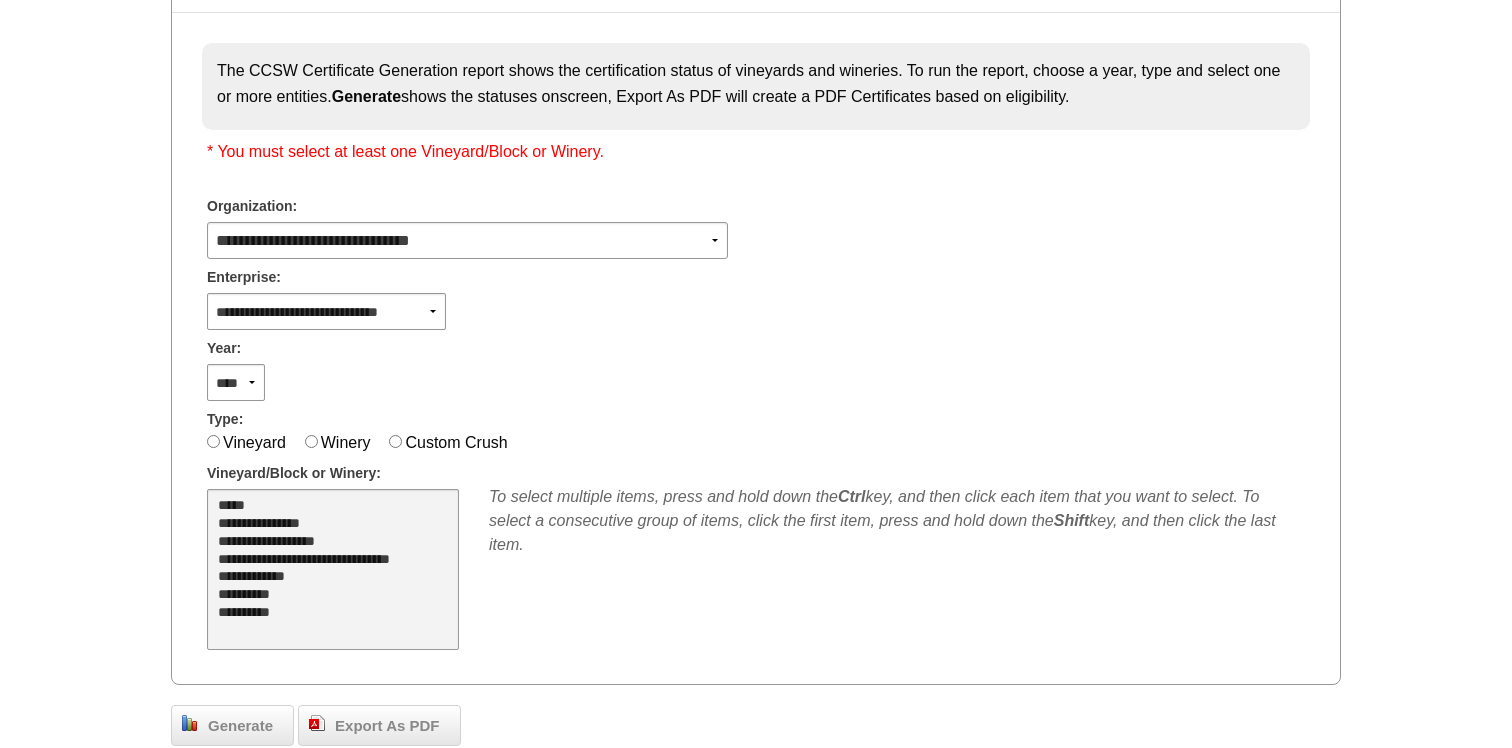 select on "***" 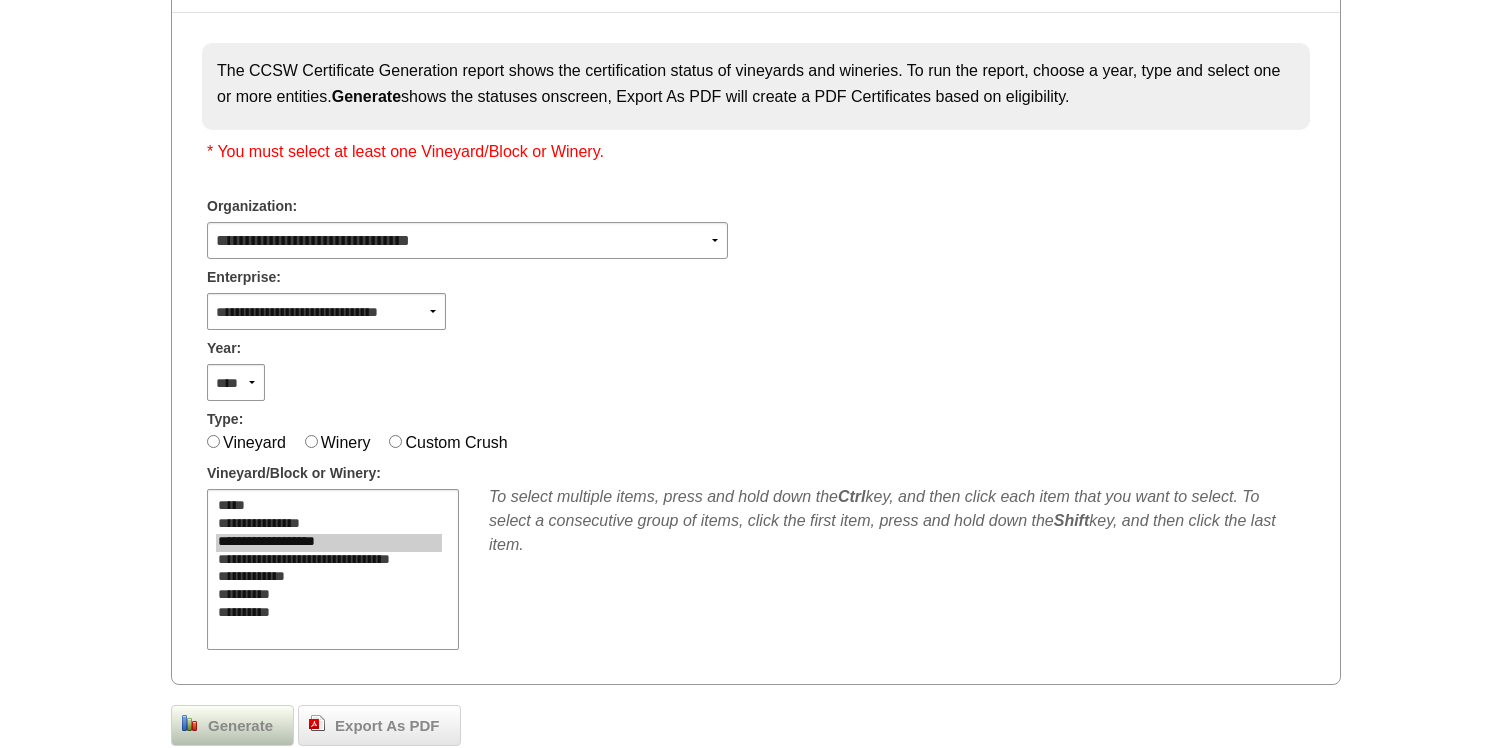 click on "Generate" at bounding box center (240, 726) 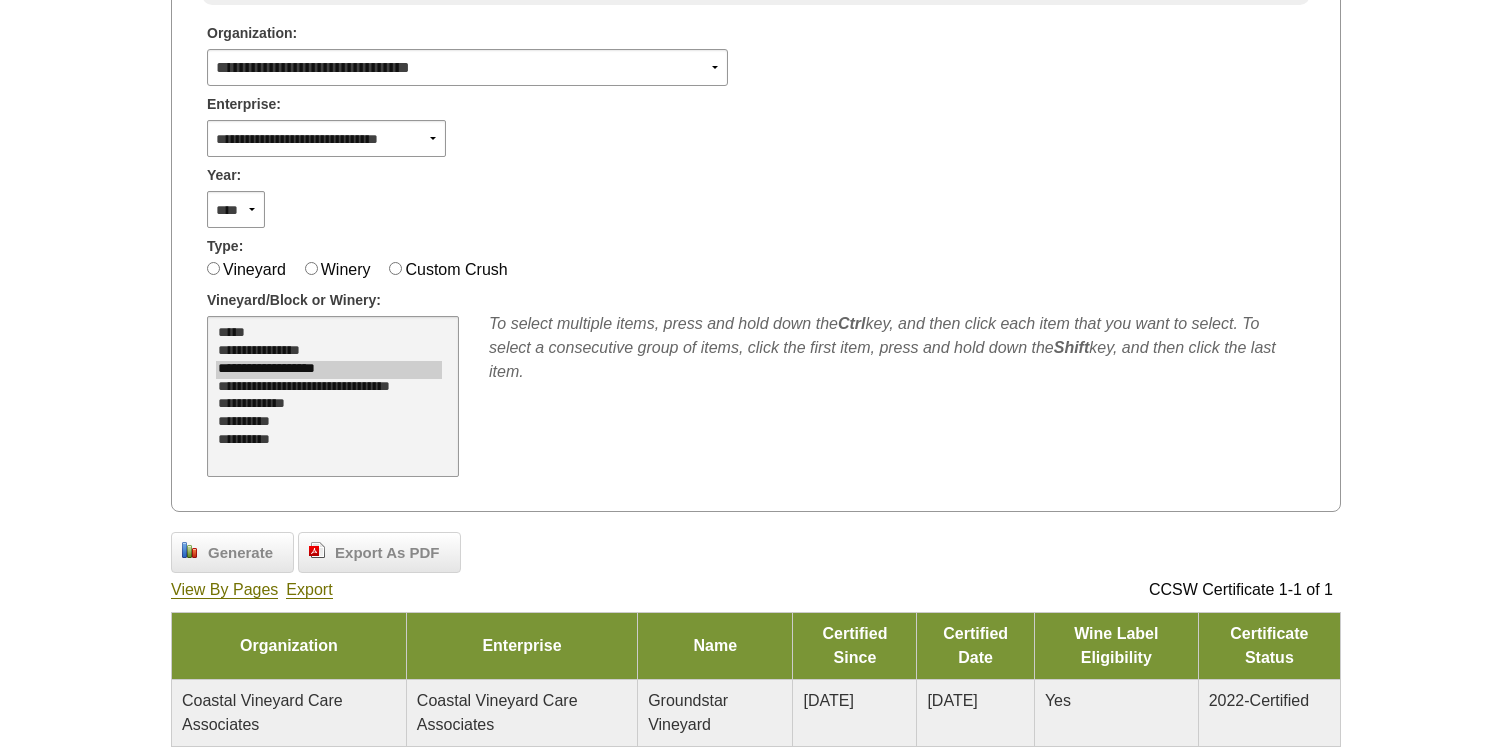 scroll, scrollTop: 392, scrollLeft: 0, axis: vertical 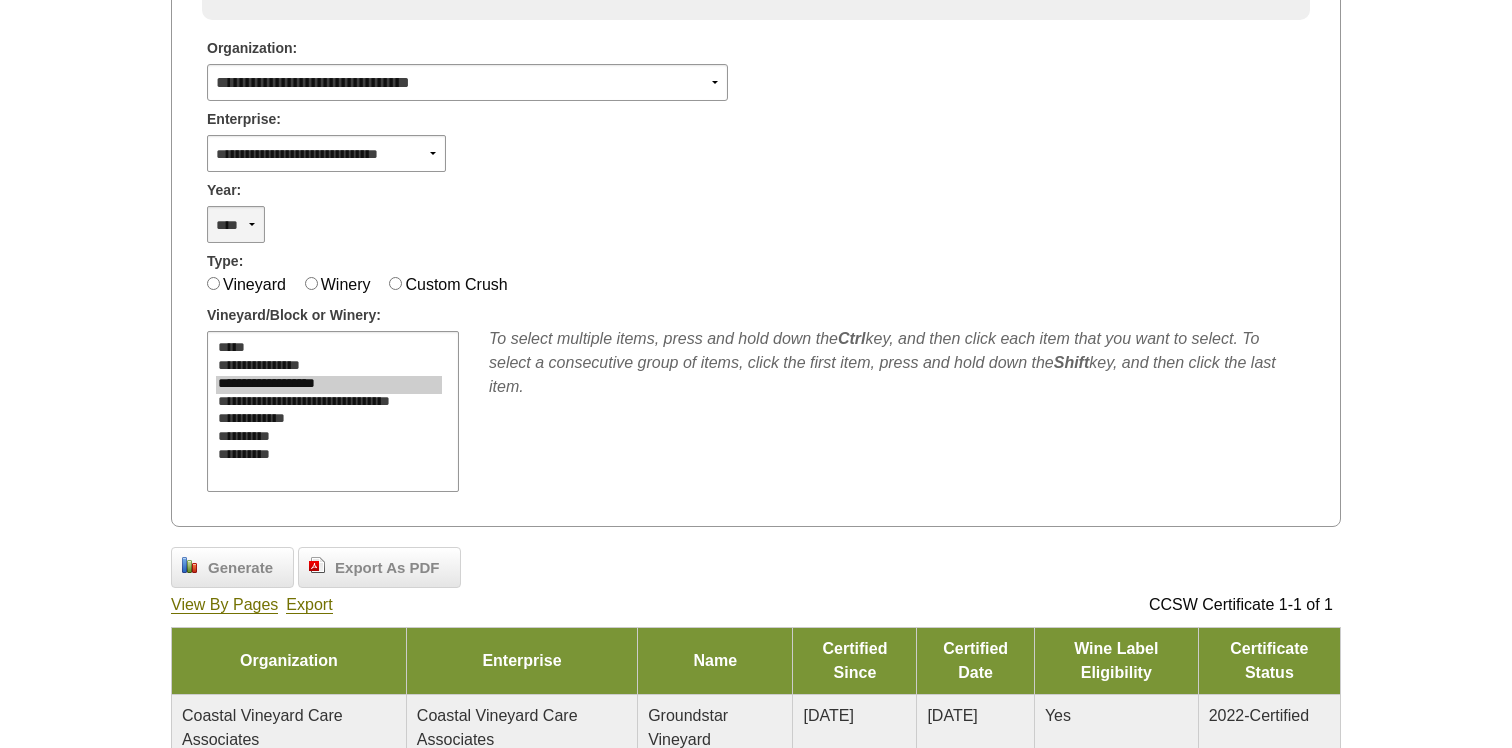 click on "****
****
****
****
****
****
****
****
****
****
****
****
****
****" at bounding box center (236, 224) 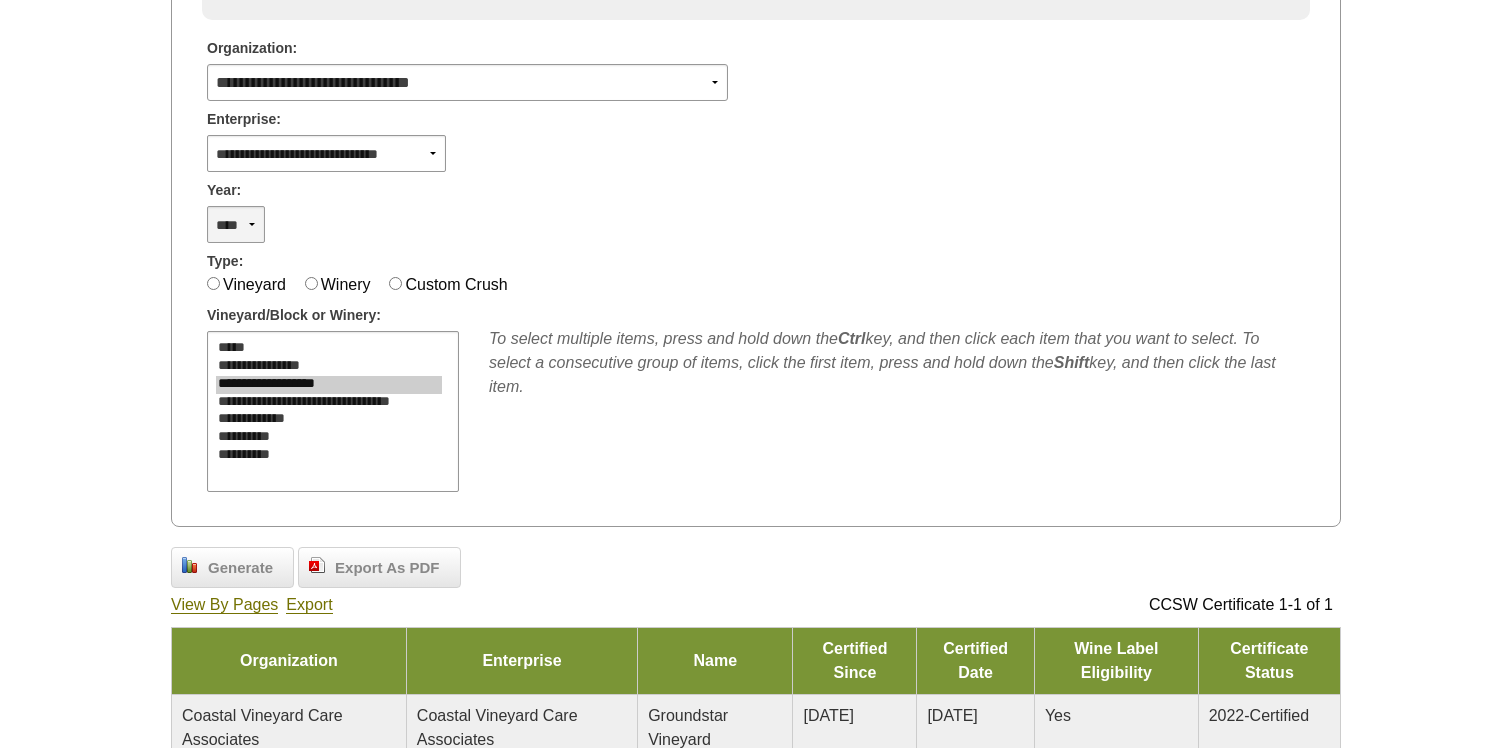 select on "**" 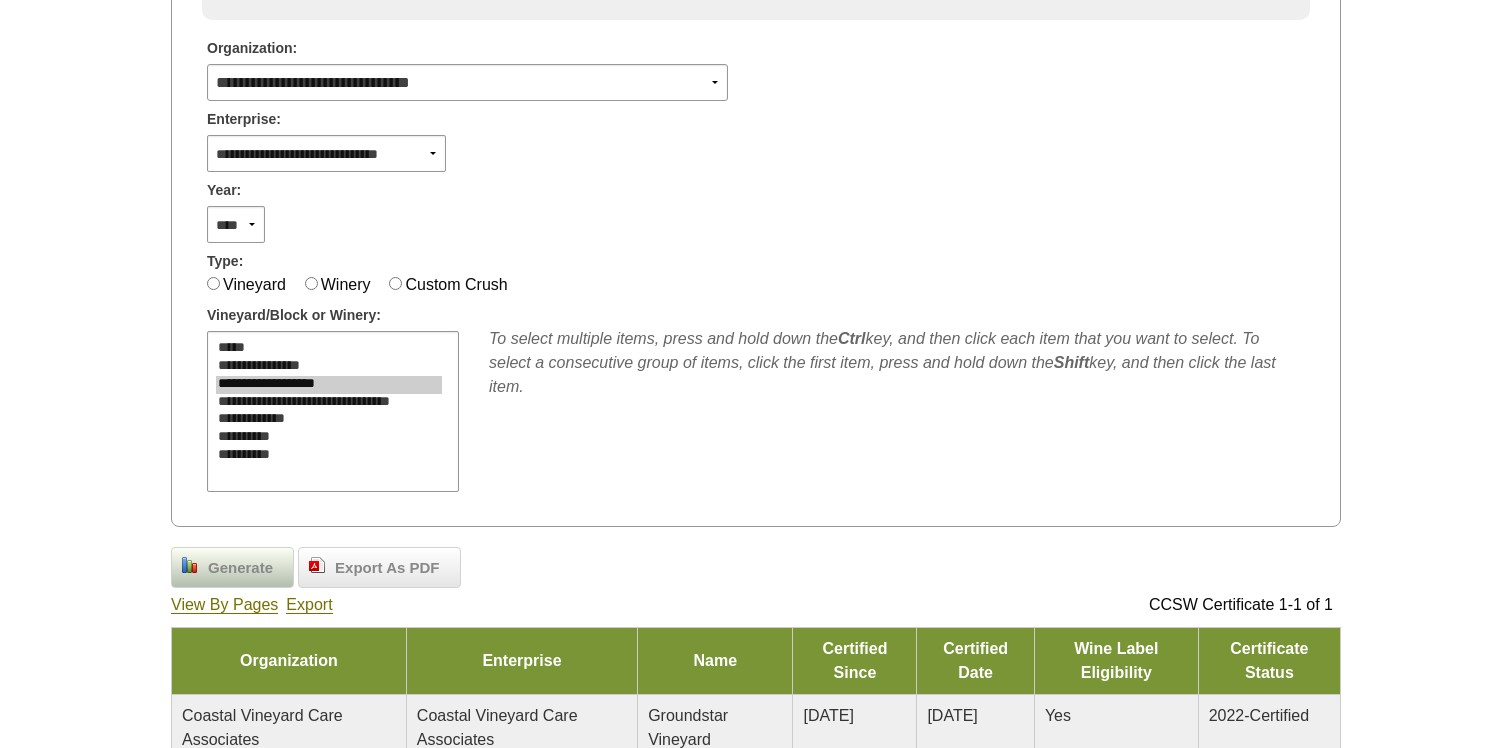 click on "Generate" at bounding box center (240, 568) 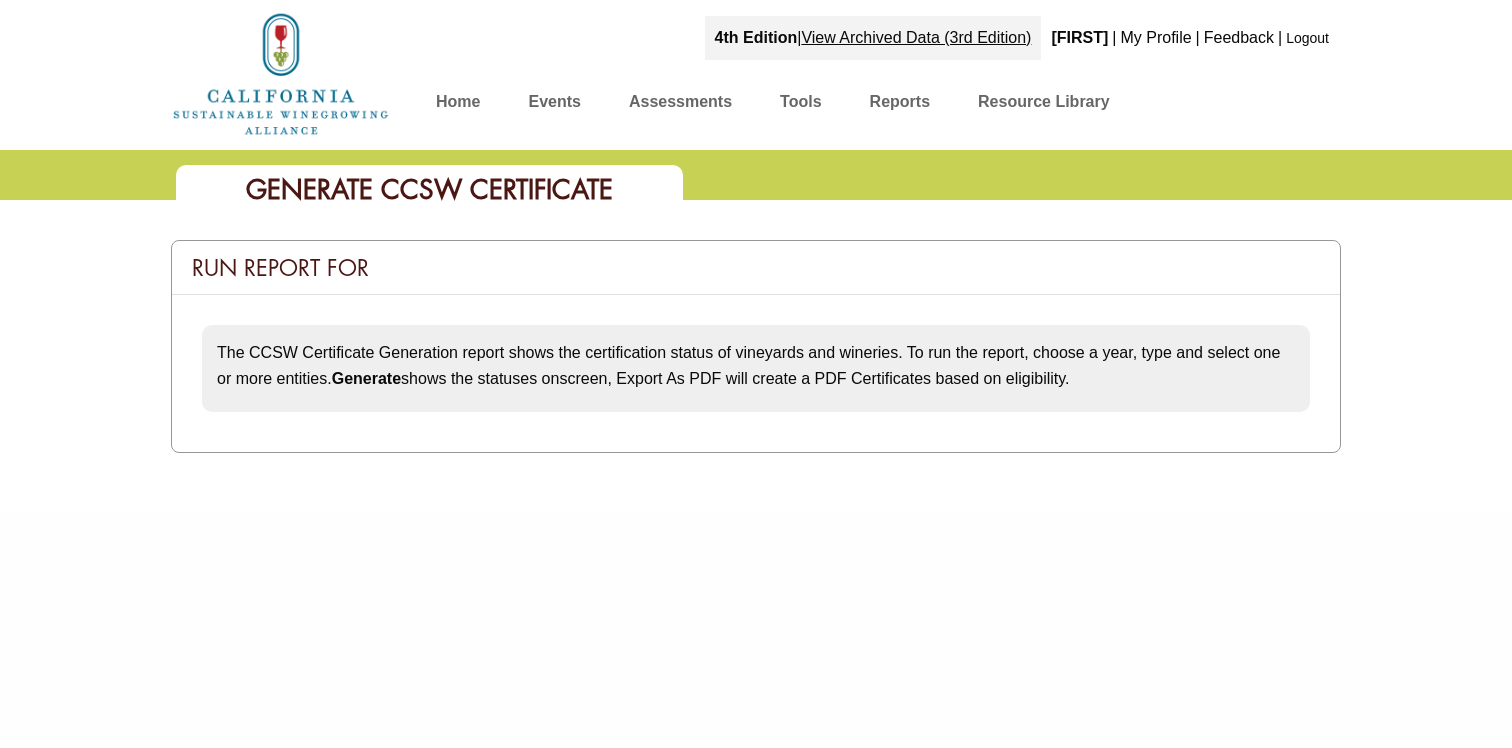 scroll, scrollTop: 392, scrollLeft: 0, axis: vertical 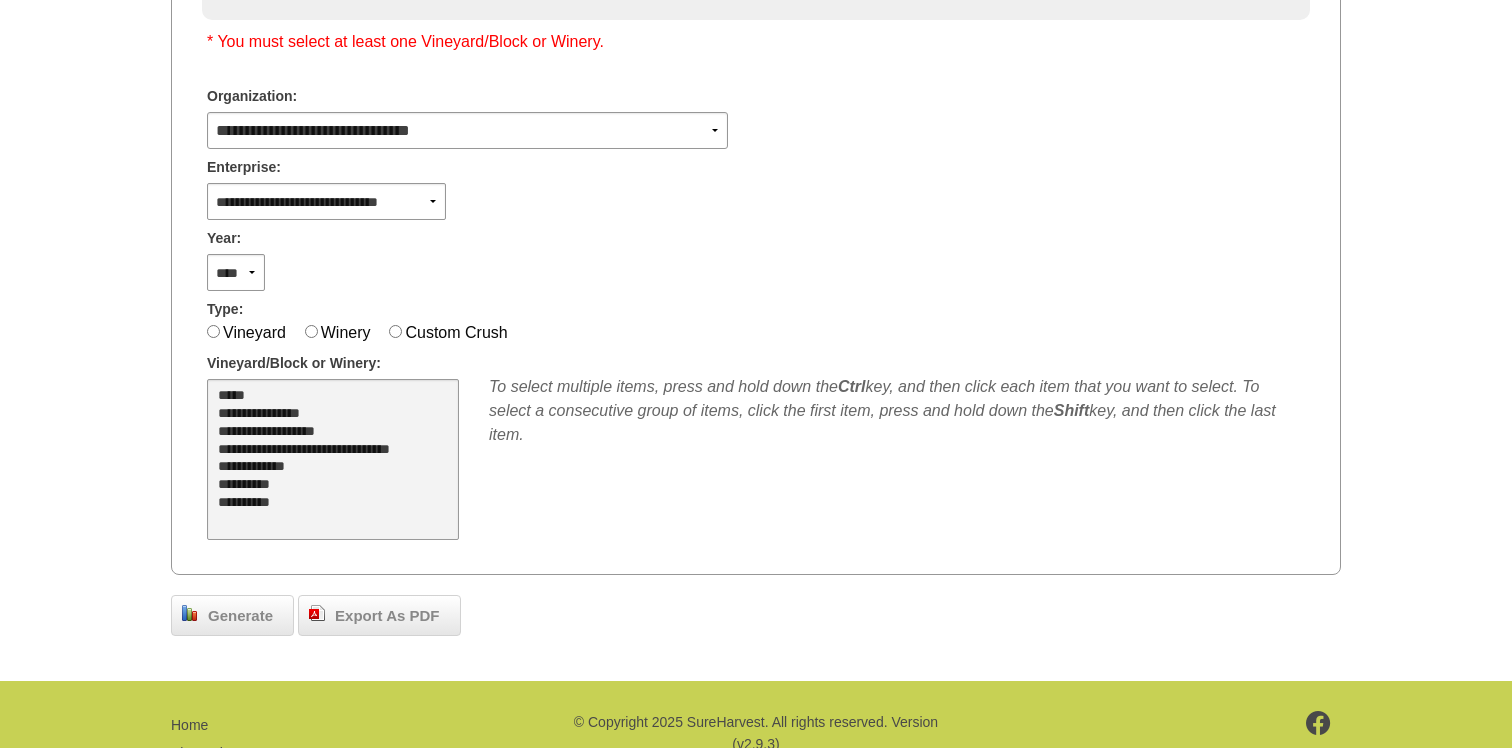 select on "****" 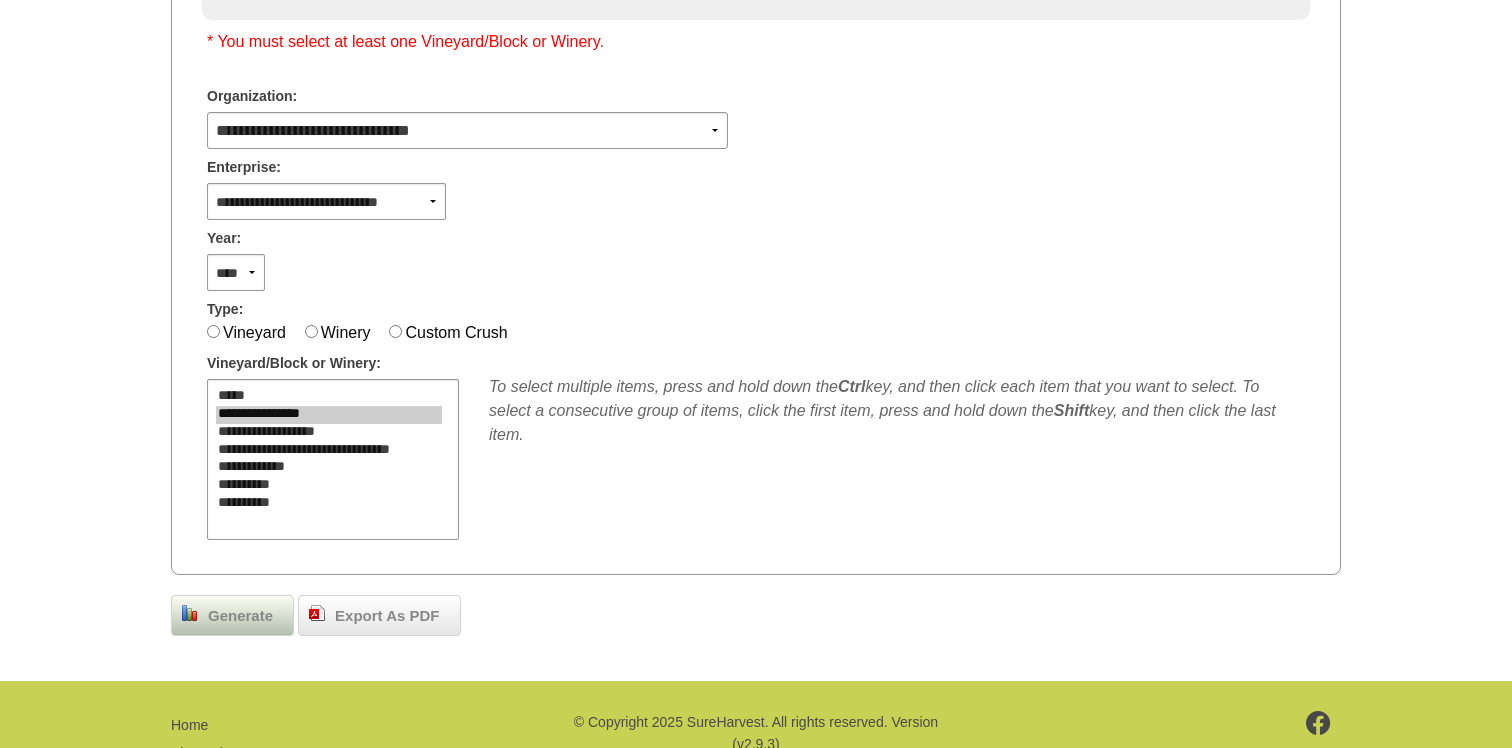 click on "Generate" at bounding box center [240, 616] 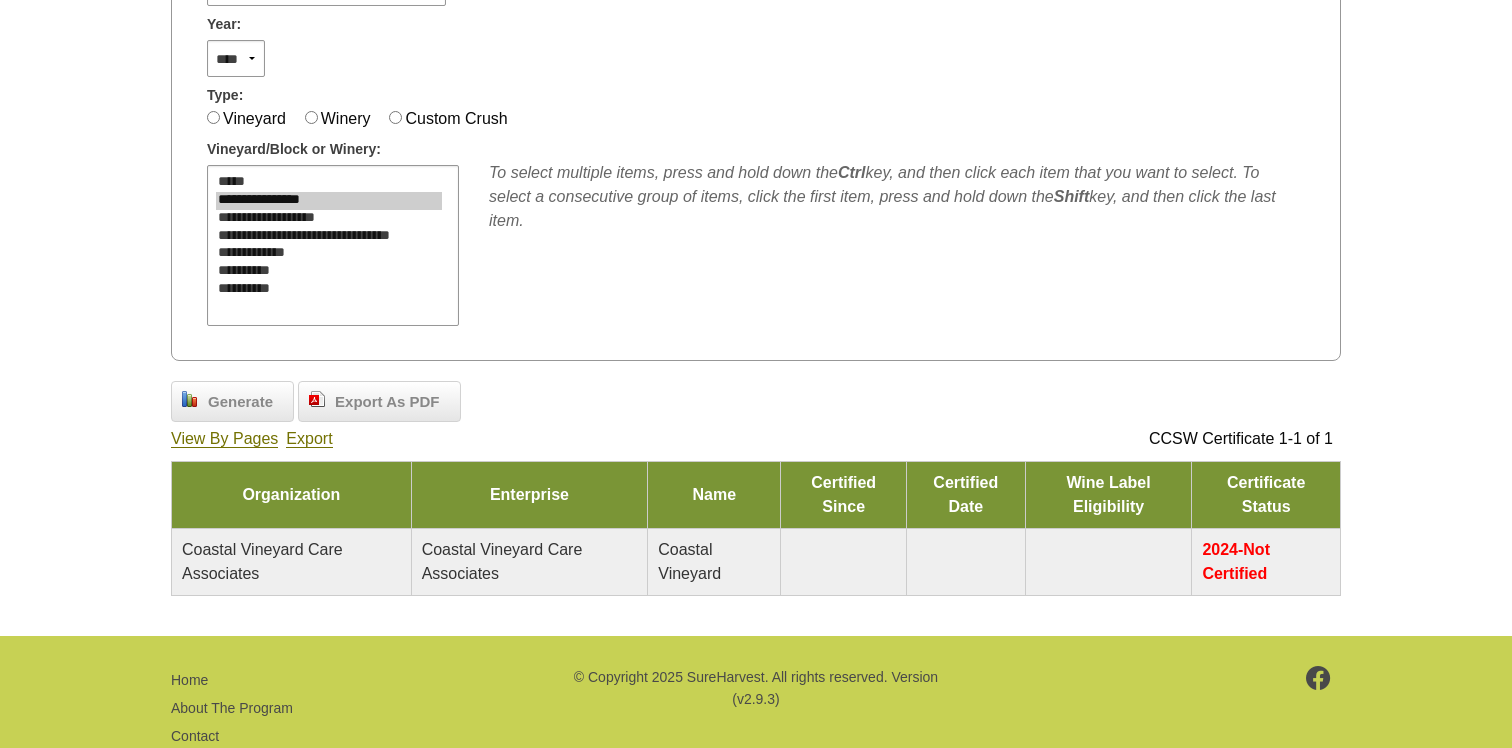 scroll, scrollTop: 562, scrollLeft: 0, axis: vertical 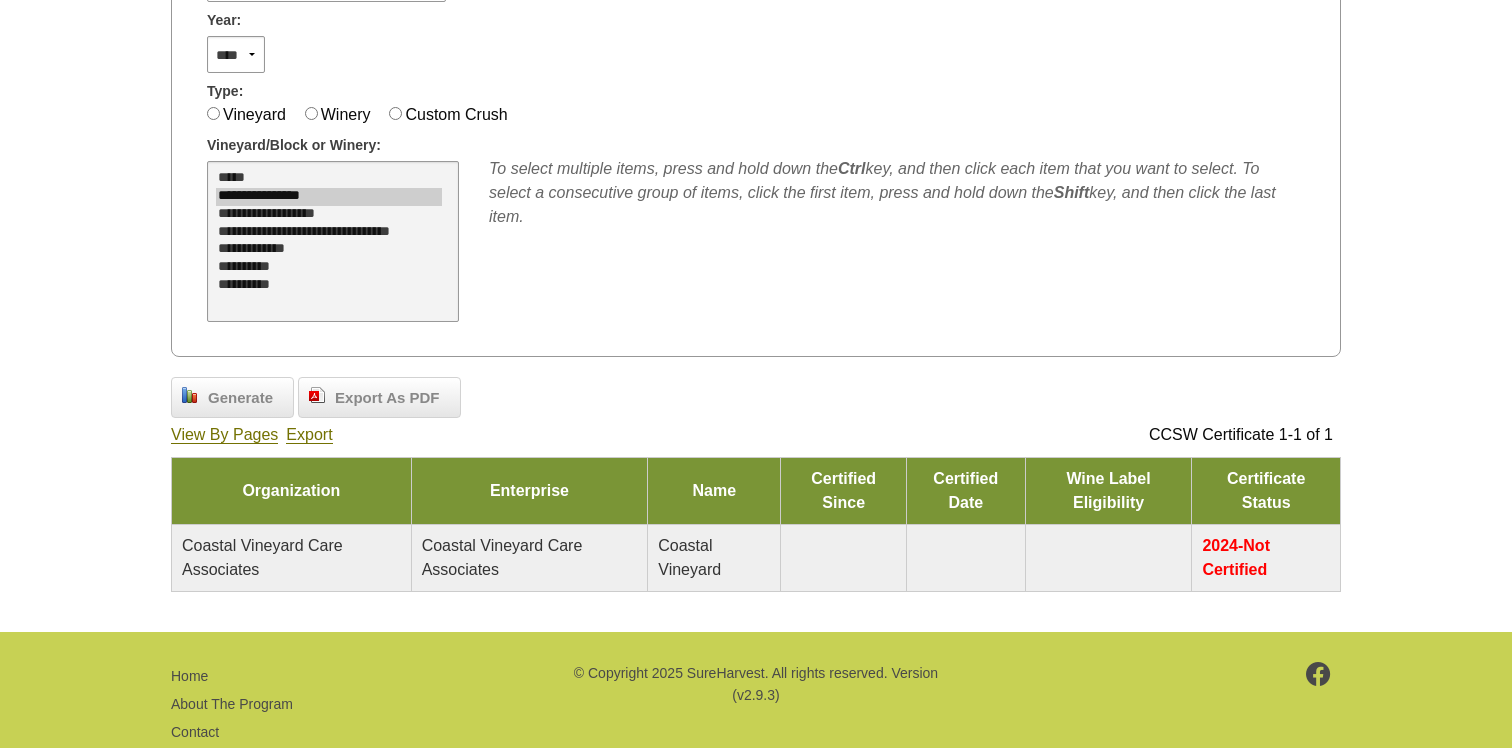 select on "***" 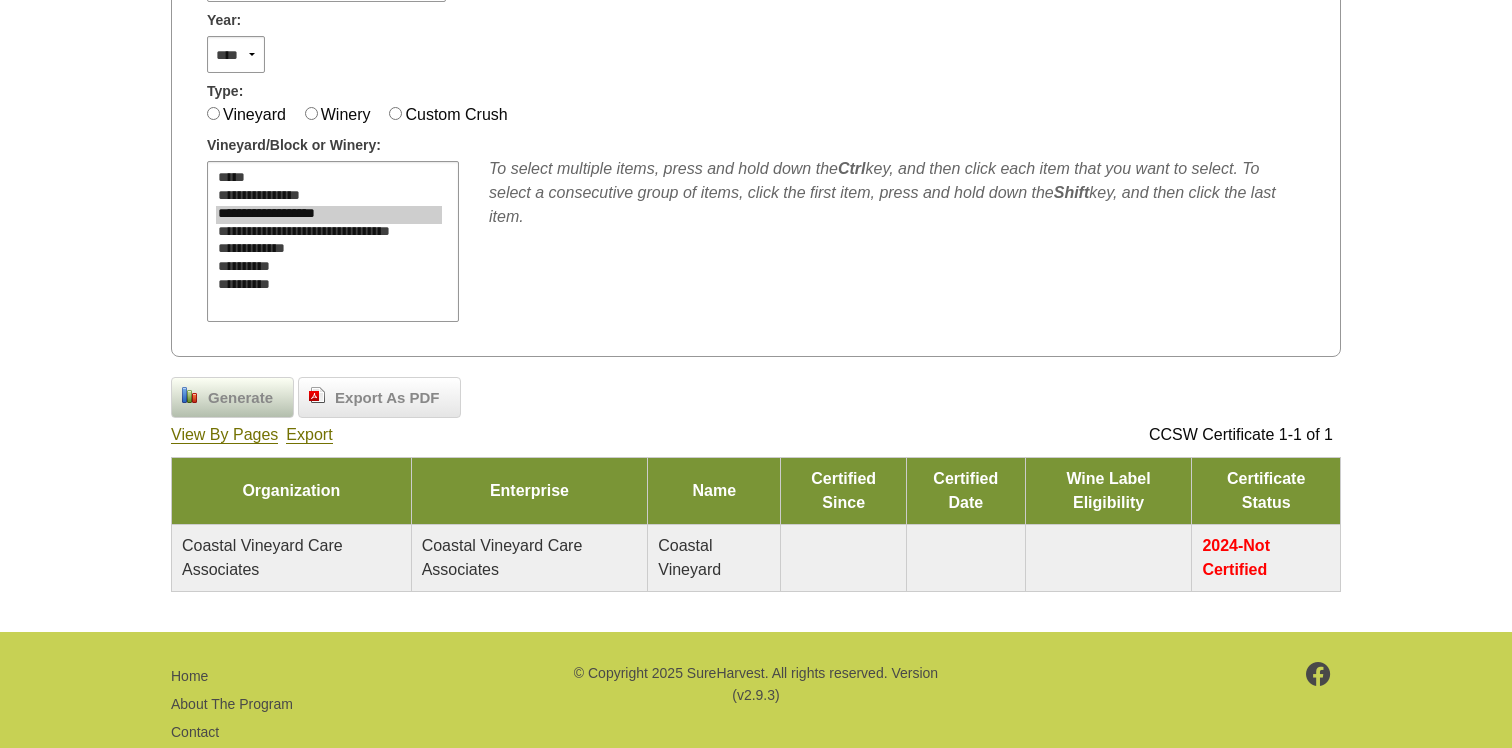 click on "Generate" at bounding box center (240, 398) 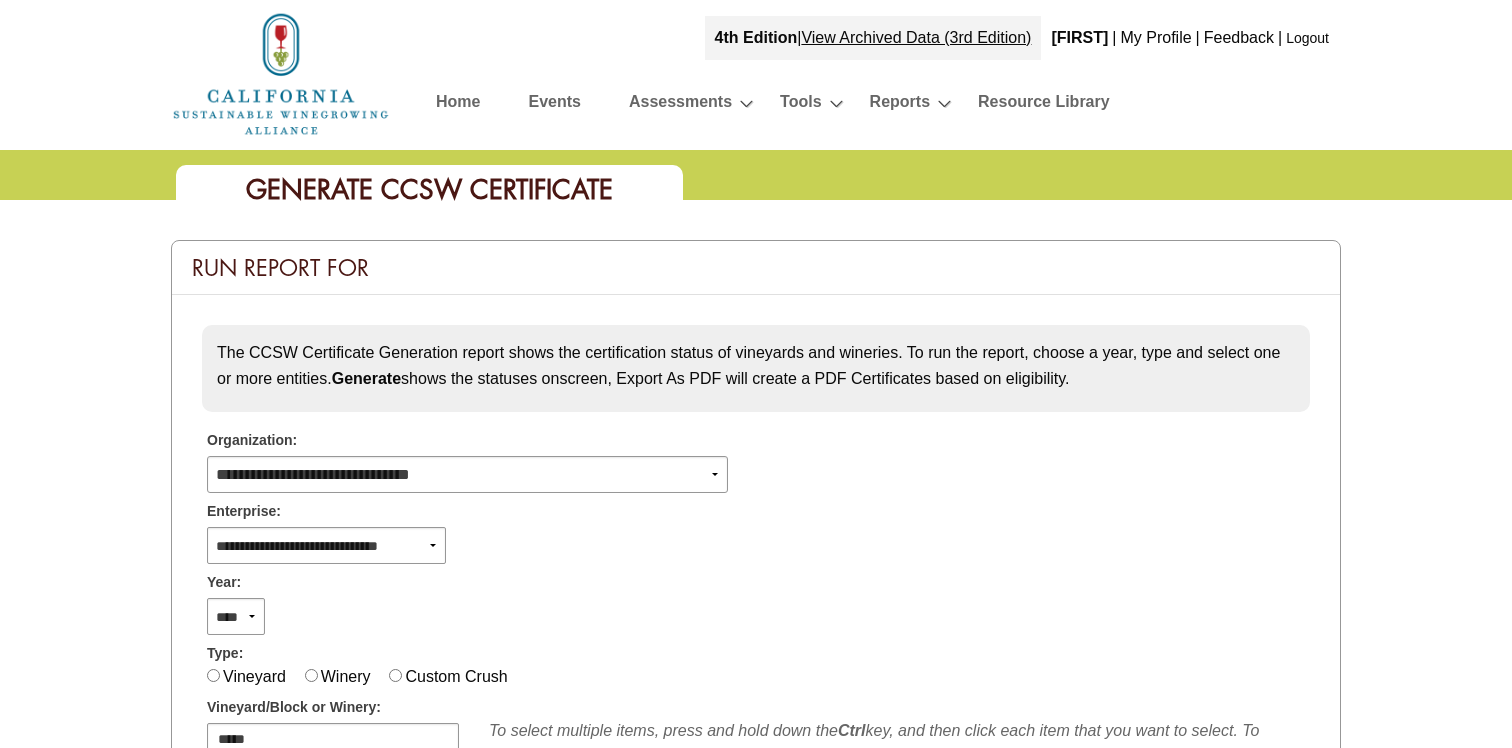 scroll, scrollTop: 562, scrollLeft: 0, axis: vertical 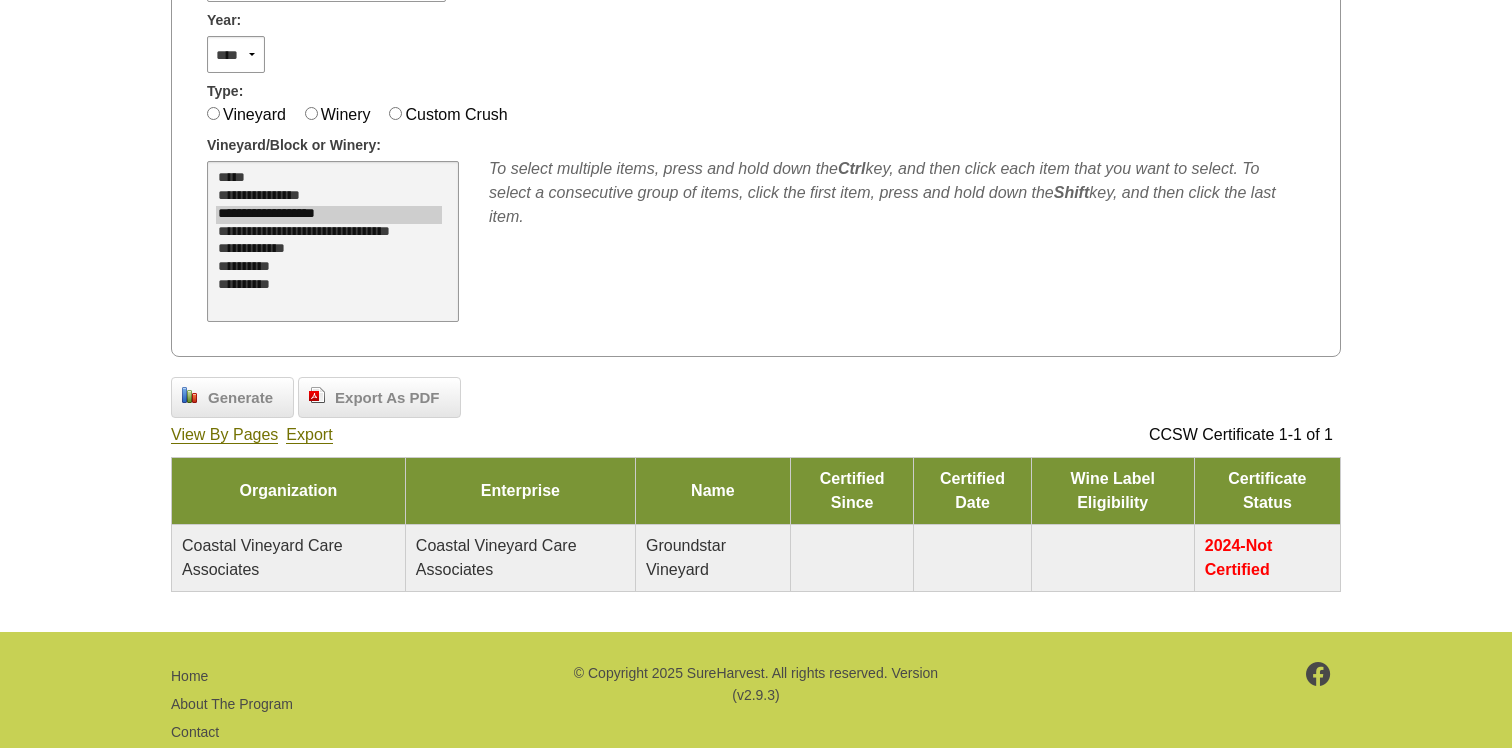 select on "****" 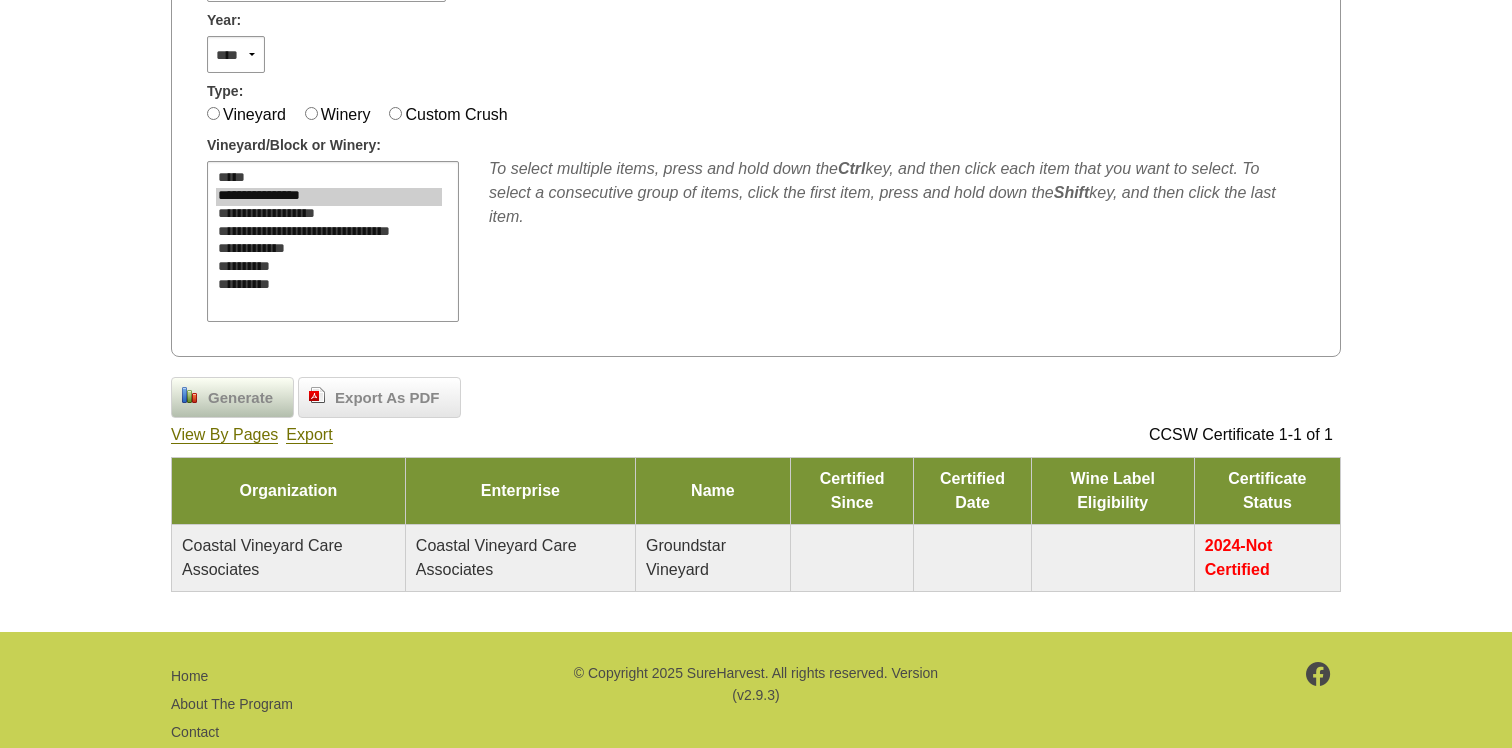 click on "Generate" at bounding box center [240, 398] 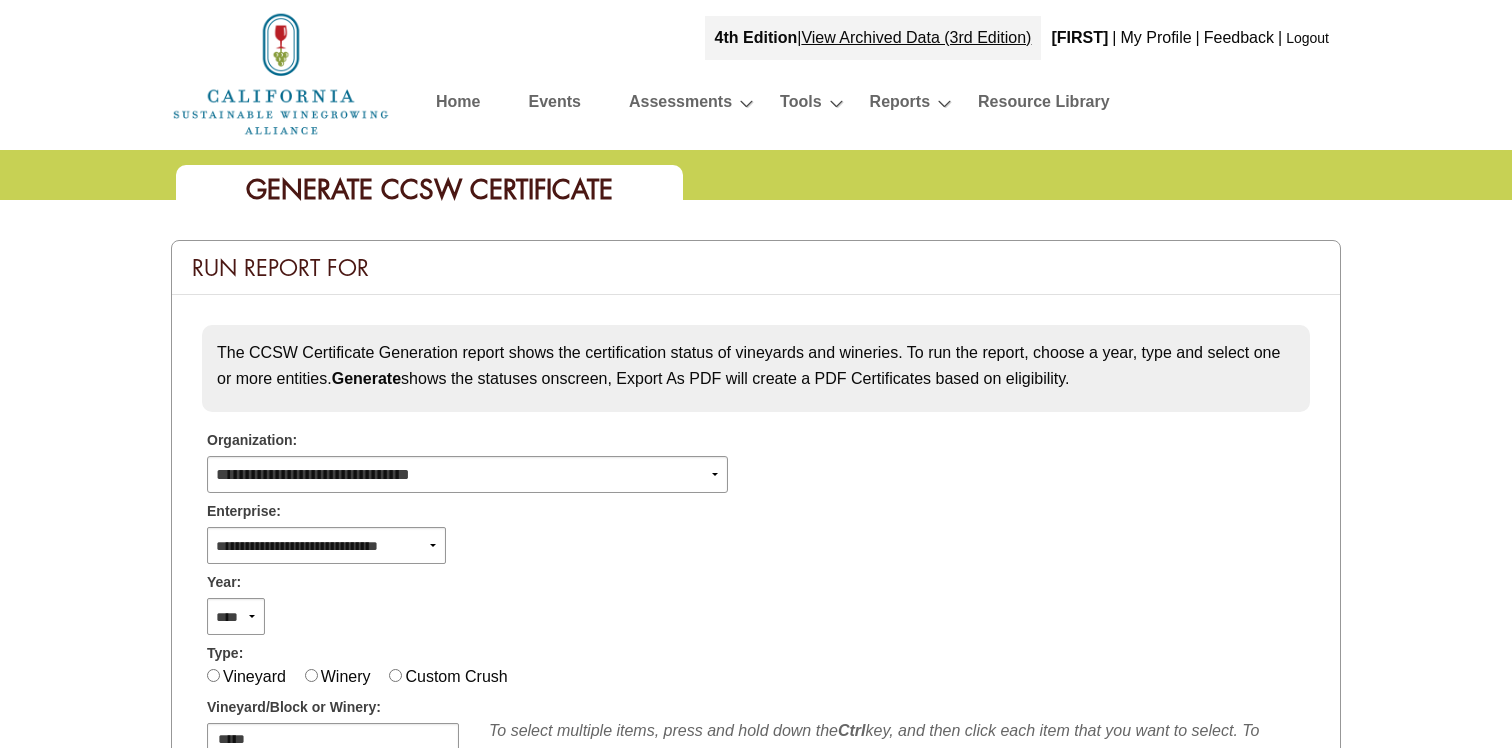 scroll, scrollTop: 562, scrollLeft: 0, axis: vertical 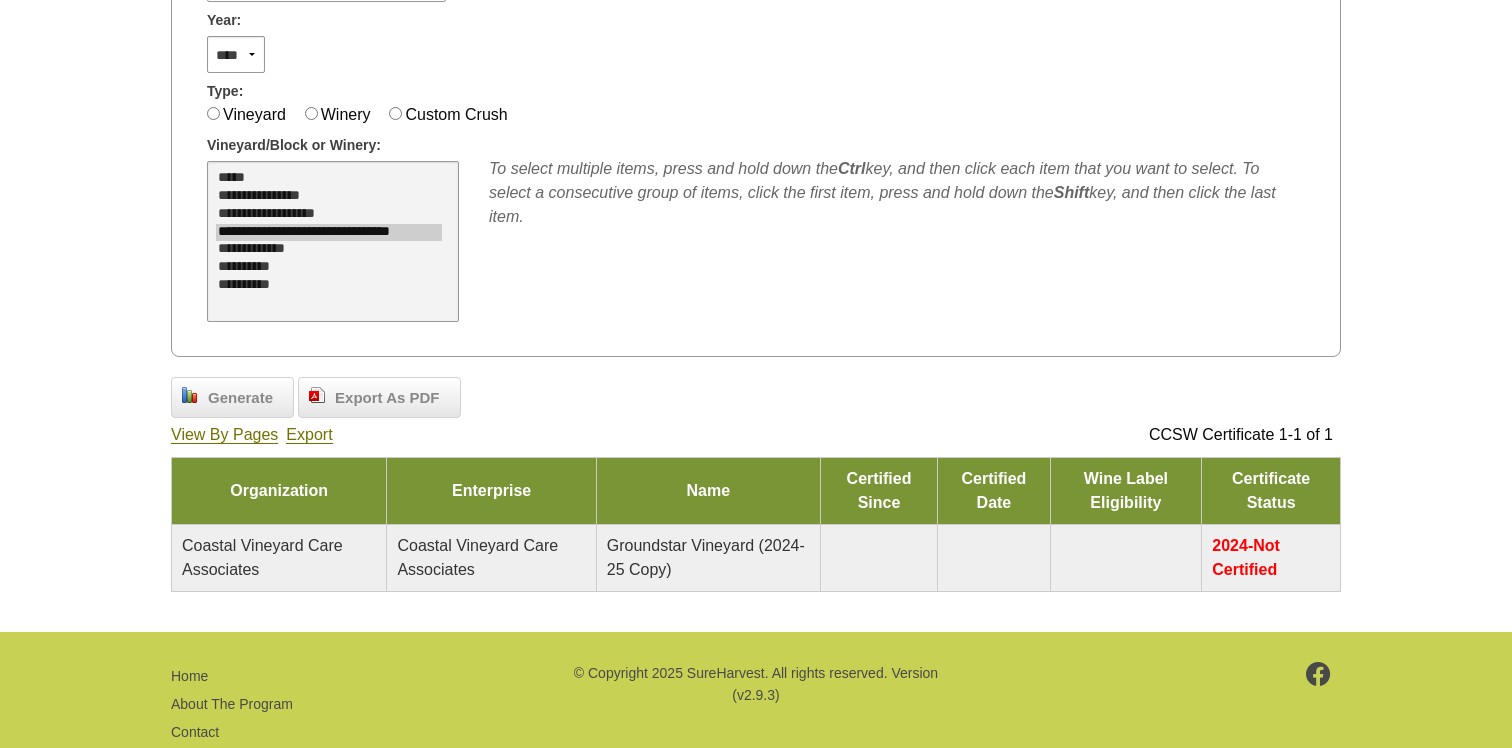 select on "****" 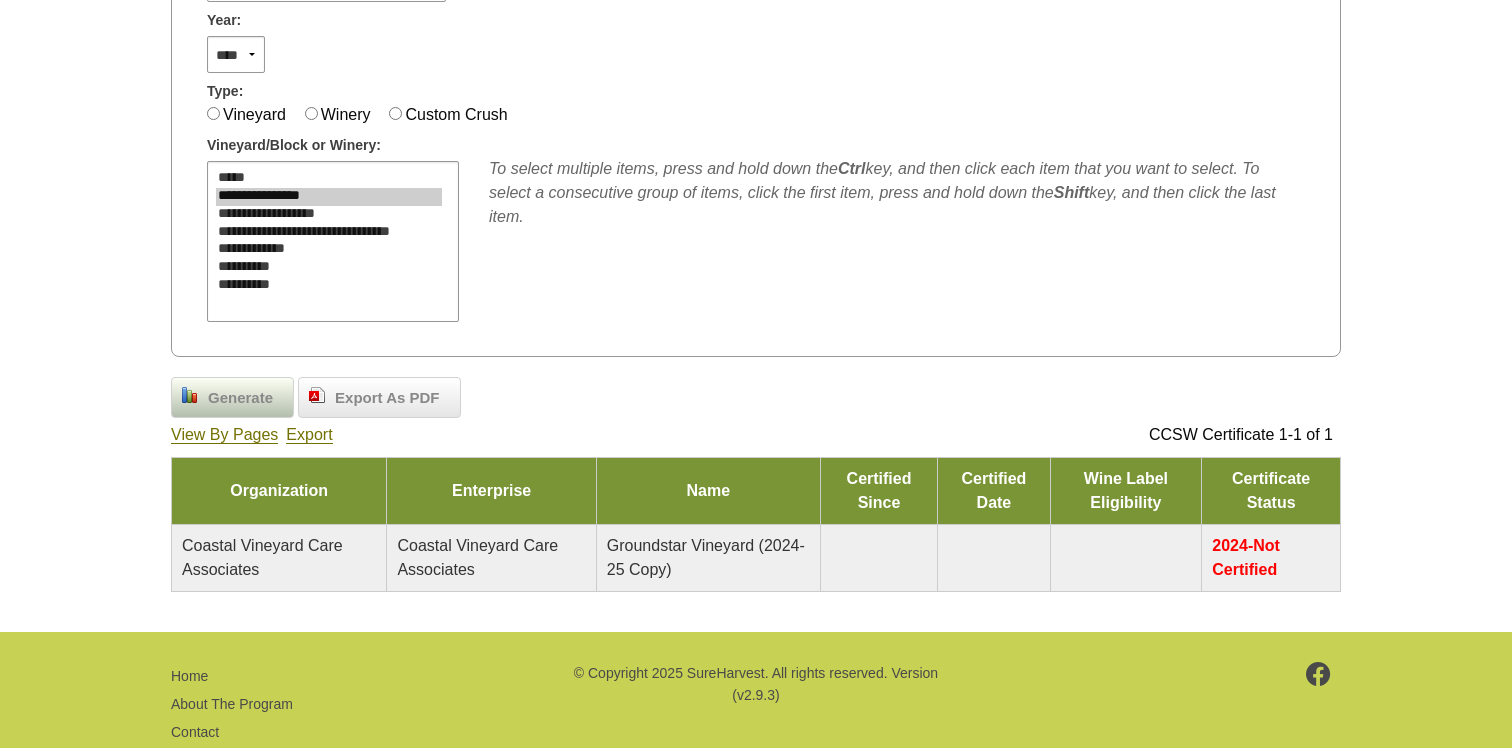 click on "Generate" at bounding box center (240, 398) 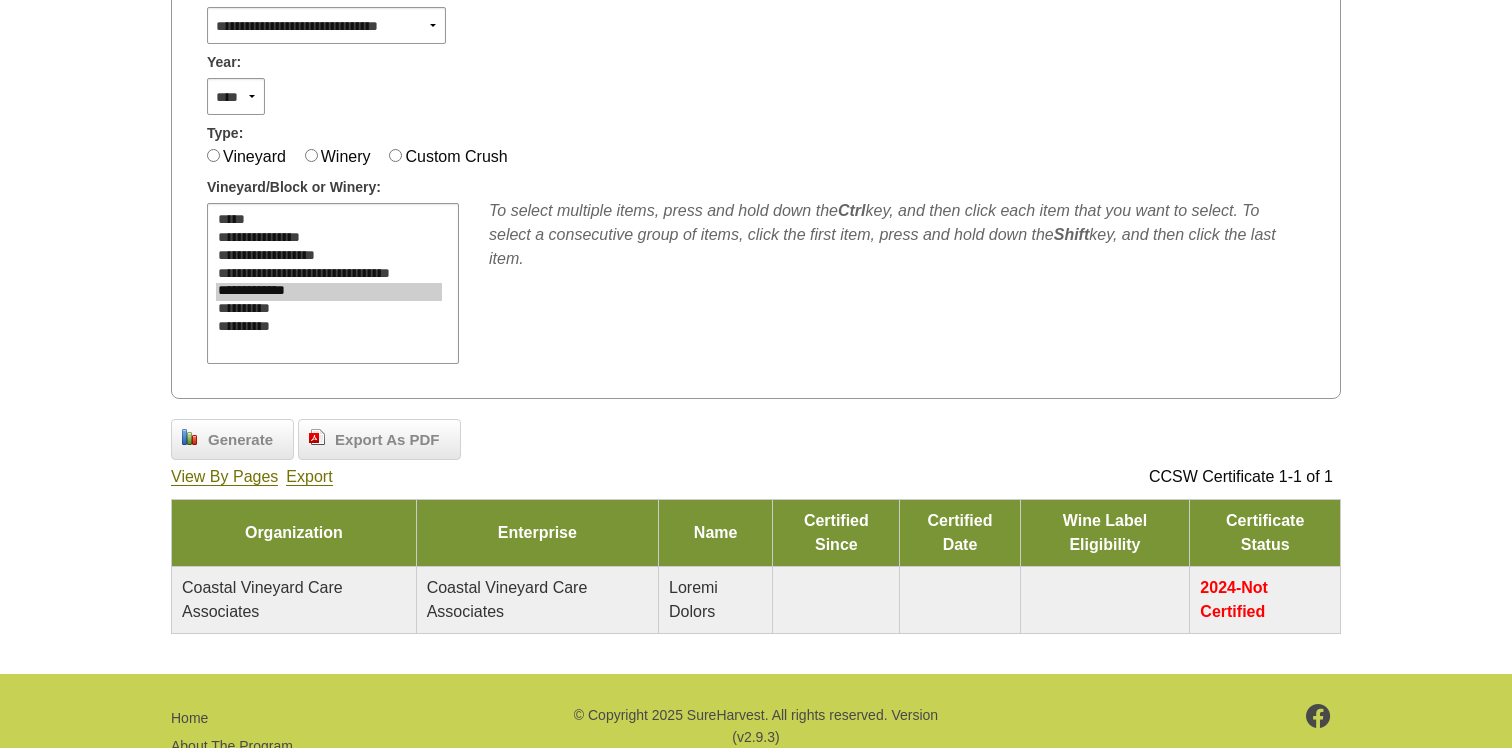 scroll, scrollTop: 501, scrollLeft: 0, axis: vertical 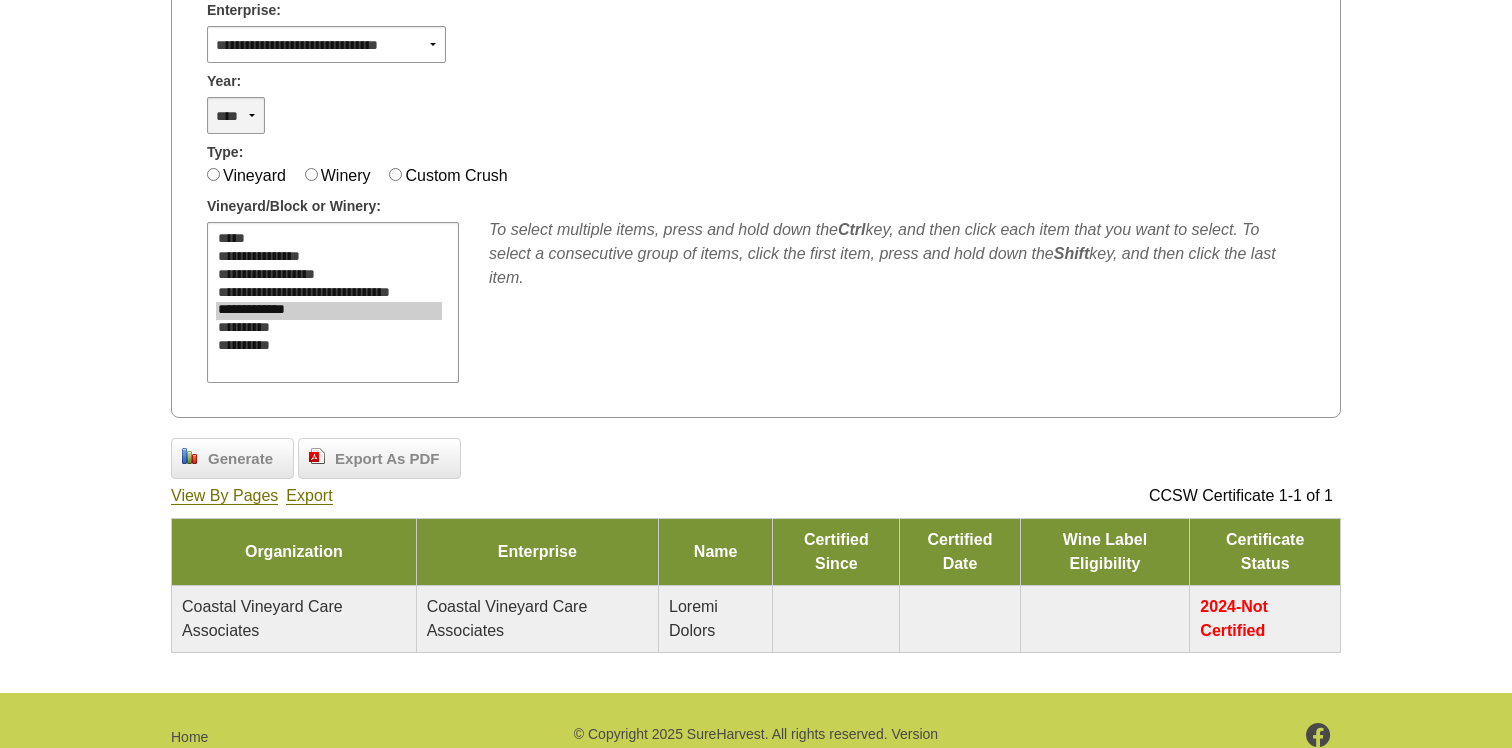 click on "****
****
****
****
****
****
****
****
****
****
****
****
****
****" at bounding box center [236, 115] 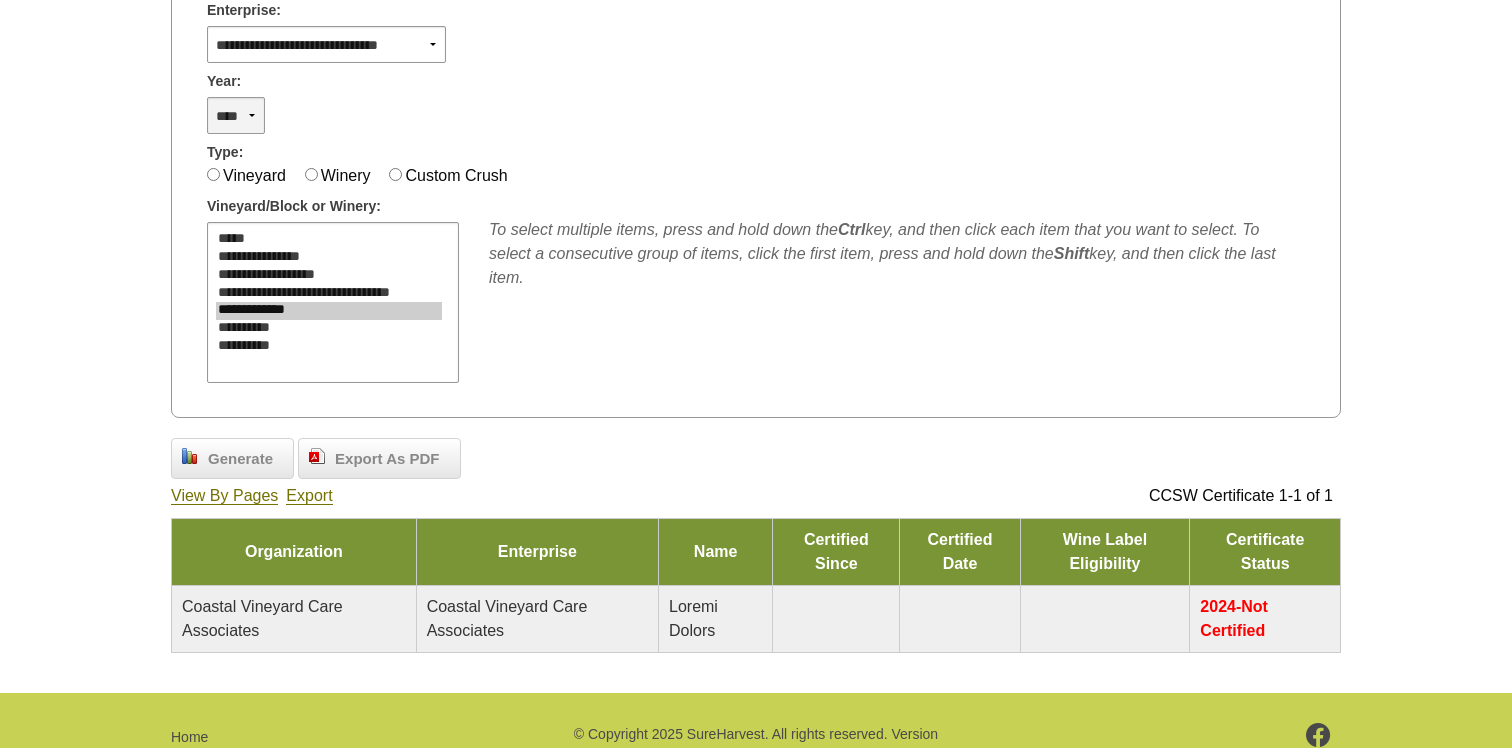 select on "**" 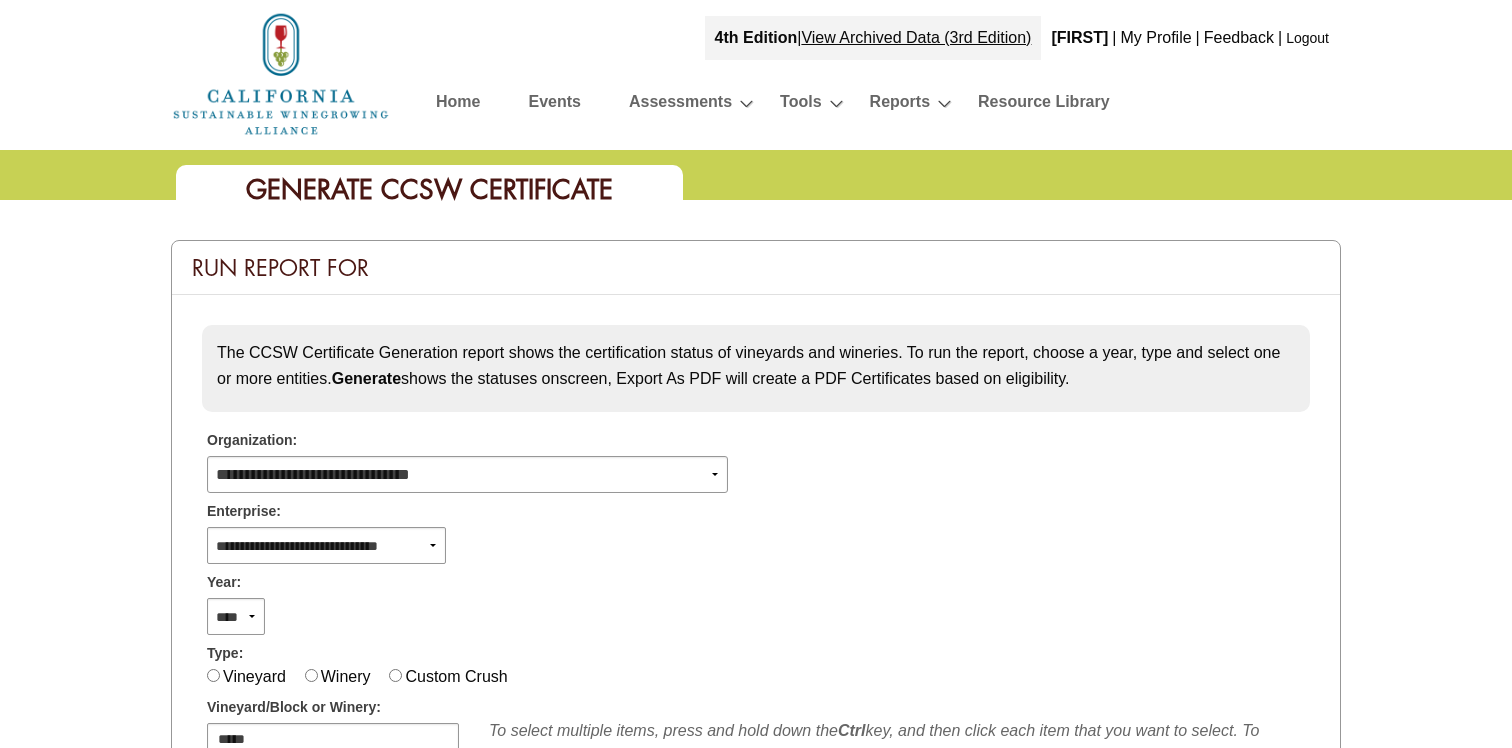 scroll, scrollTop: 438, scrollLeft: 0, axis: vertical 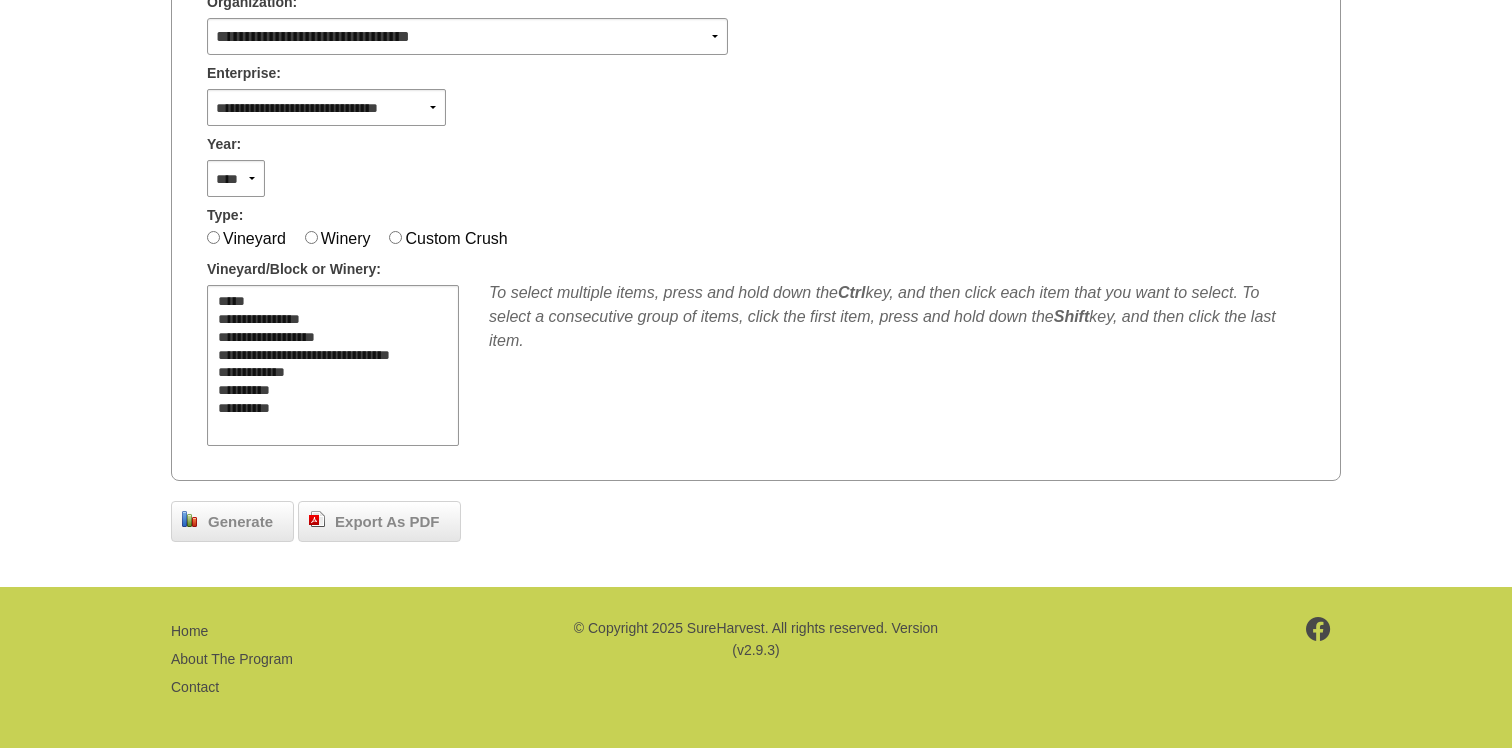 click on "Vineyard/Block or Winery:" at bounding box center [756, 266] 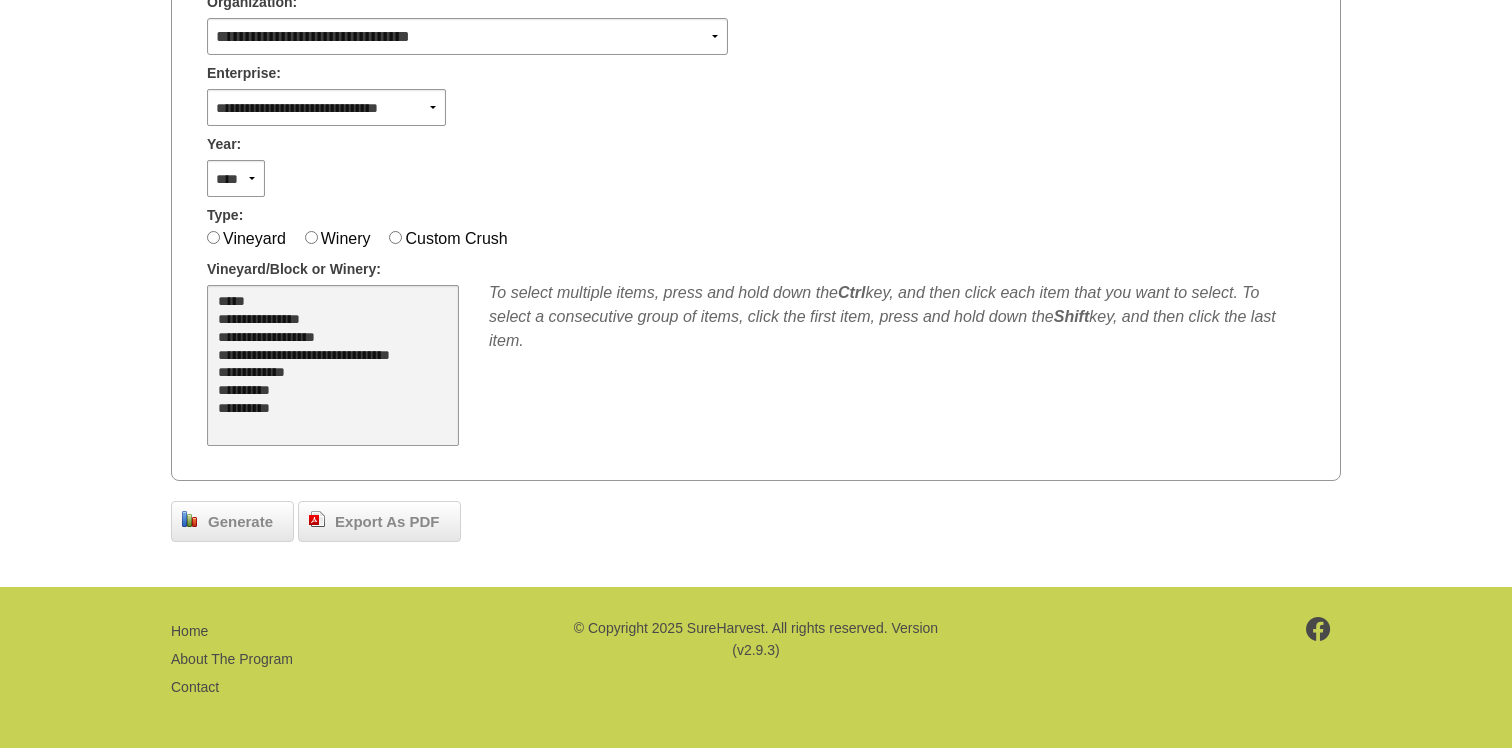 select on "****" 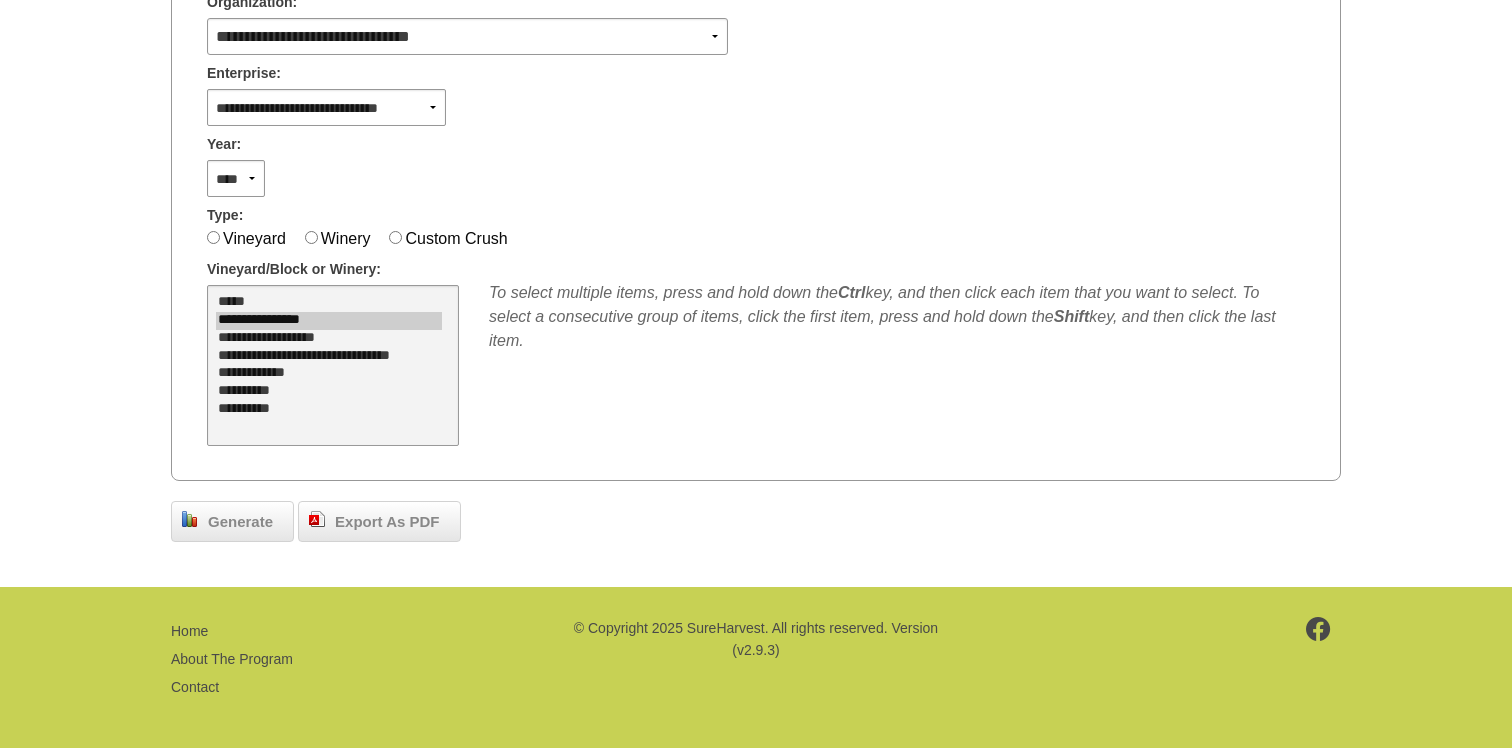 click on "**********" at bounding box center [329, 321] 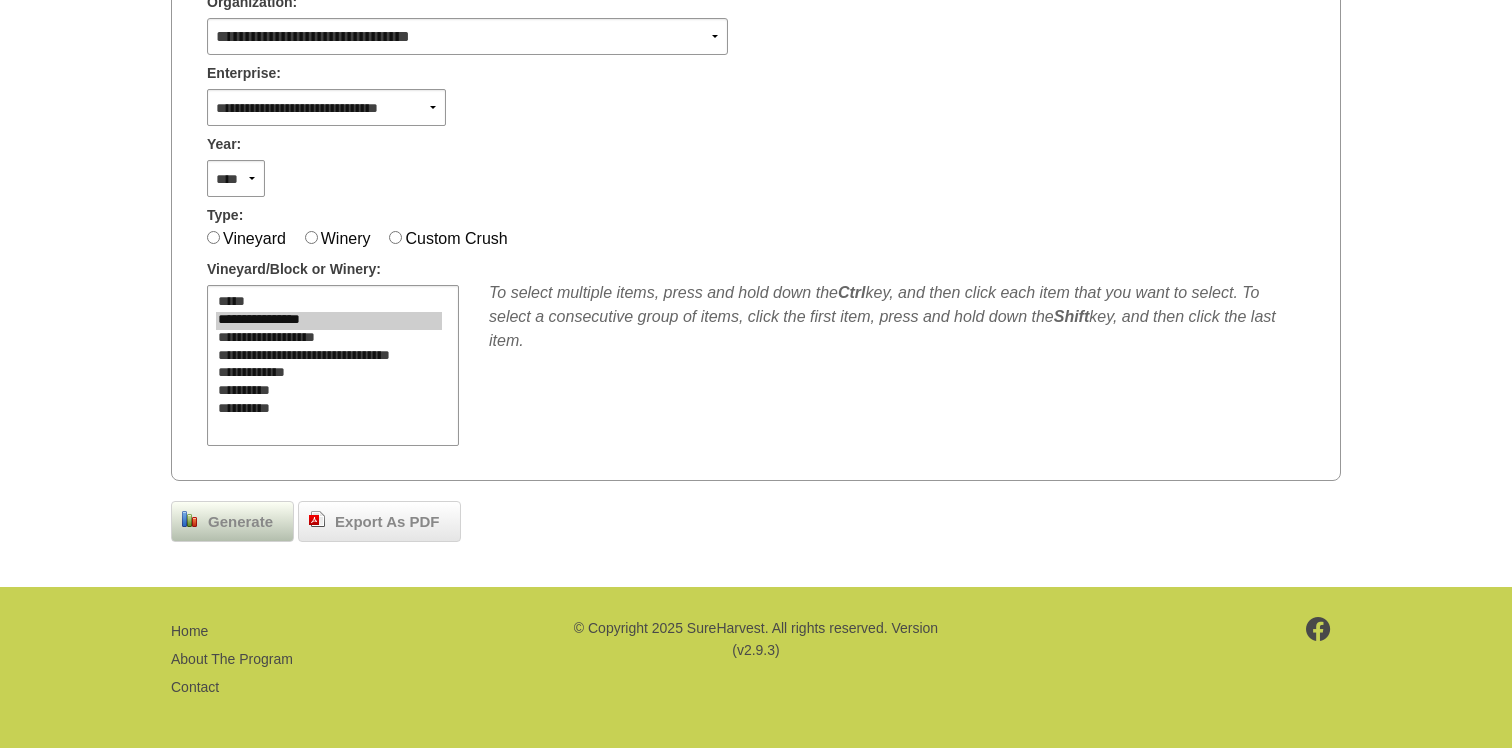 click on "Generate" at bounding box center [240, 522] 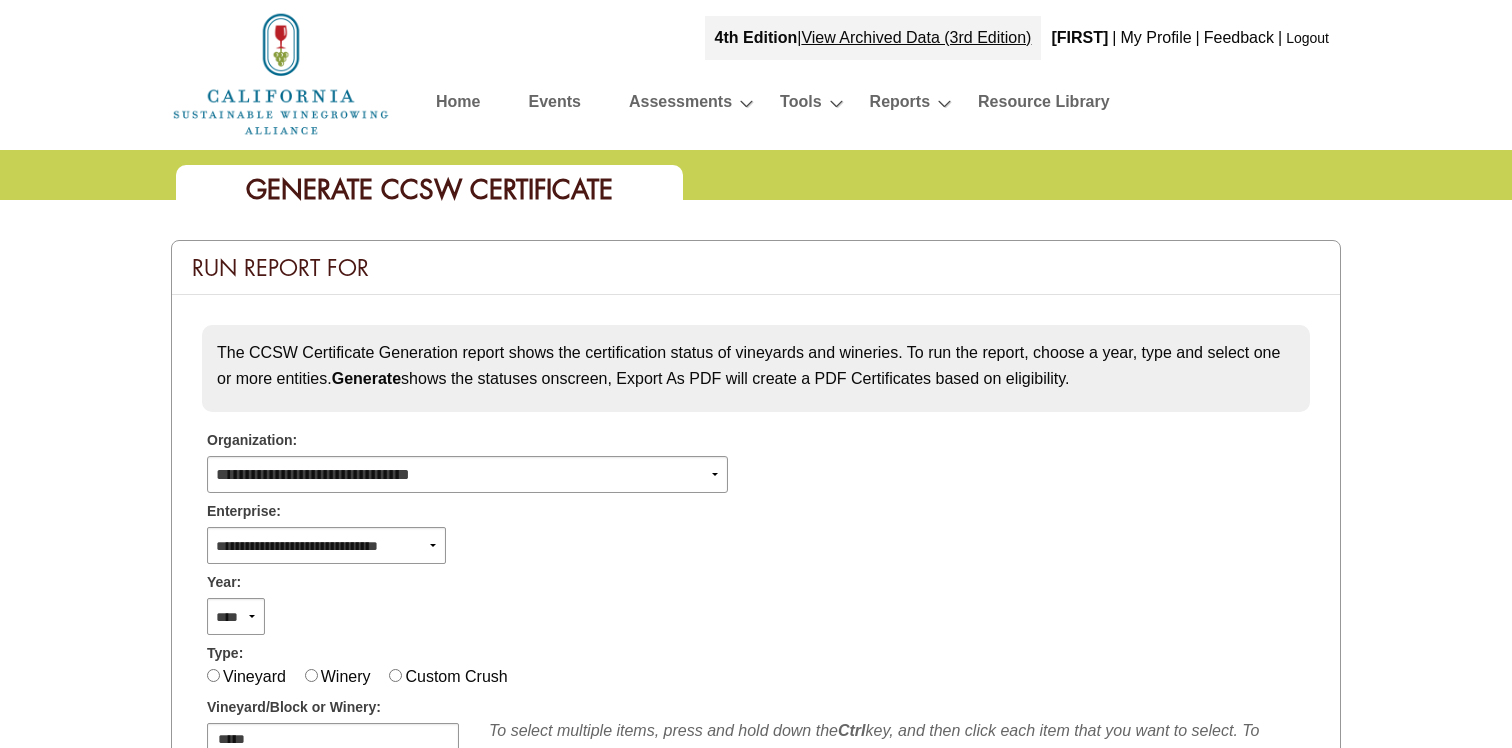 scroll, scrollTop: 438, scrollLeft: 0, axis: vertical 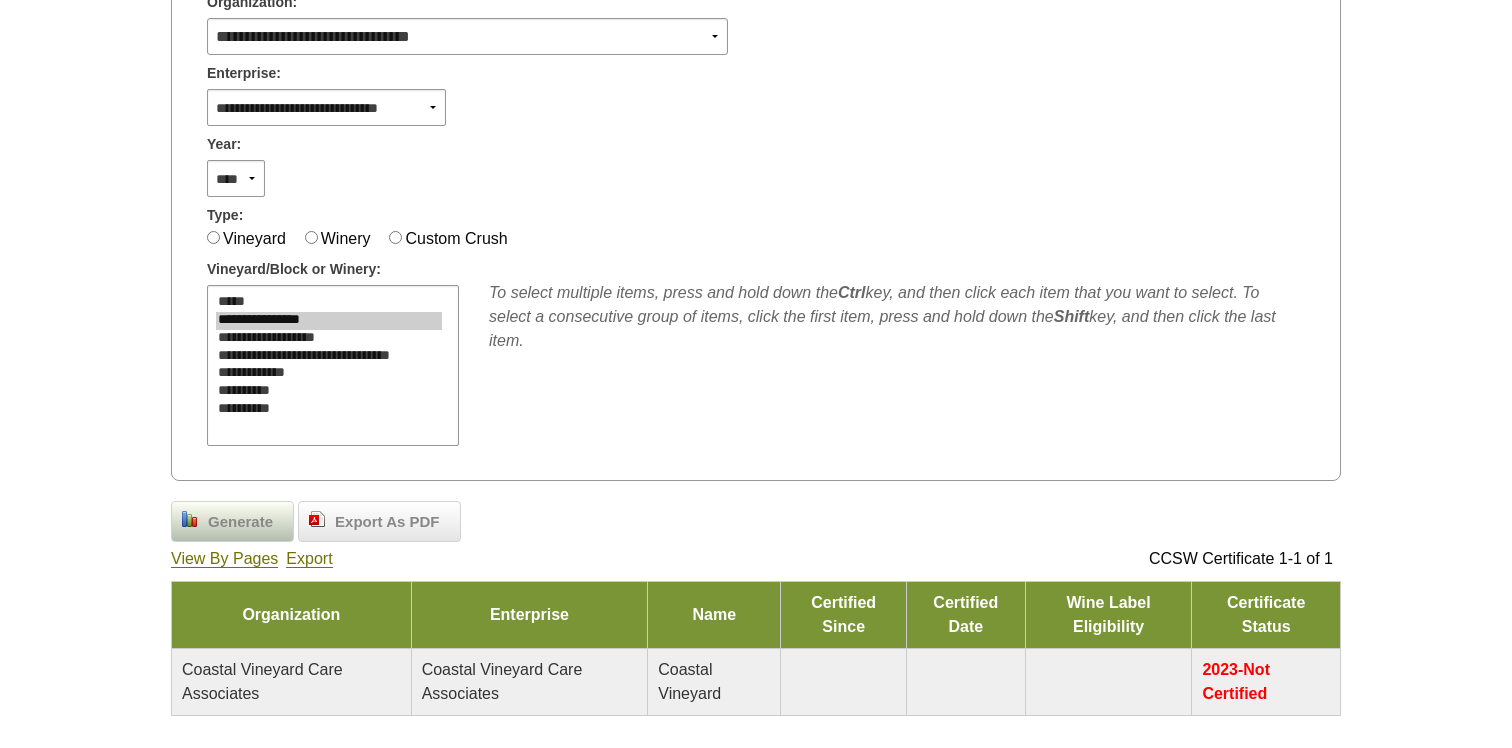 click on "Generate" at bounding box center [240, 522] 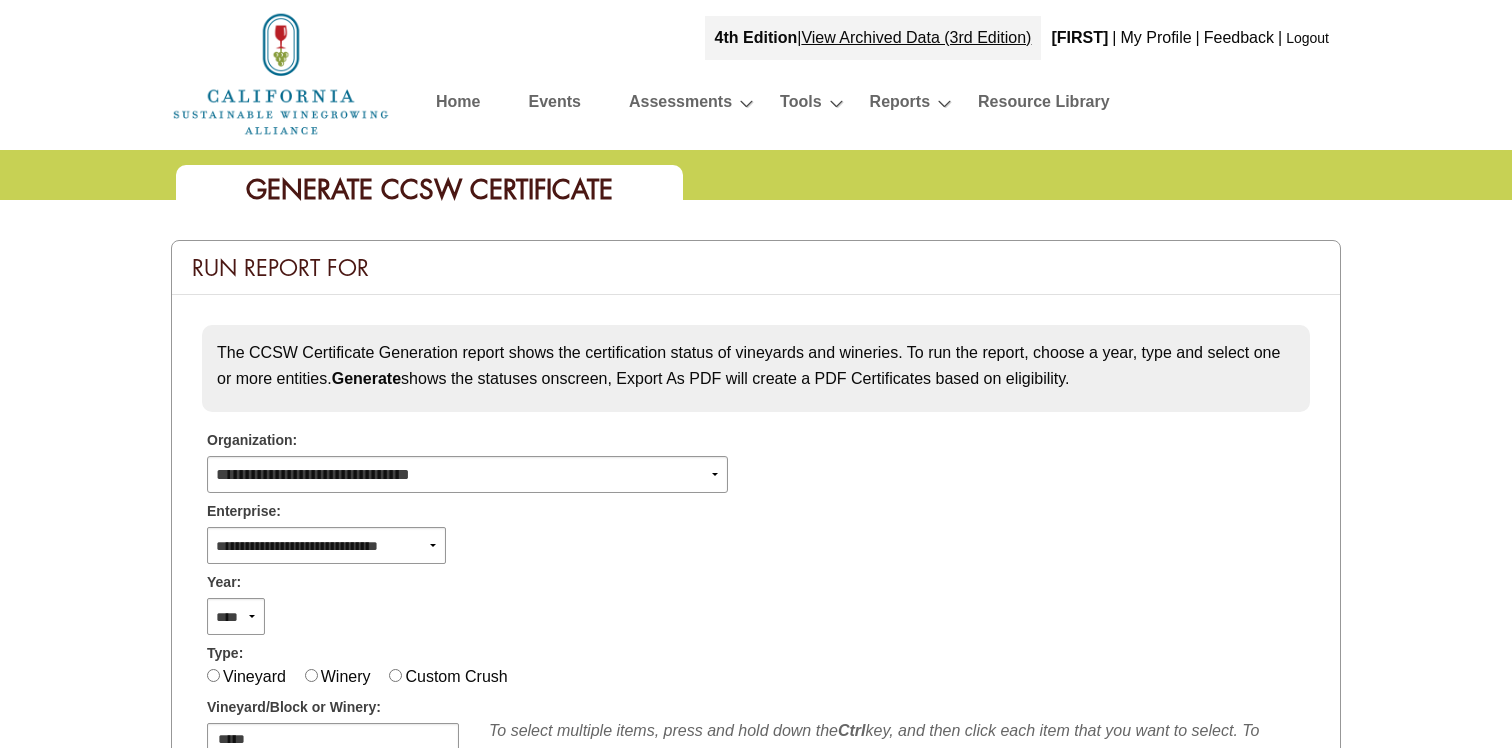 scroll, scrollTop: 438, scrollLeft: 0, axis: vertical 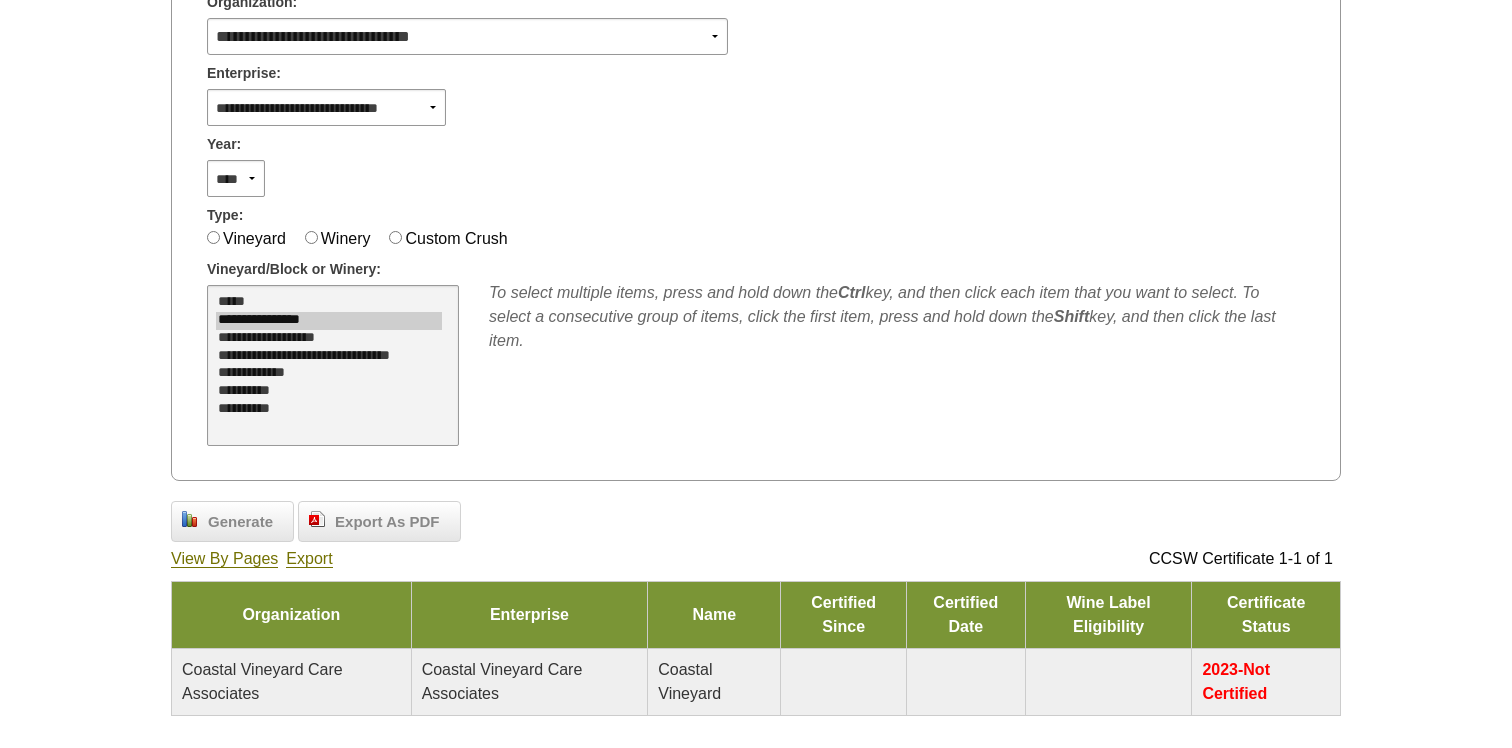 select on "***" 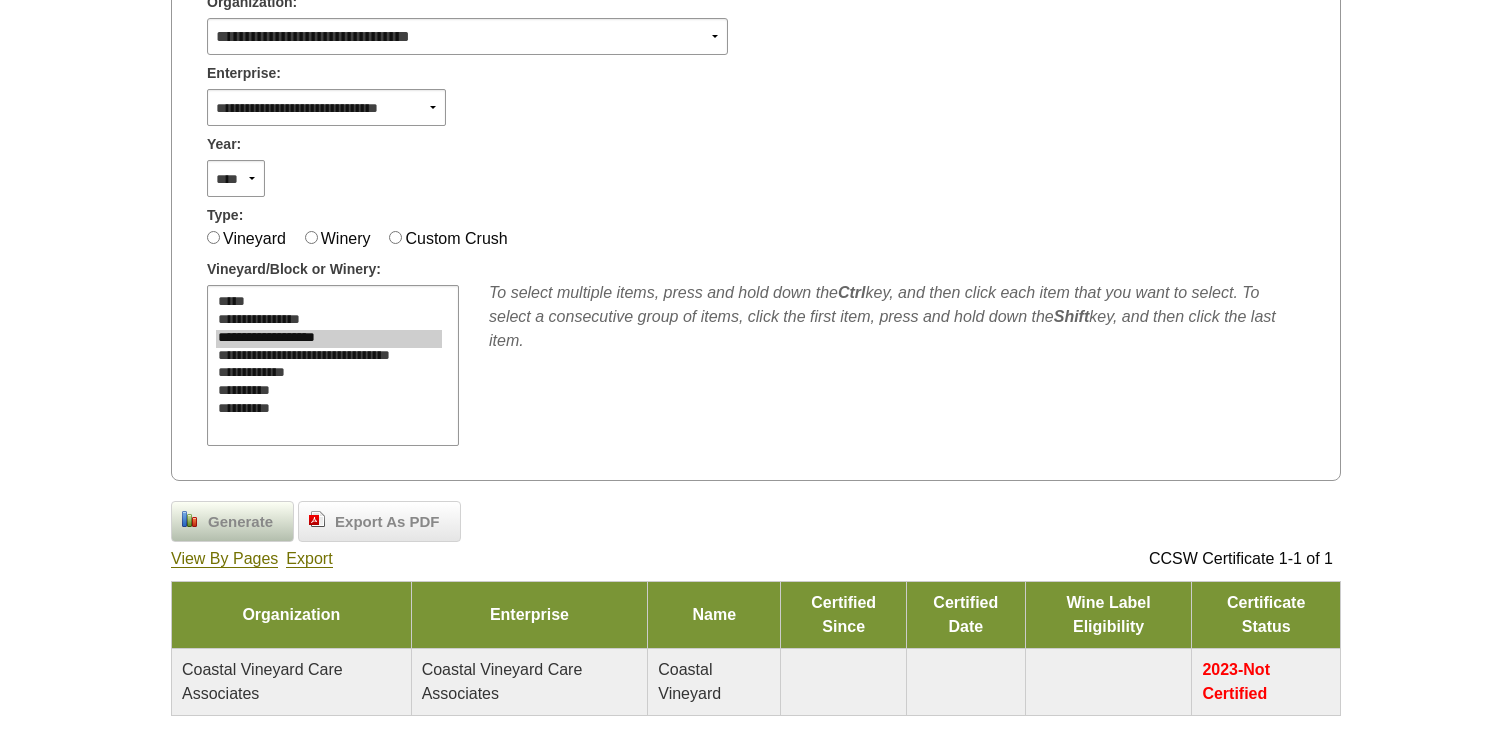 click on "Generate" at bounding box center [240, 522] 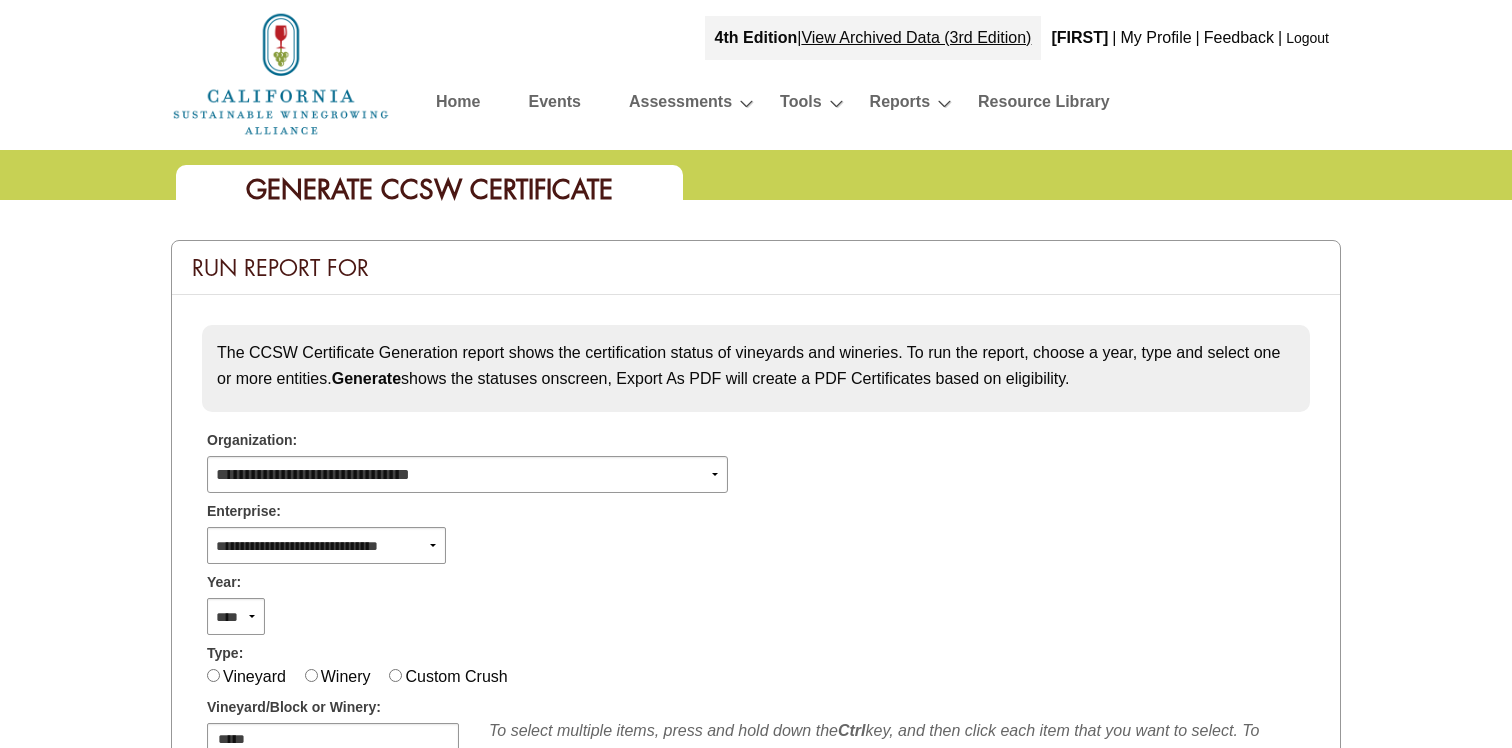scroll, scrollTop: 438, scrollLeft: 0, axis: vertical 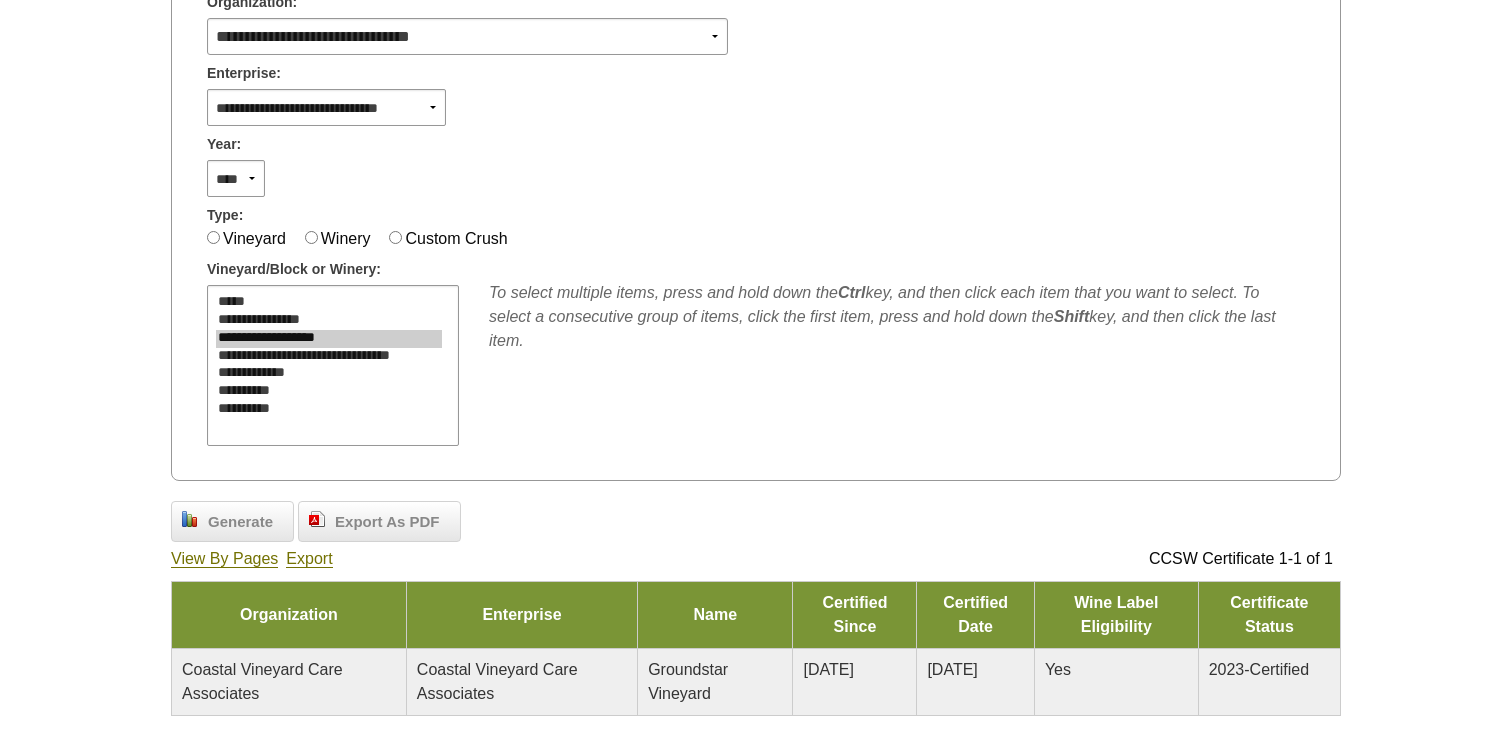 click on "Coastal Vineyard Care Associates" at bounding box center [262, 681] 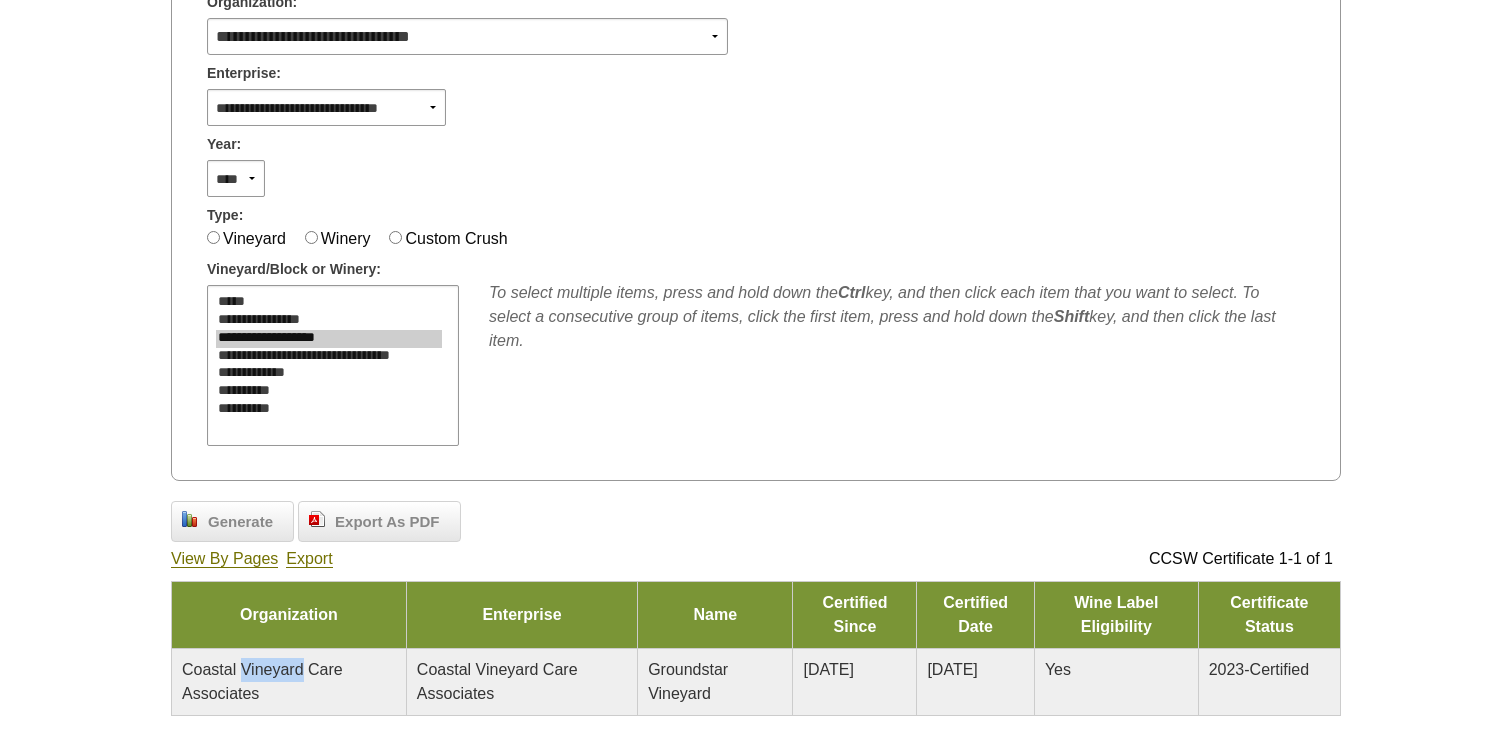click on "Coastal Vineyard Care Associates" at bounding box center [262, 681] 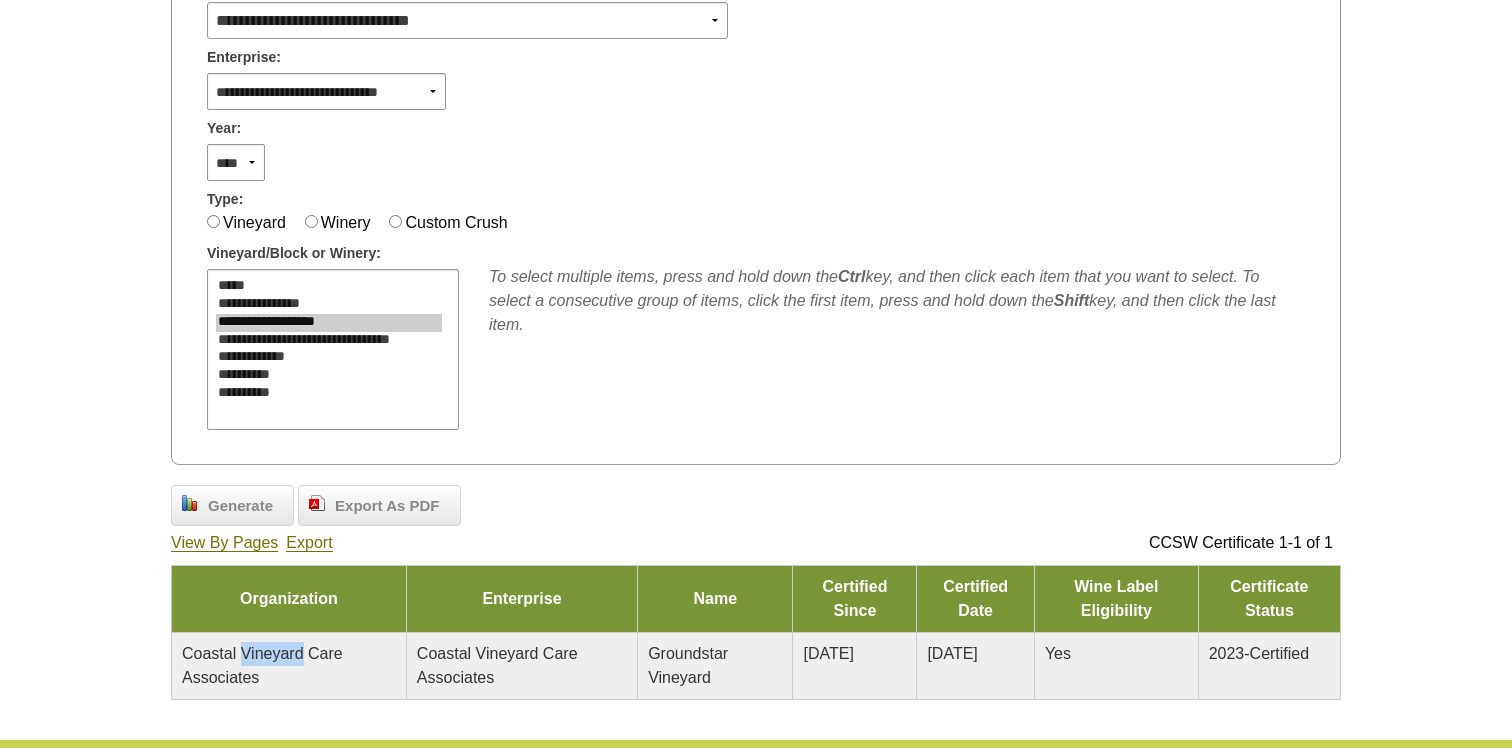 scroll, scrollTop: 0, scrollLeft: 0, axis: both 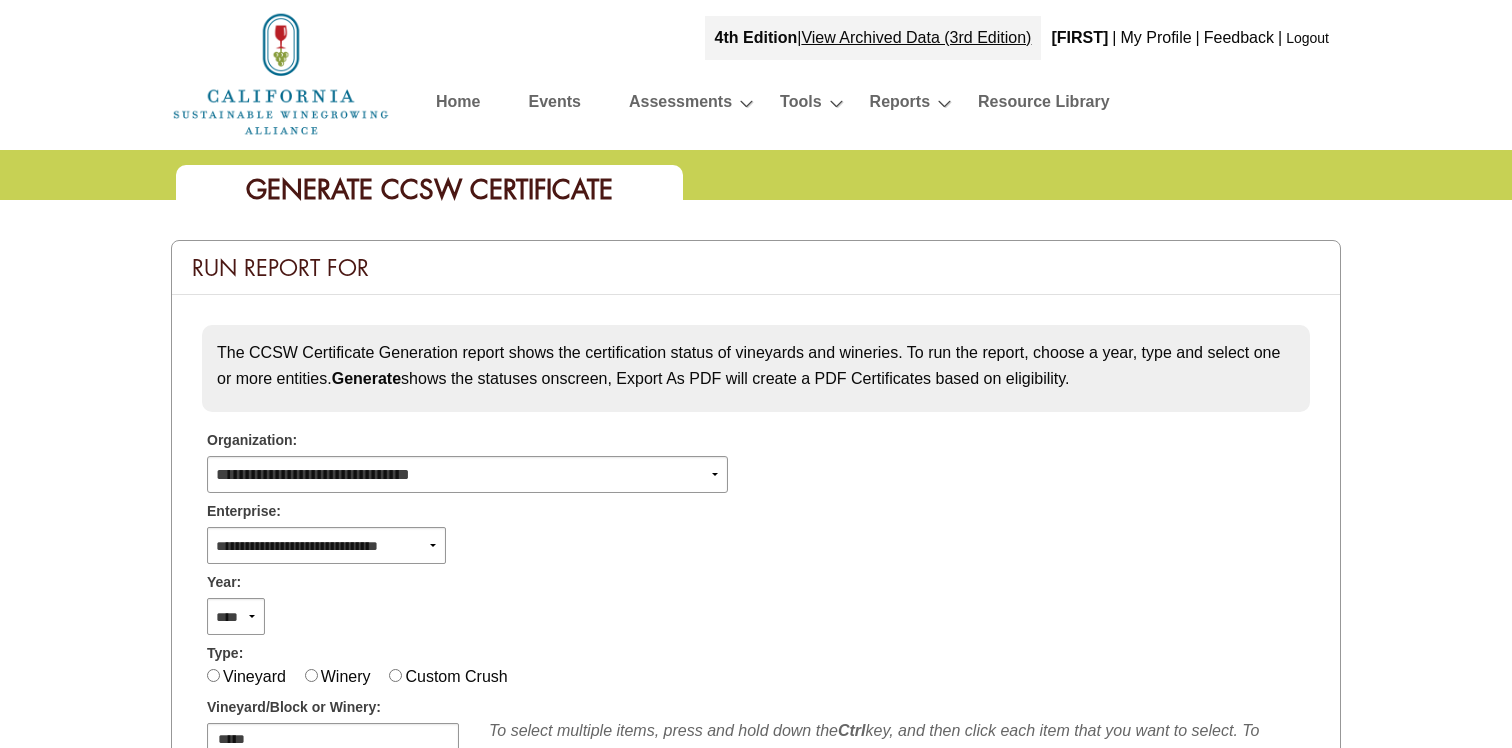 click on "Home" at bounding box center [458, 105] 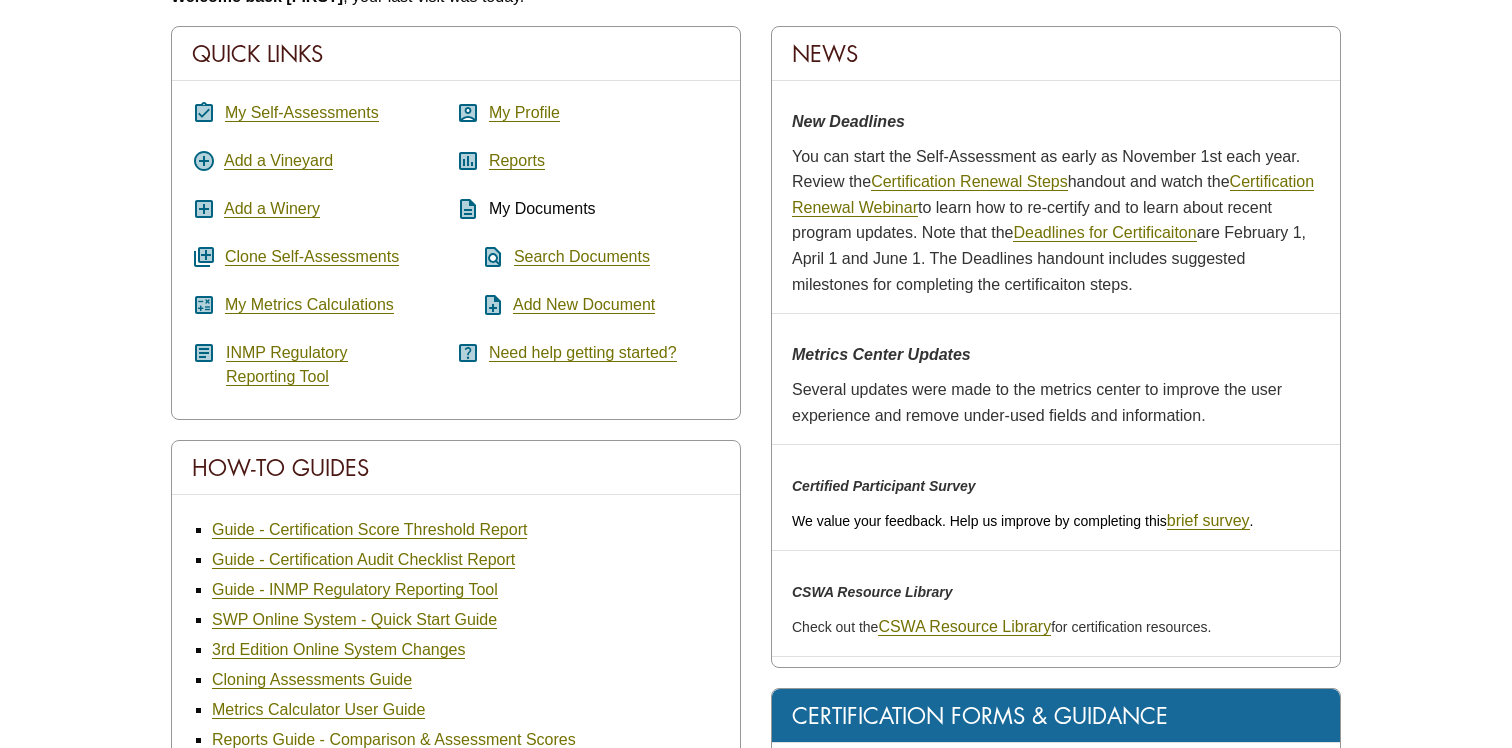 scroll, scrollTop: 347, scrollLeft: 0, axis: vertical 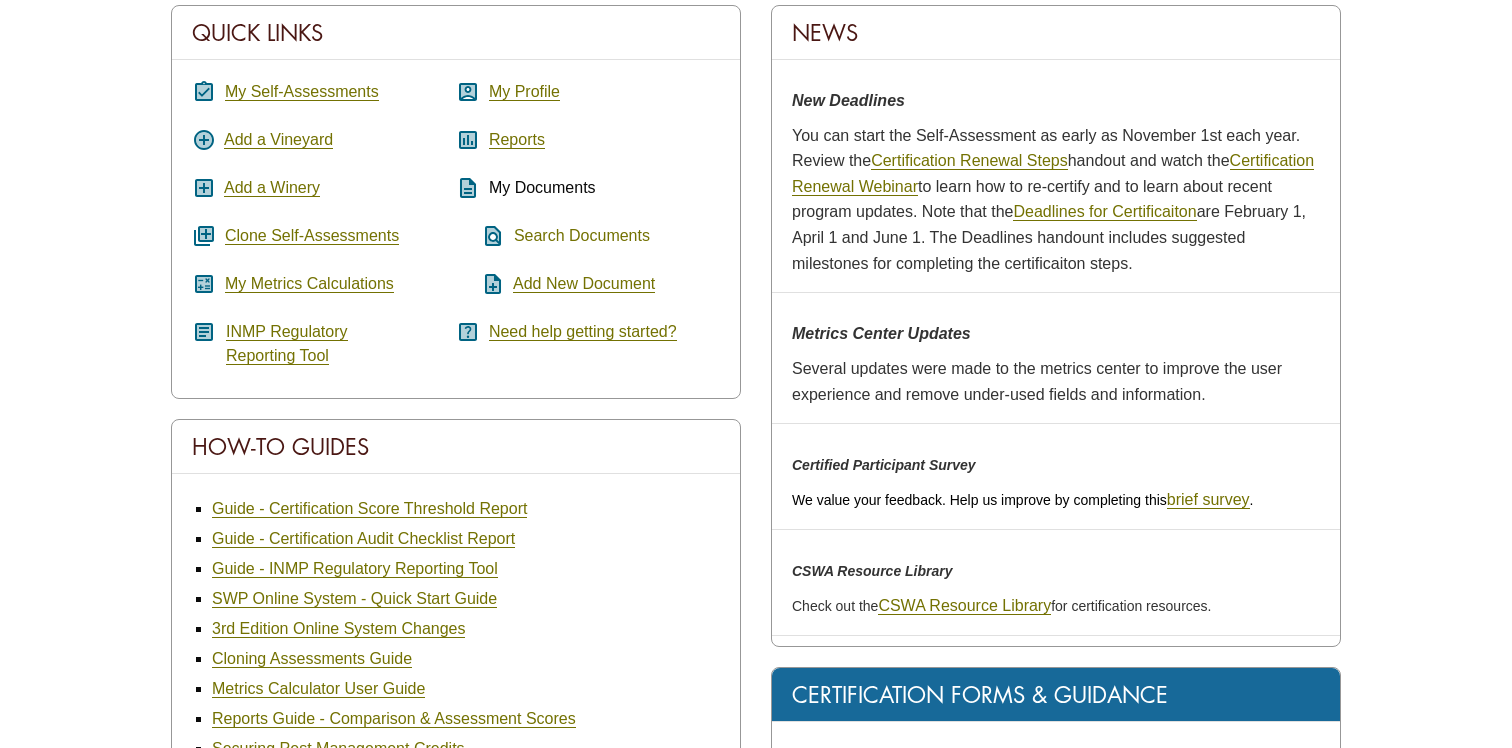 click on "Search Documents" at bounding box center (582, 236) 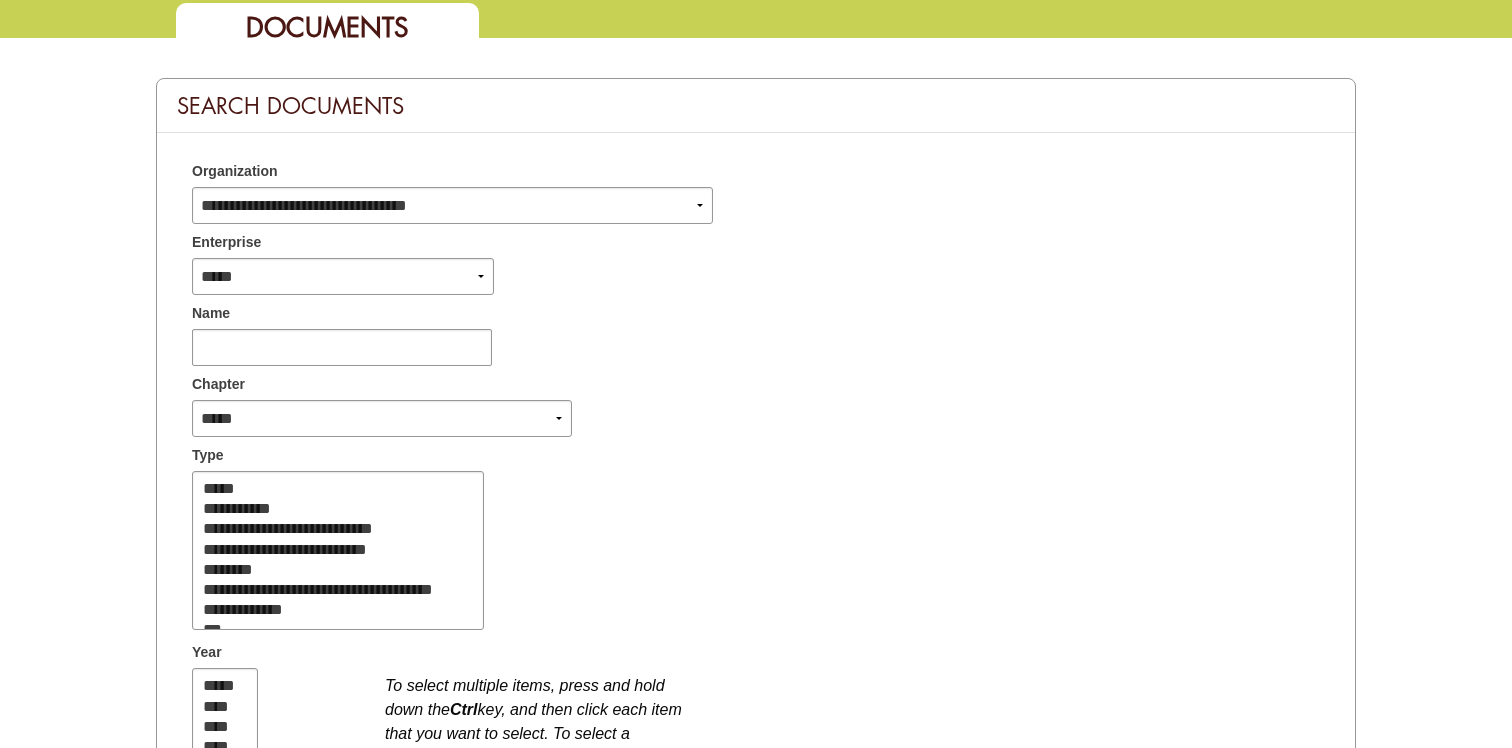 scroll, scrollTop: 239, scrollLeft: 0, axis: vertical 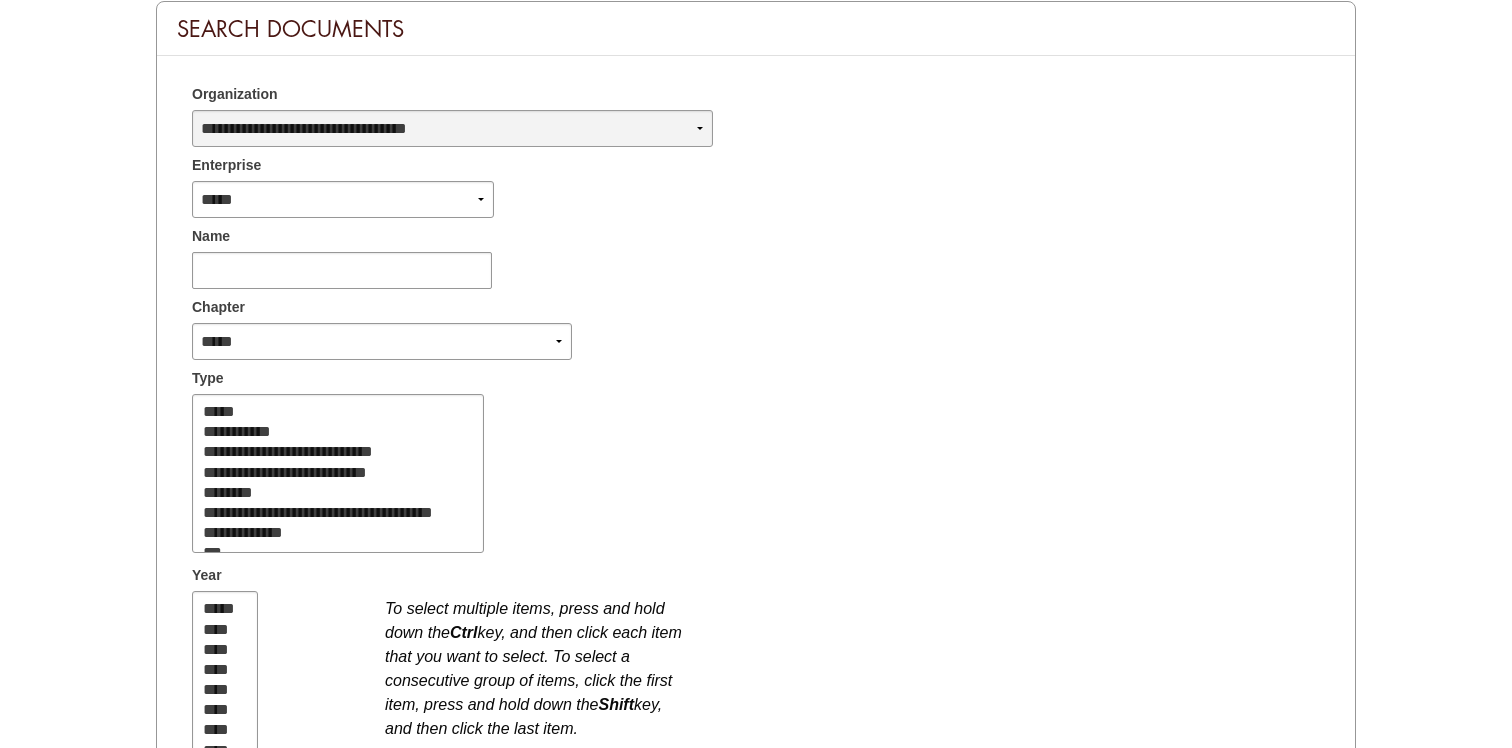 click on "**********" at bounding box center [452, 128] 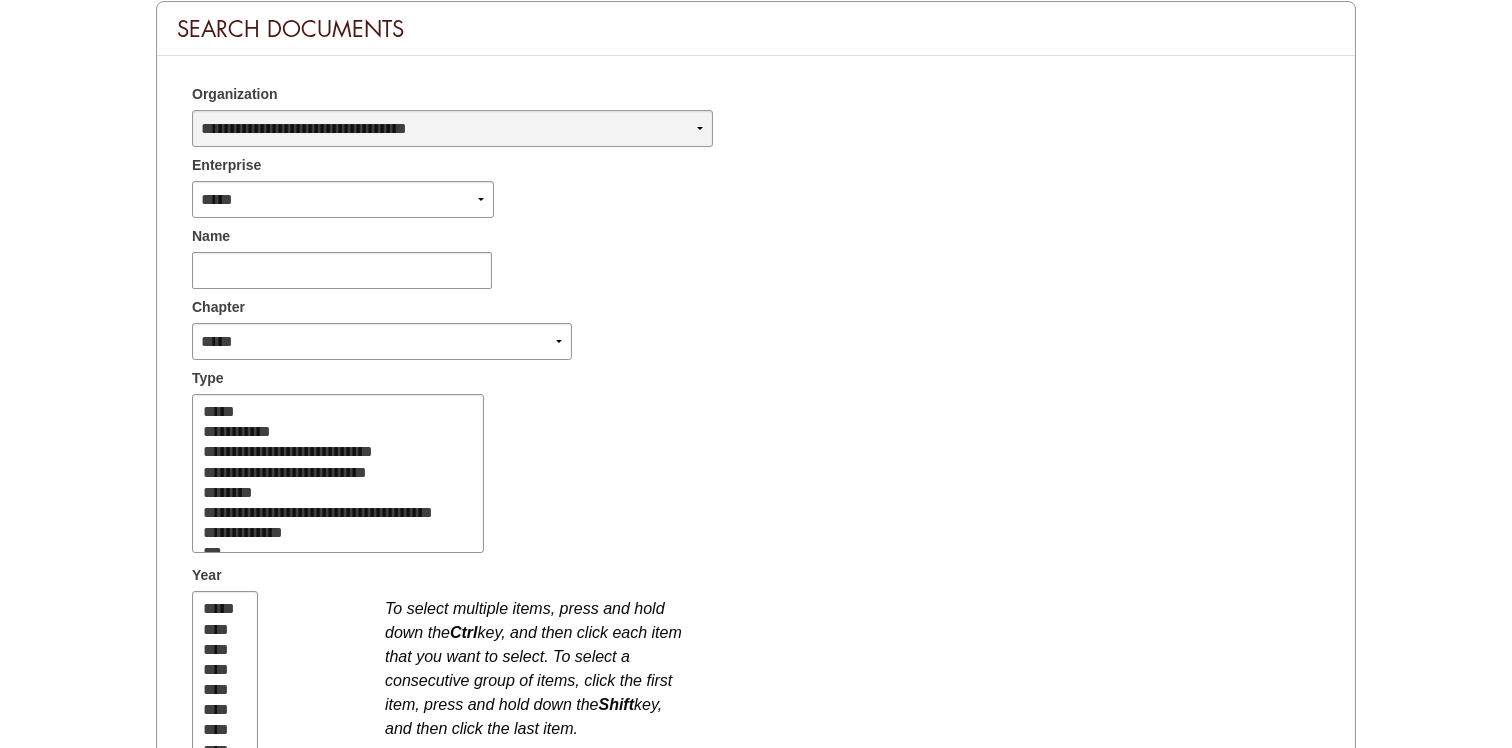 select on "****" 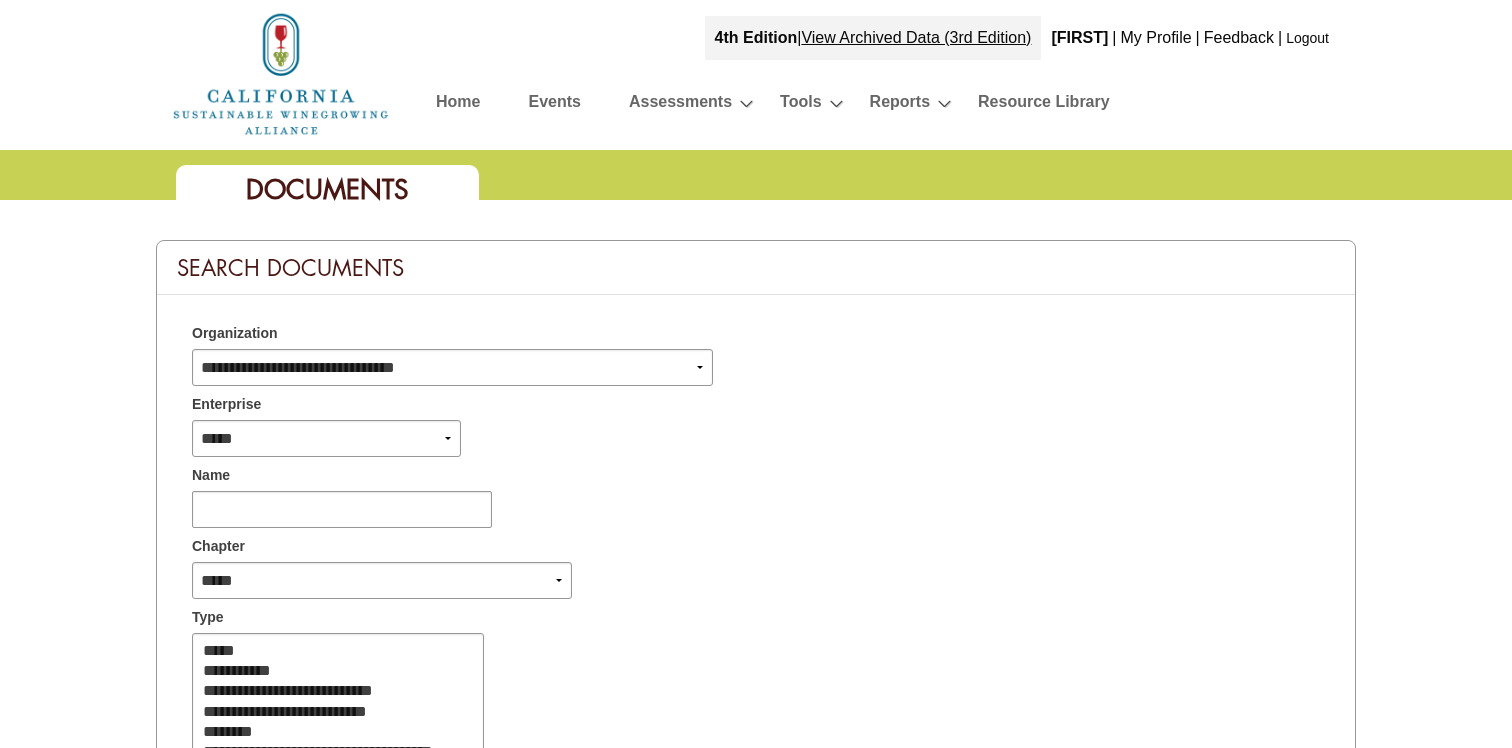 scroll, scrollTop: 239, scrollLeft: 0, axis: vertical 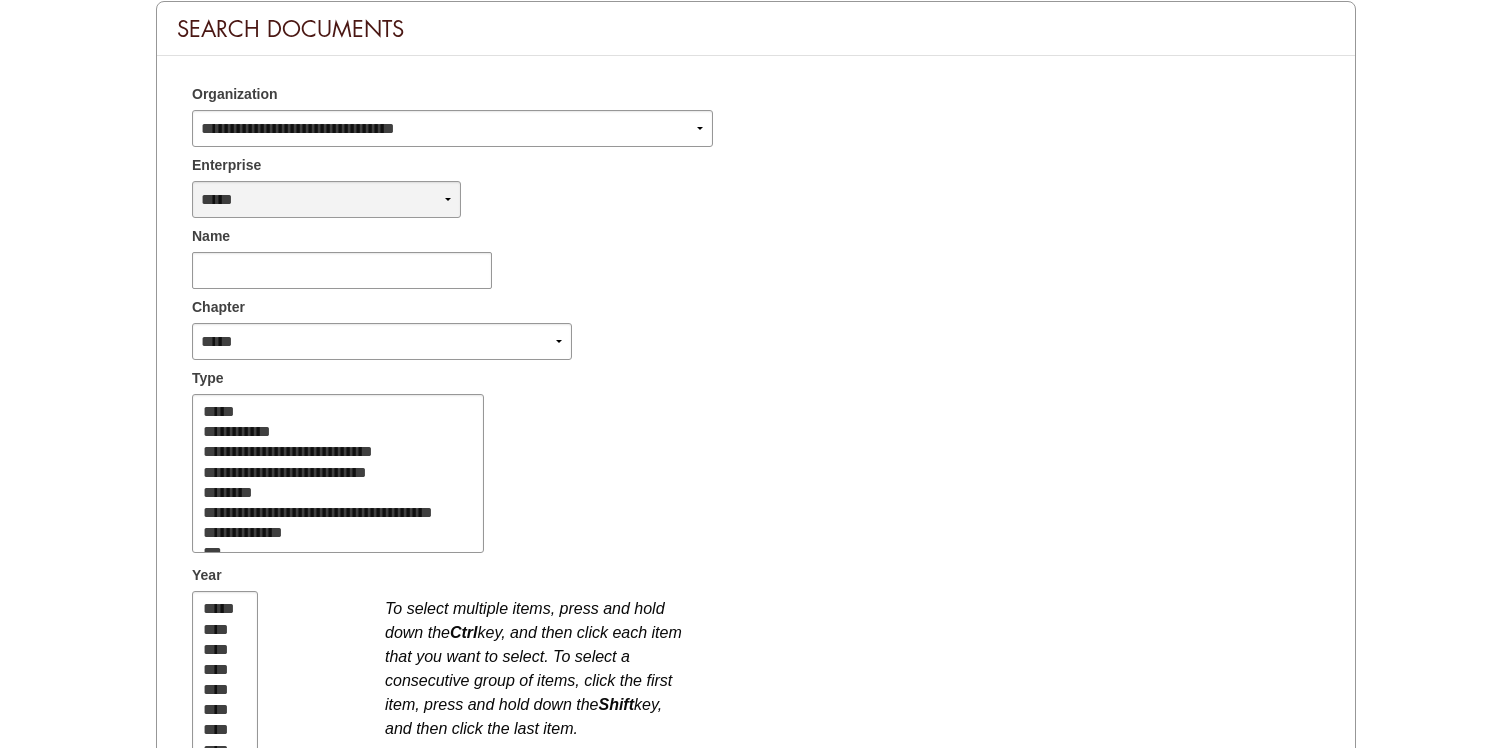 click on "**********" at bounding box center [326, 199] 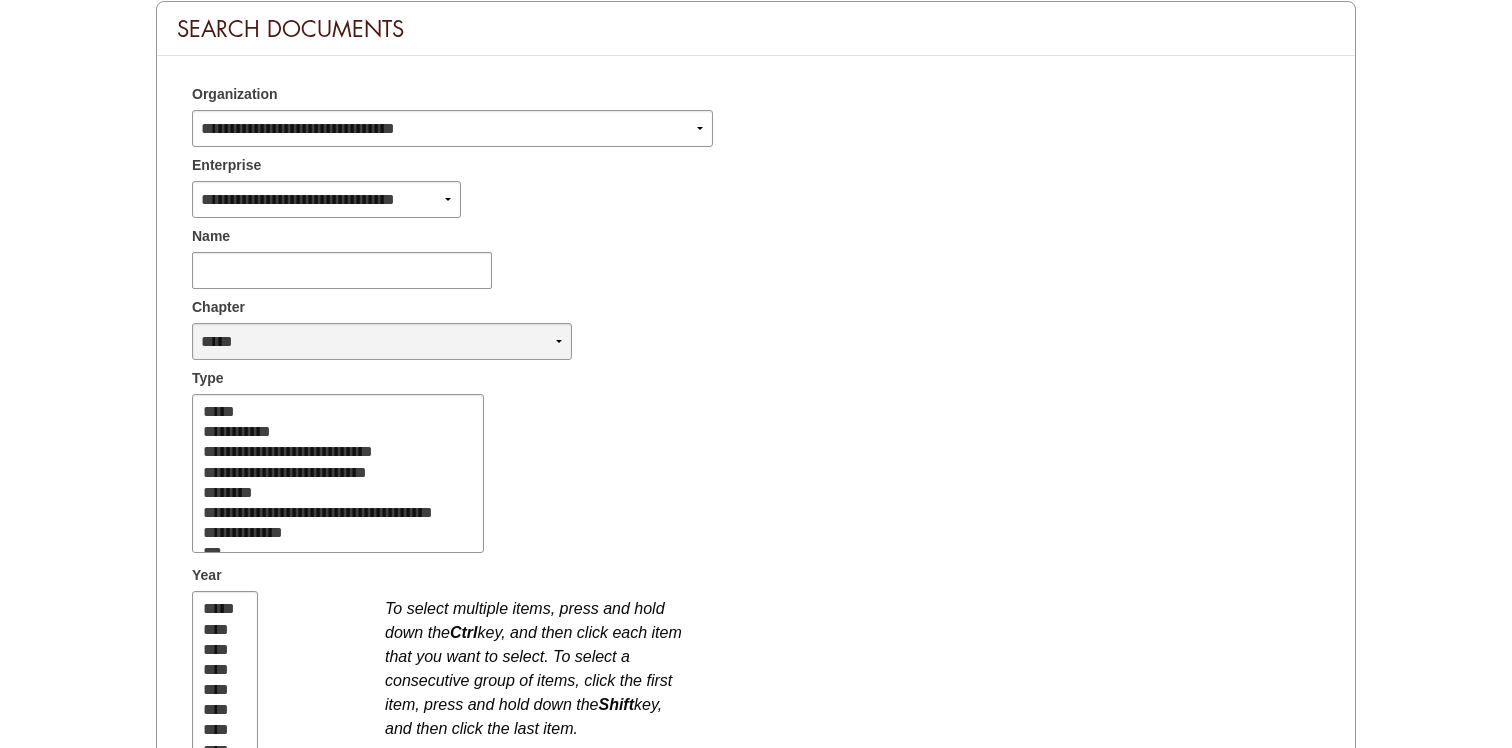 click on "**********" at bounding box center [382, 341] 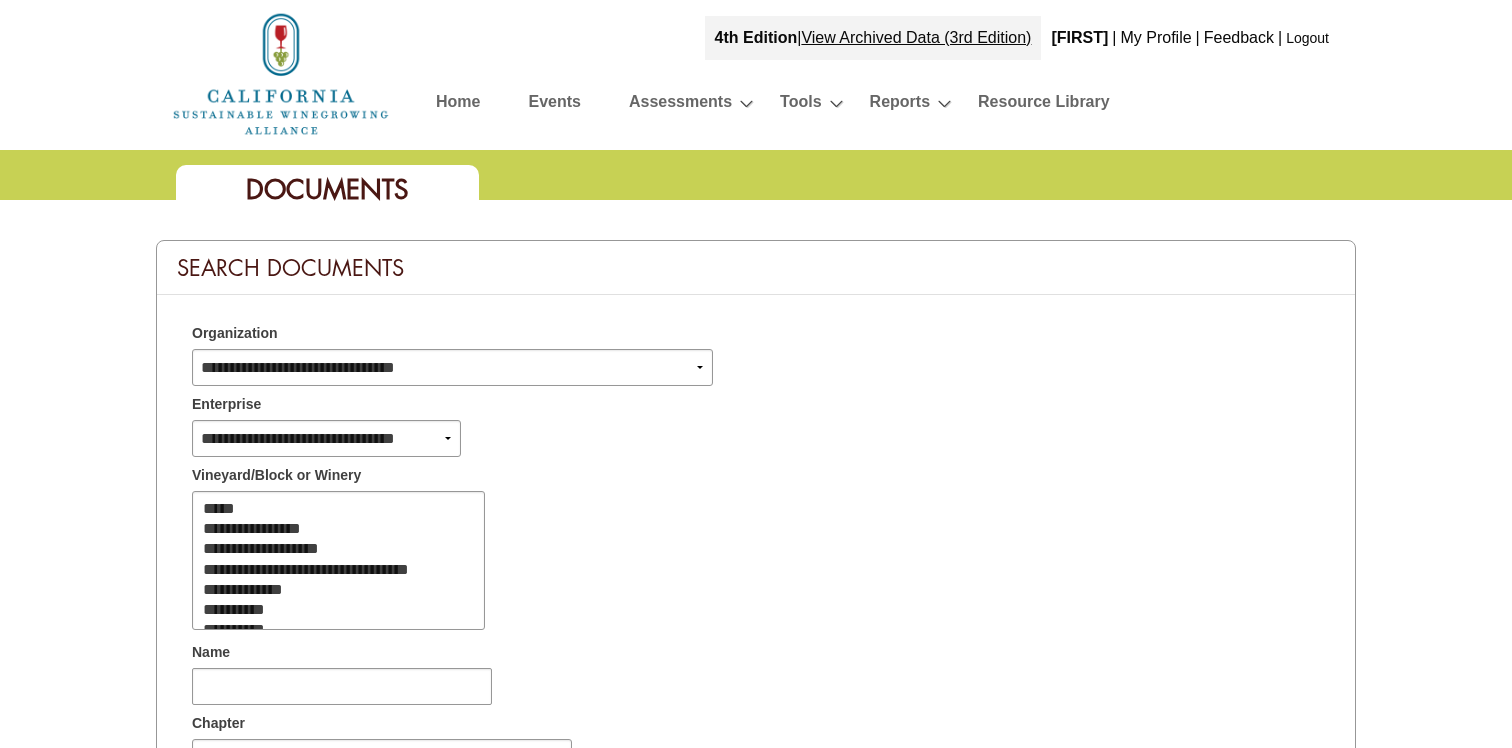 scroll, scrollTop: 239, scrollLeft: 0, axis: vertical 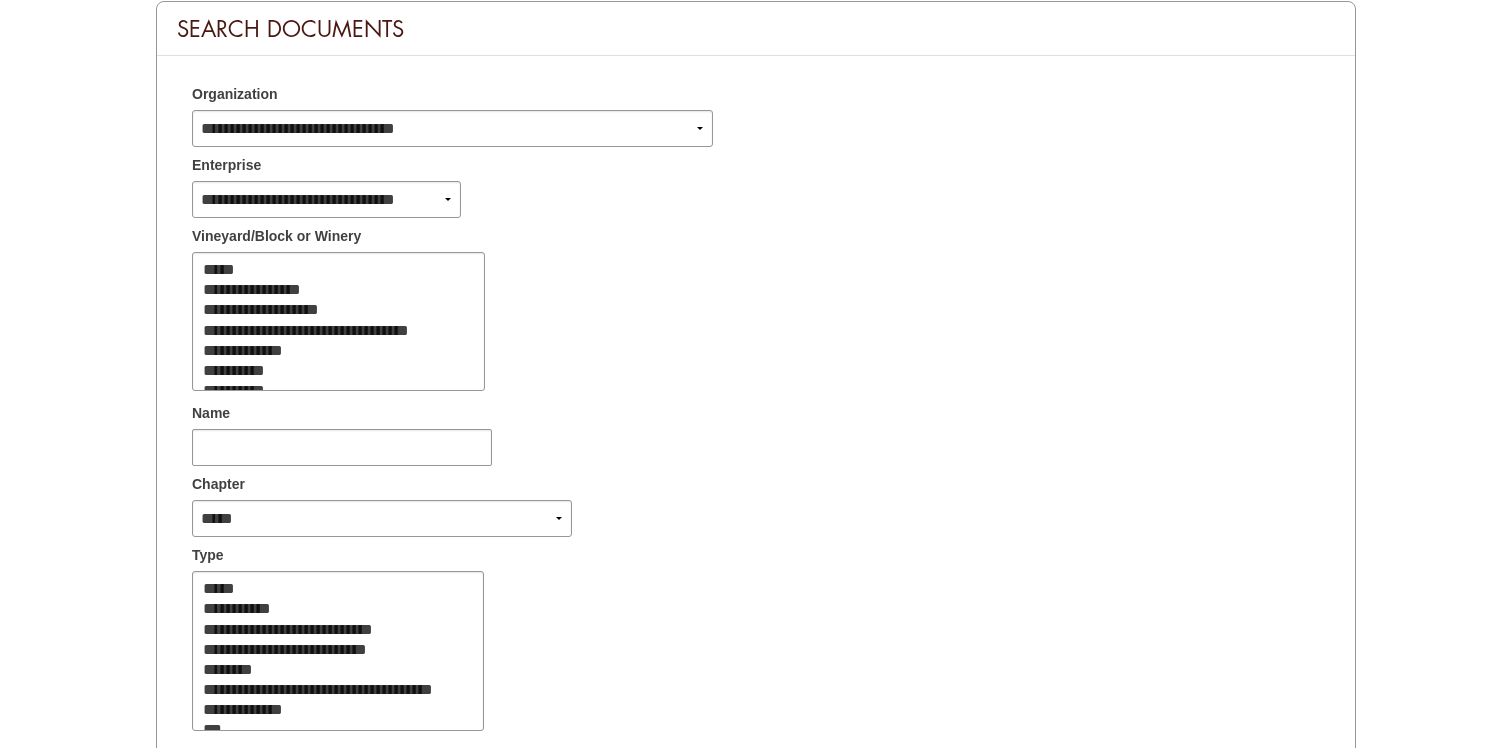 select on "****" 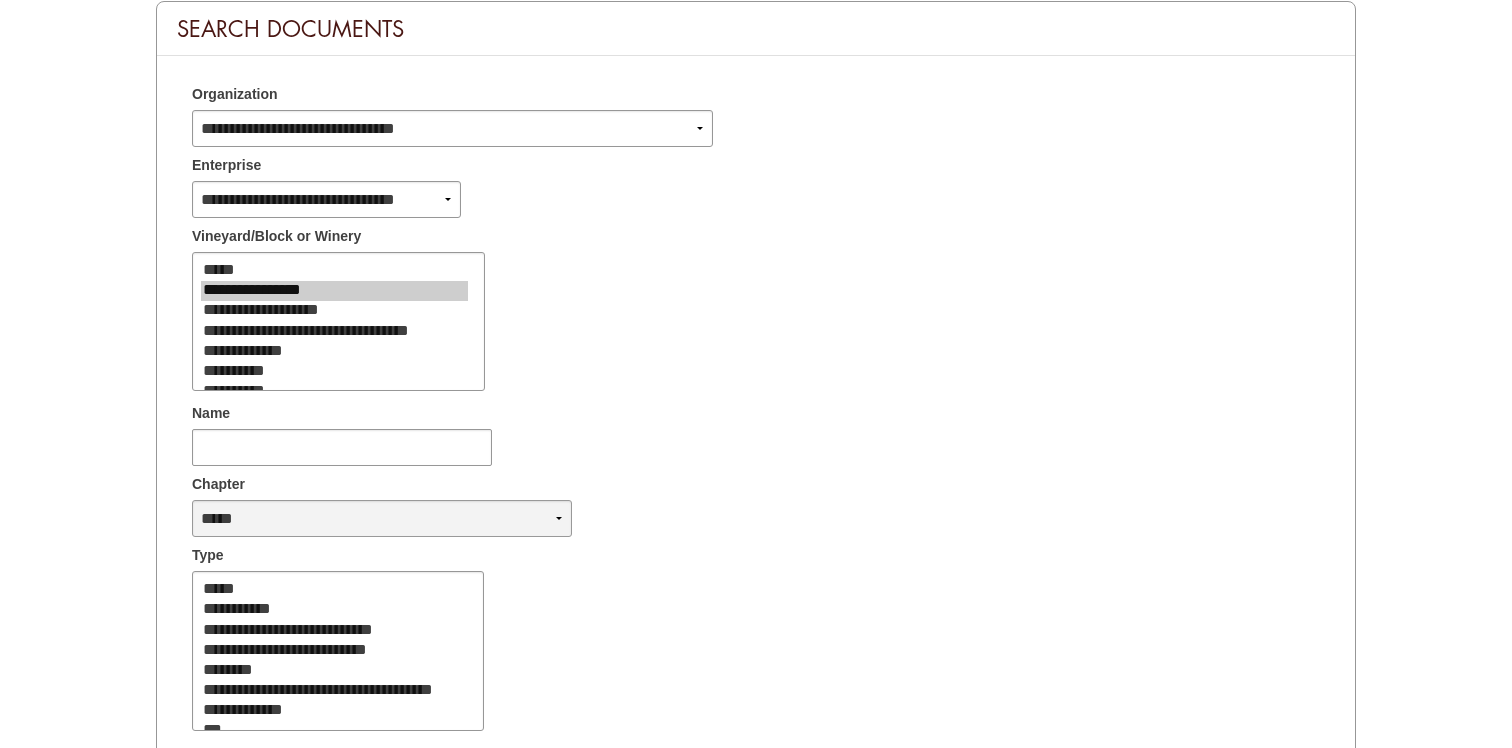click on "**********" at bounding box center (382, 518) 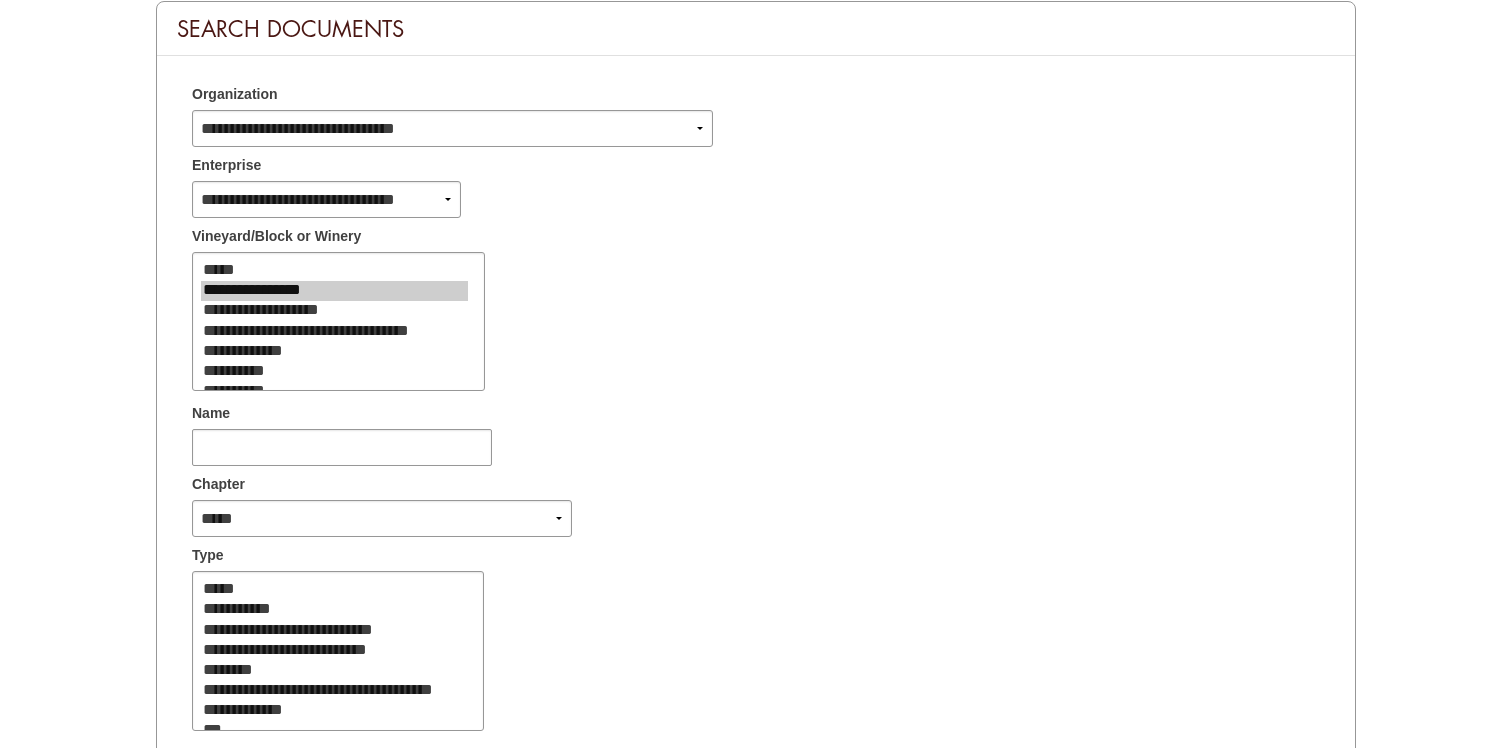 click at bounding box center [756, 76] 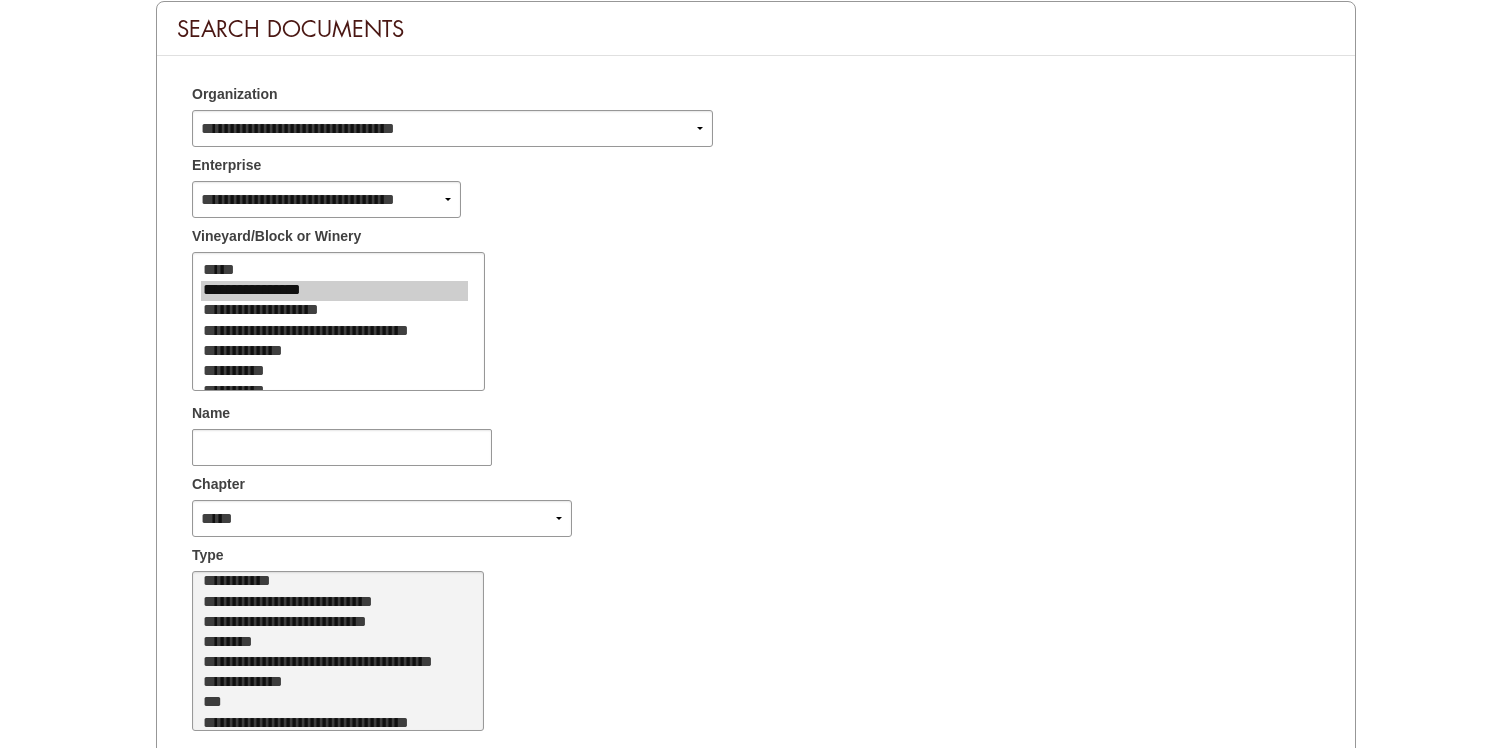 scroll, scrollTop: 40, scrollLeft: 0, axis: vertical 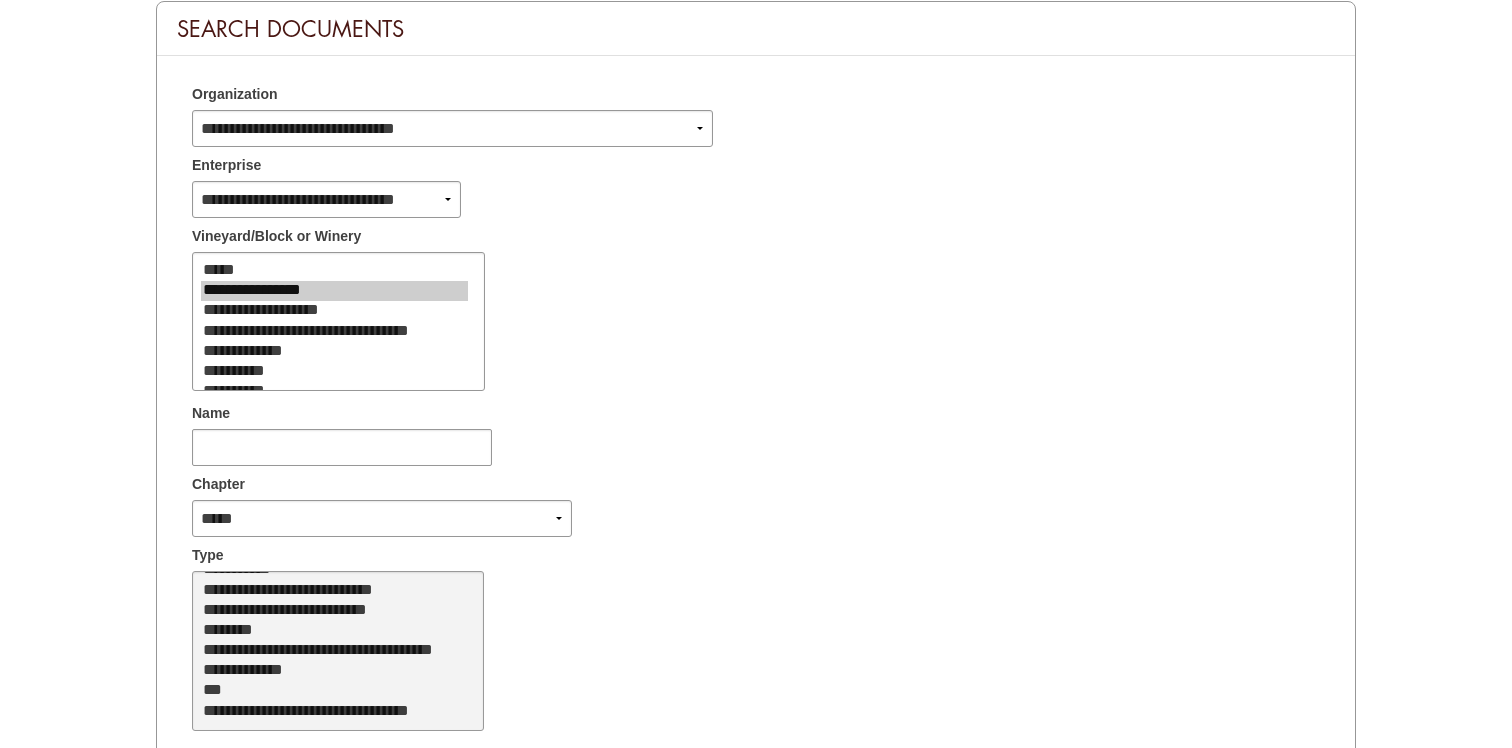 select on "*" 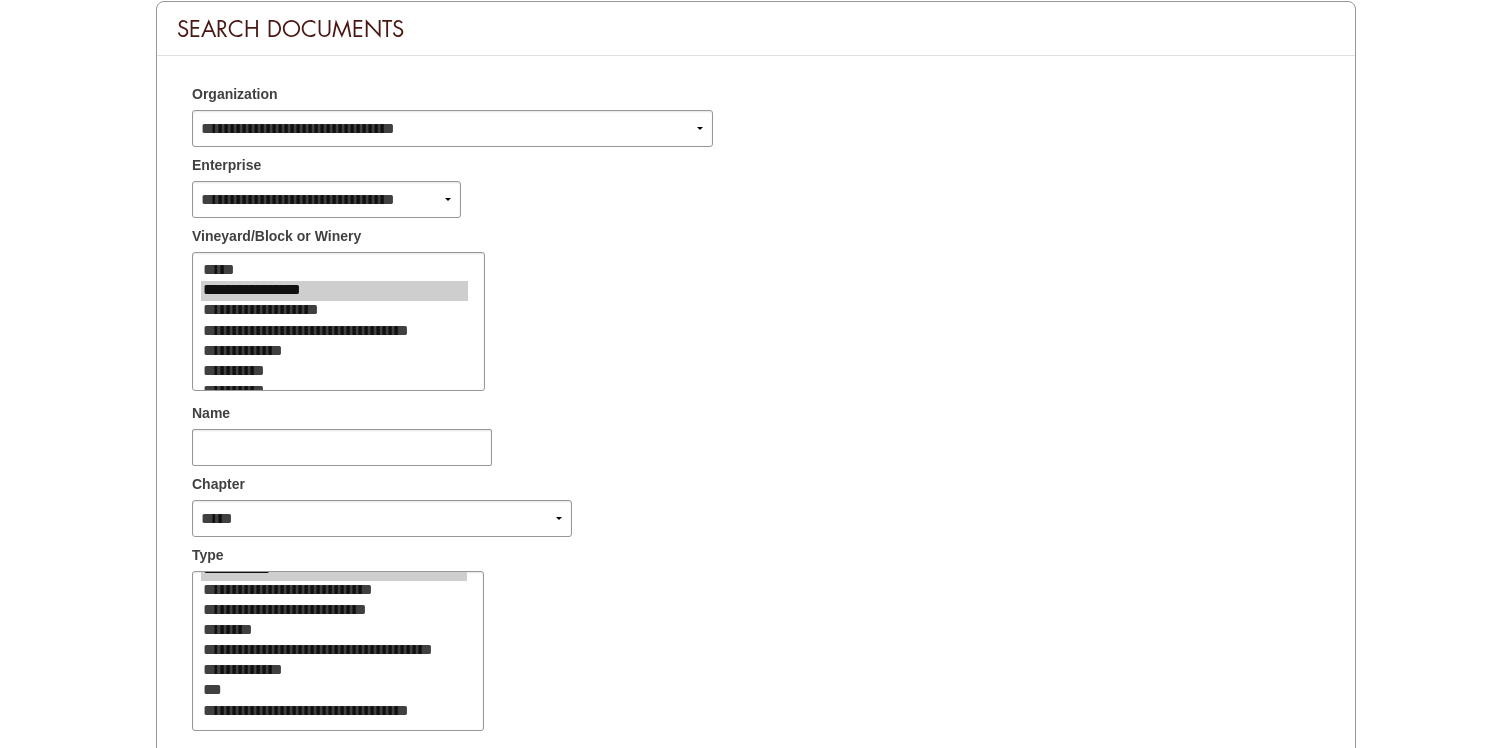 click on "**********" at bounding box center [756, 76] 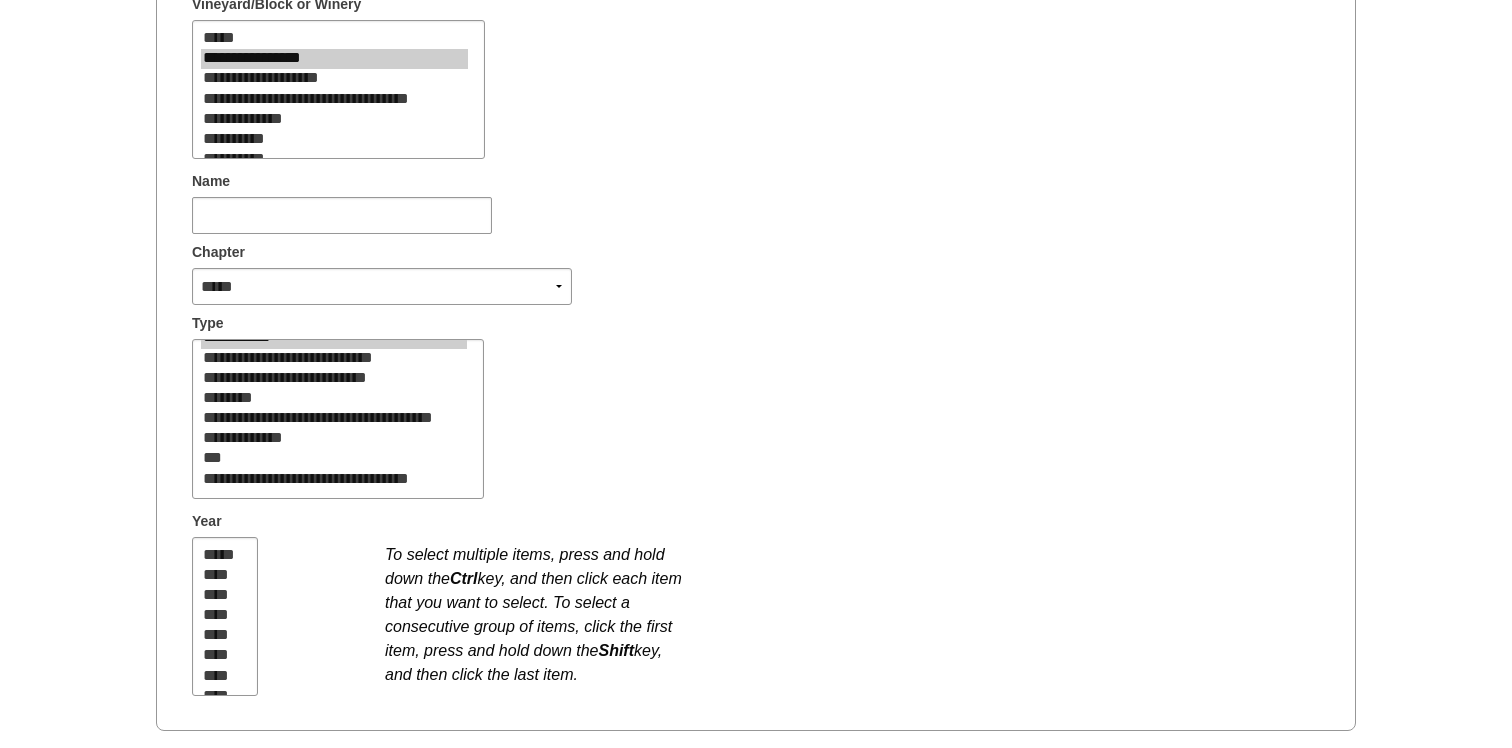 scroll, scrollTop: 513, scrollLeft: 0, axis: vertical 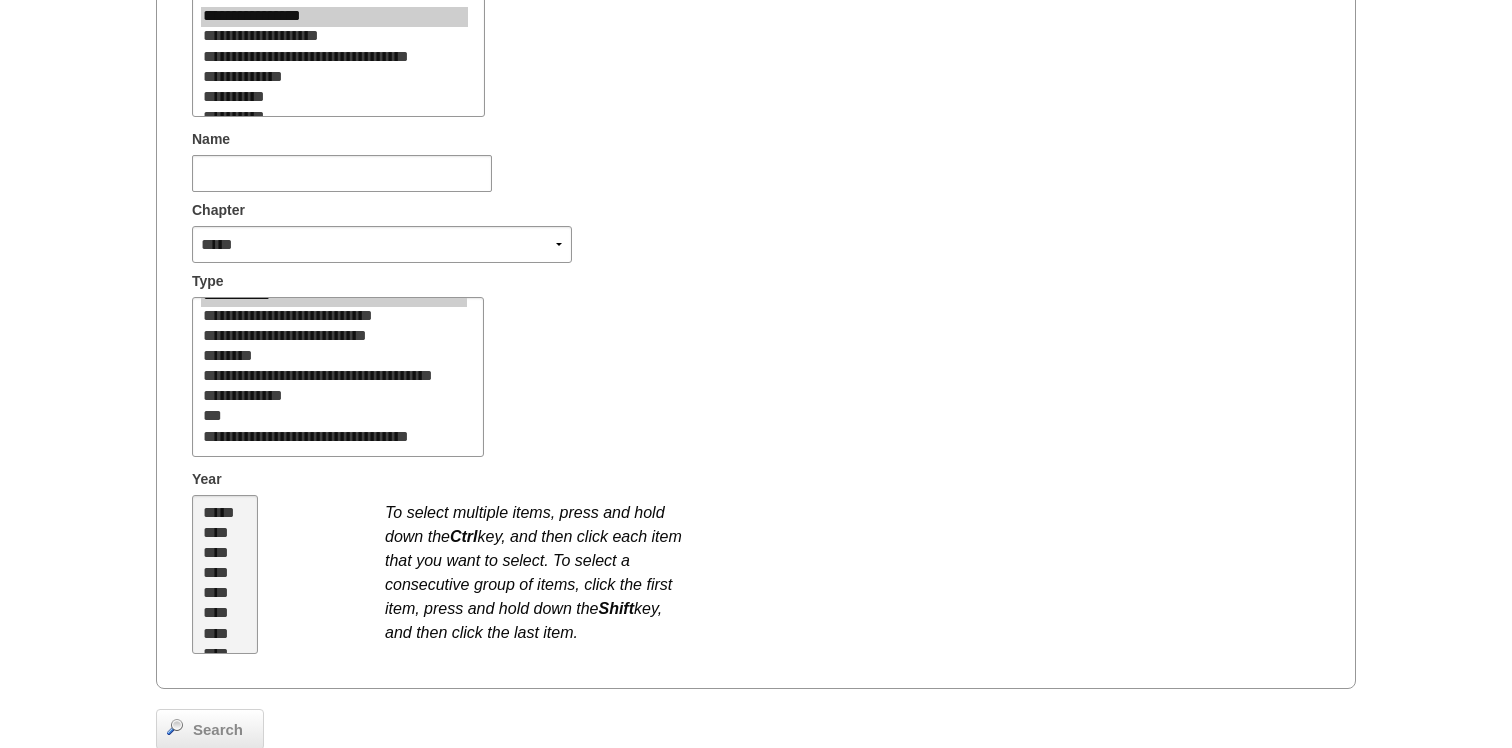 select on "**" 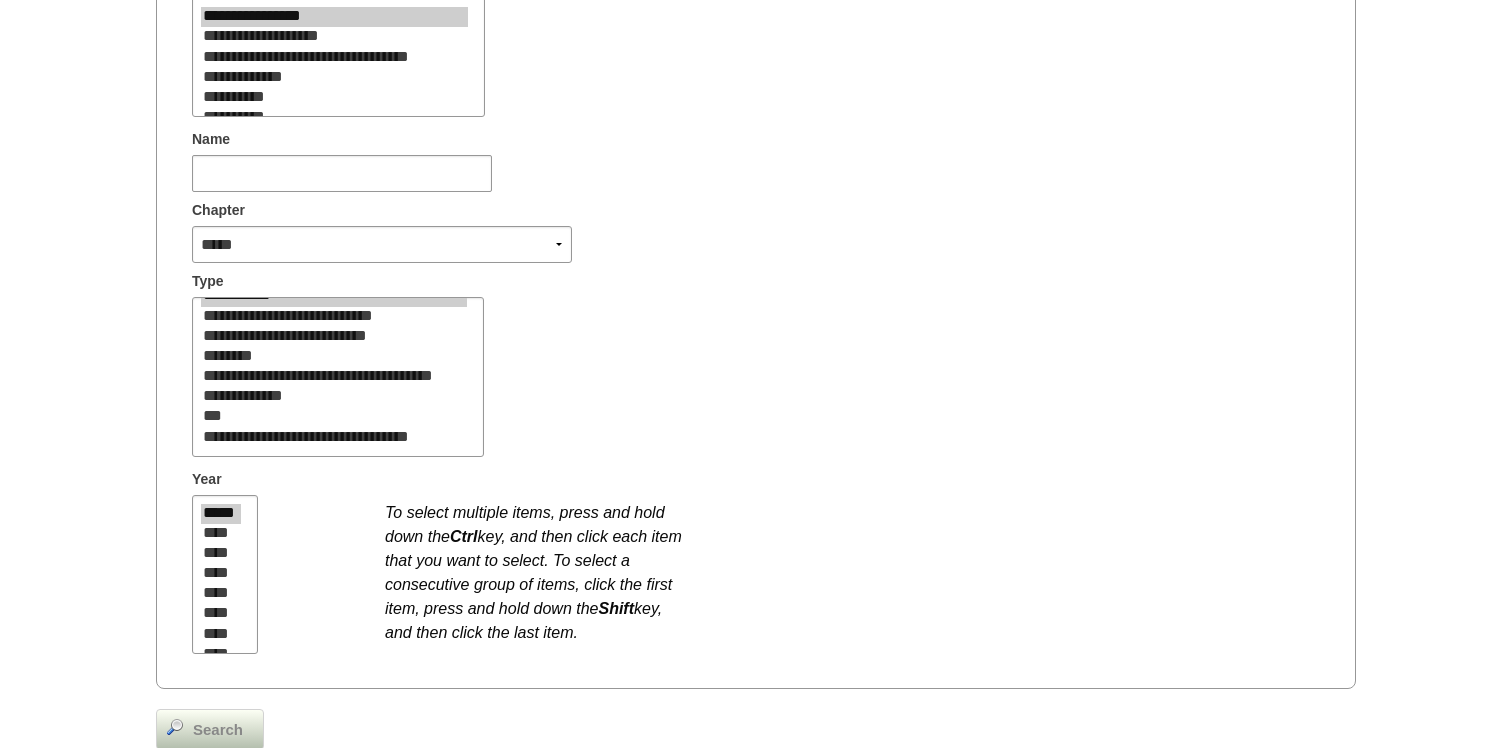click on "Search" at bounding box center (218, 730) 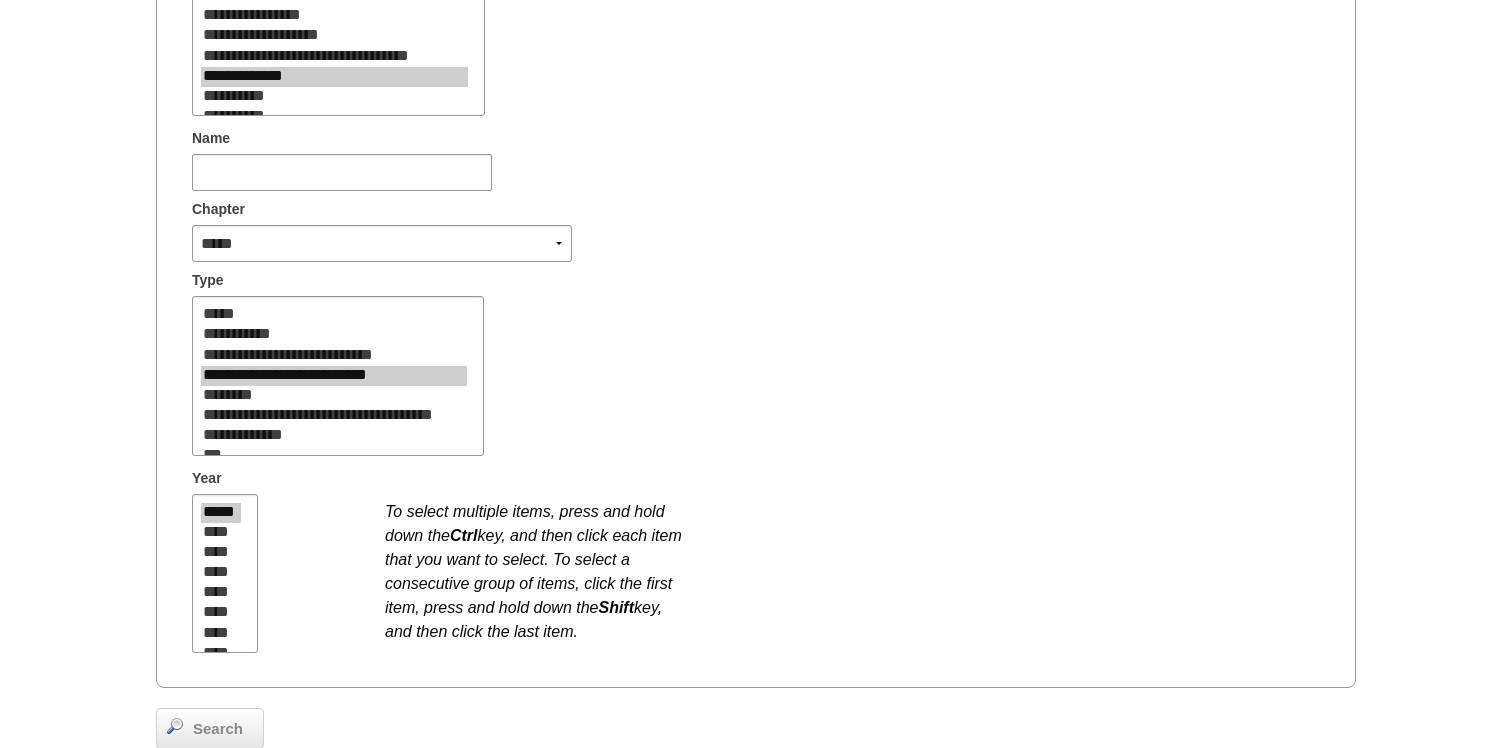 scroll, scrollTop: 417, scrollLeft: 0, axis: vertical 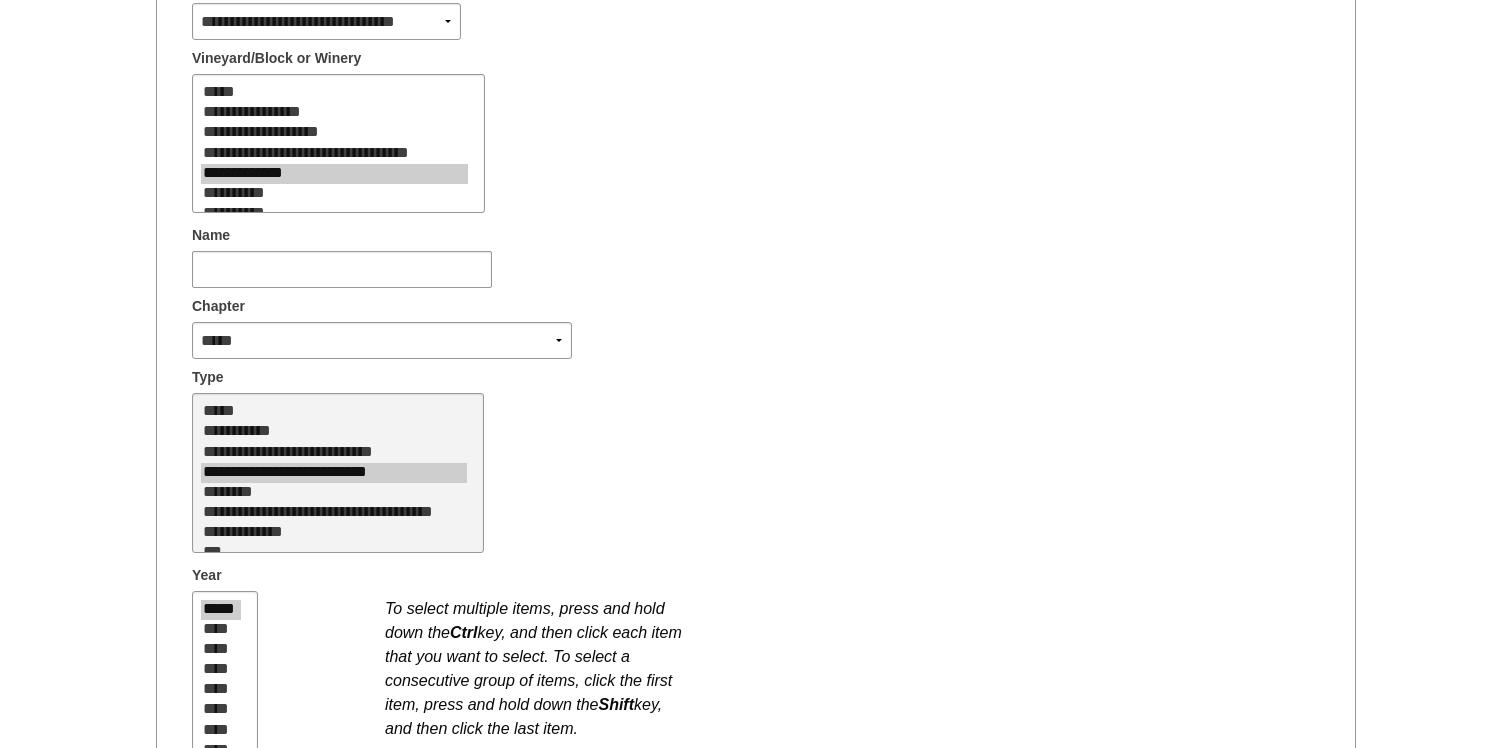 select on "**" 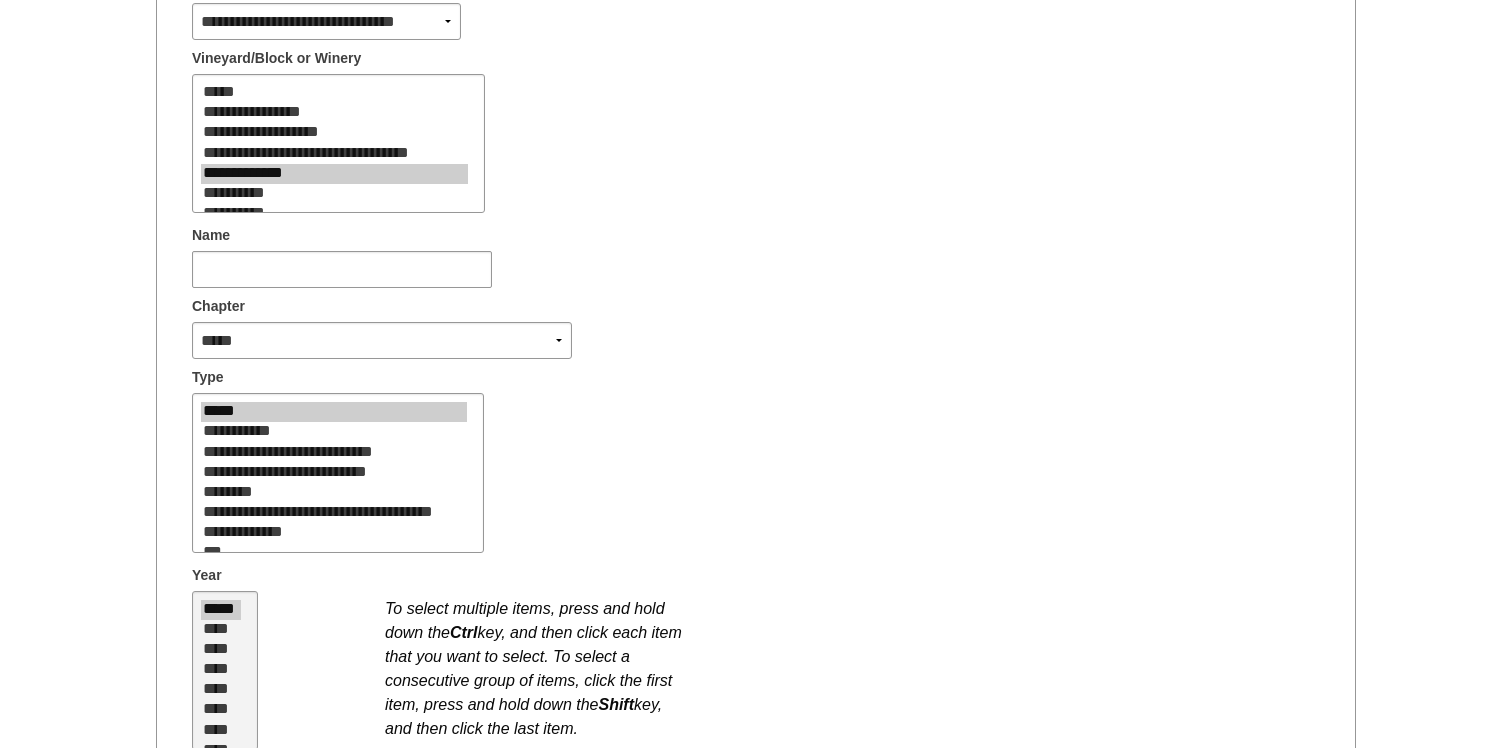 click on "*****" at bounding box center [221, 610] 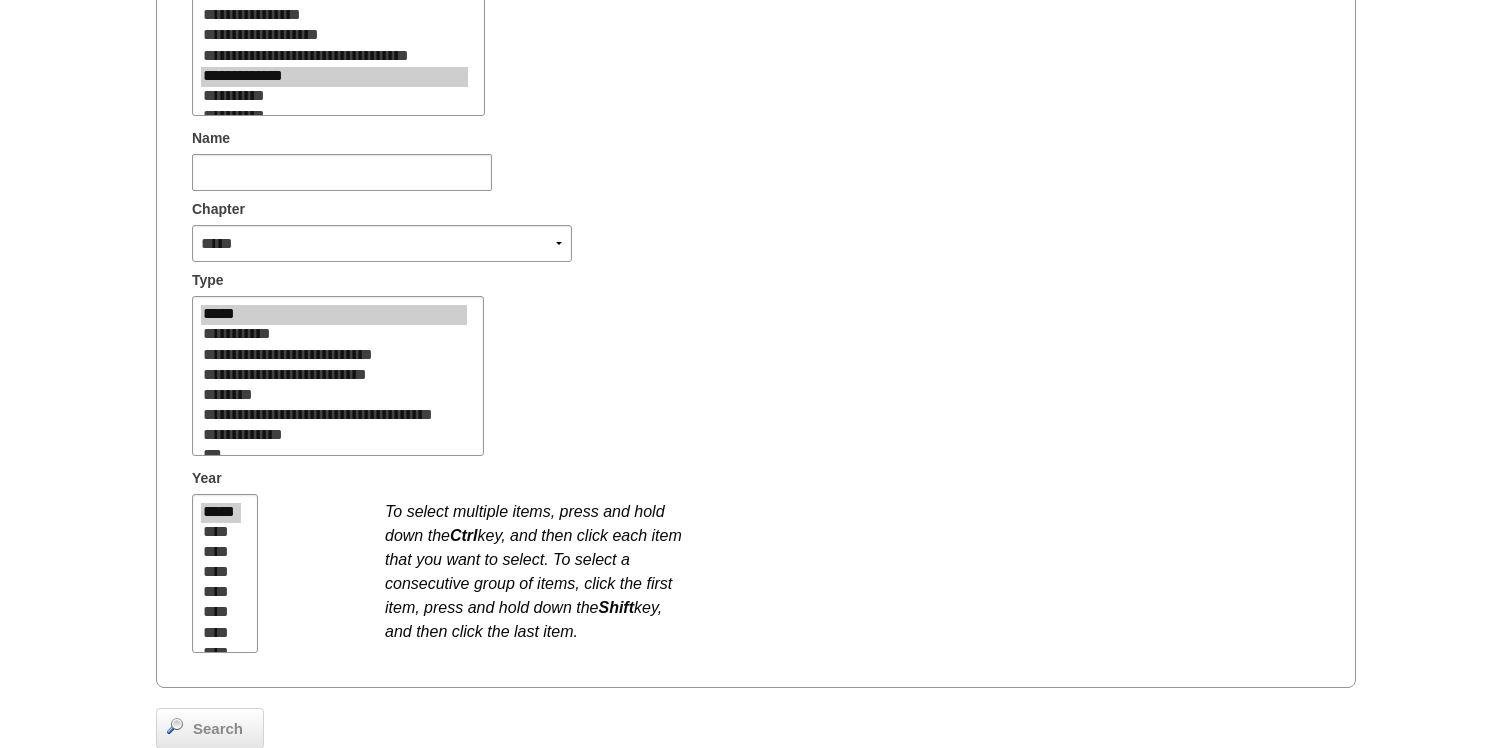 scroll, scrollTop: 519, scrollLeft: 0, axis: vertical 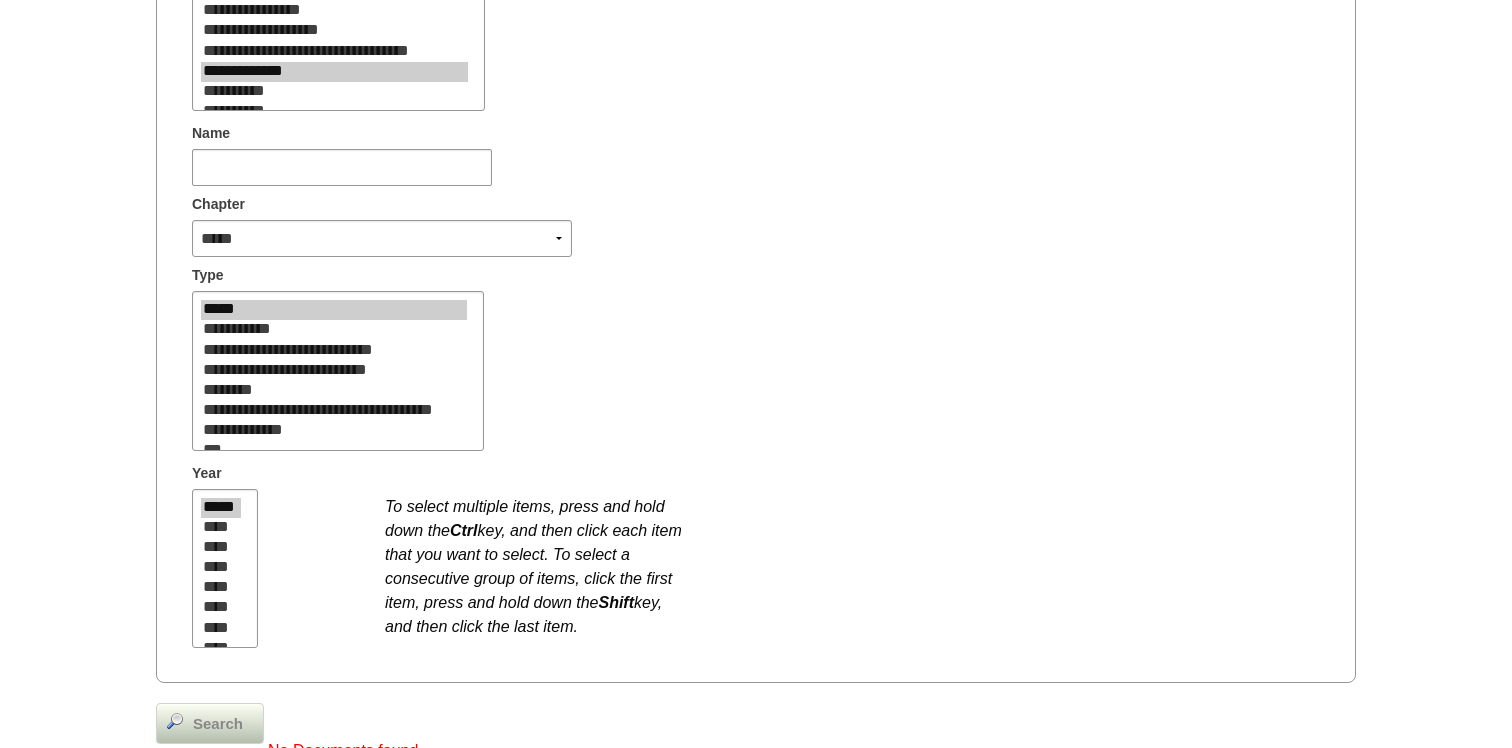 click on "Search" at bounding box center (218, 724) 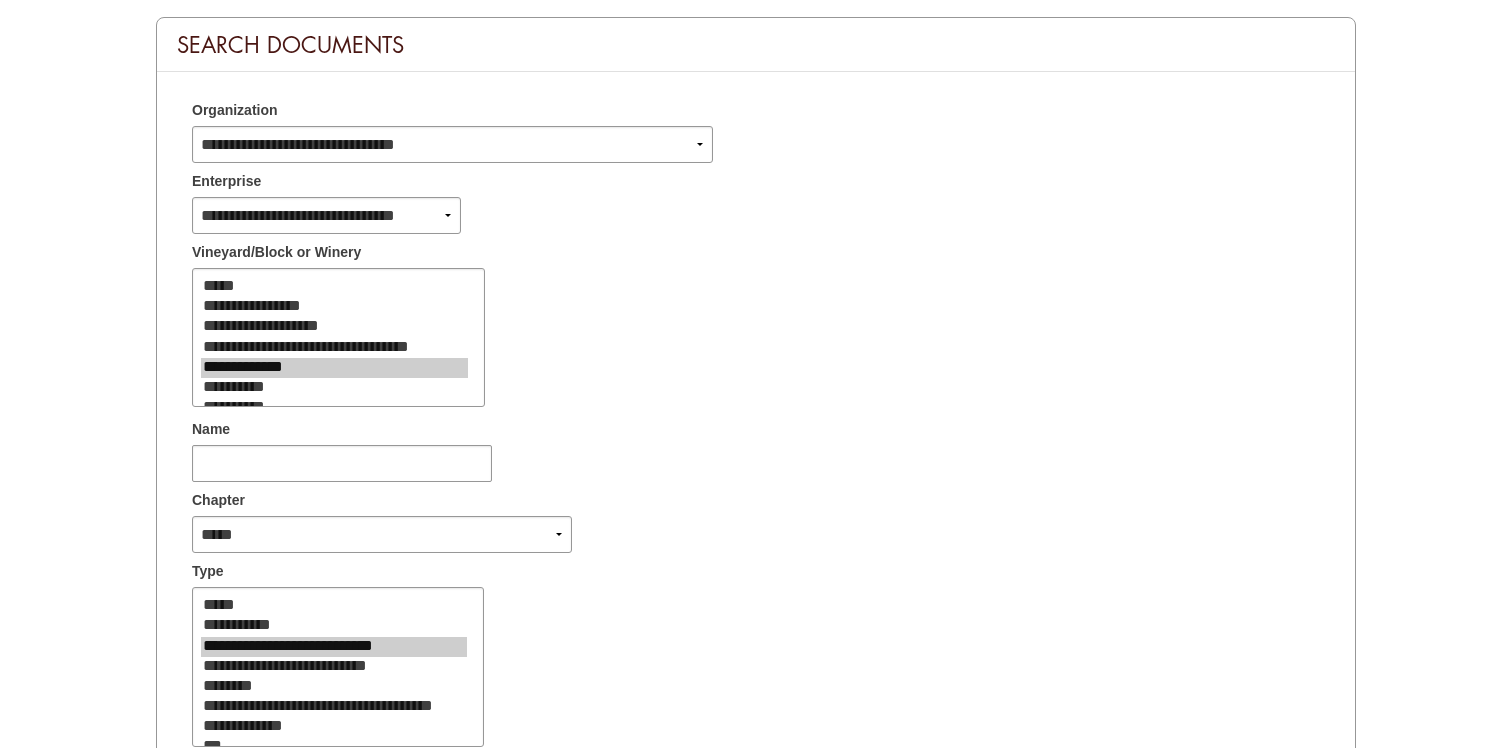 scroll, scrollTop: 0, scrollLeft: 0, axis: both 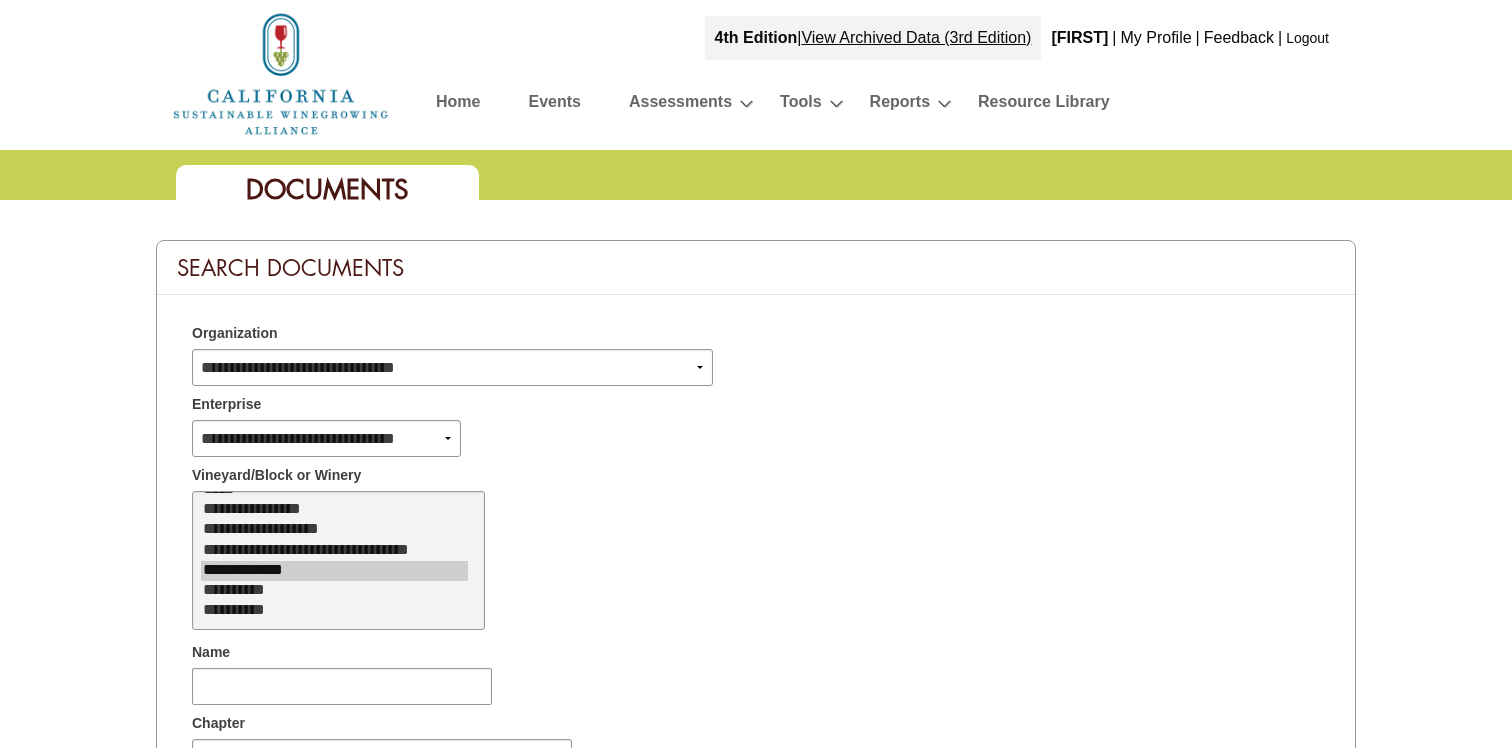 select on "***" 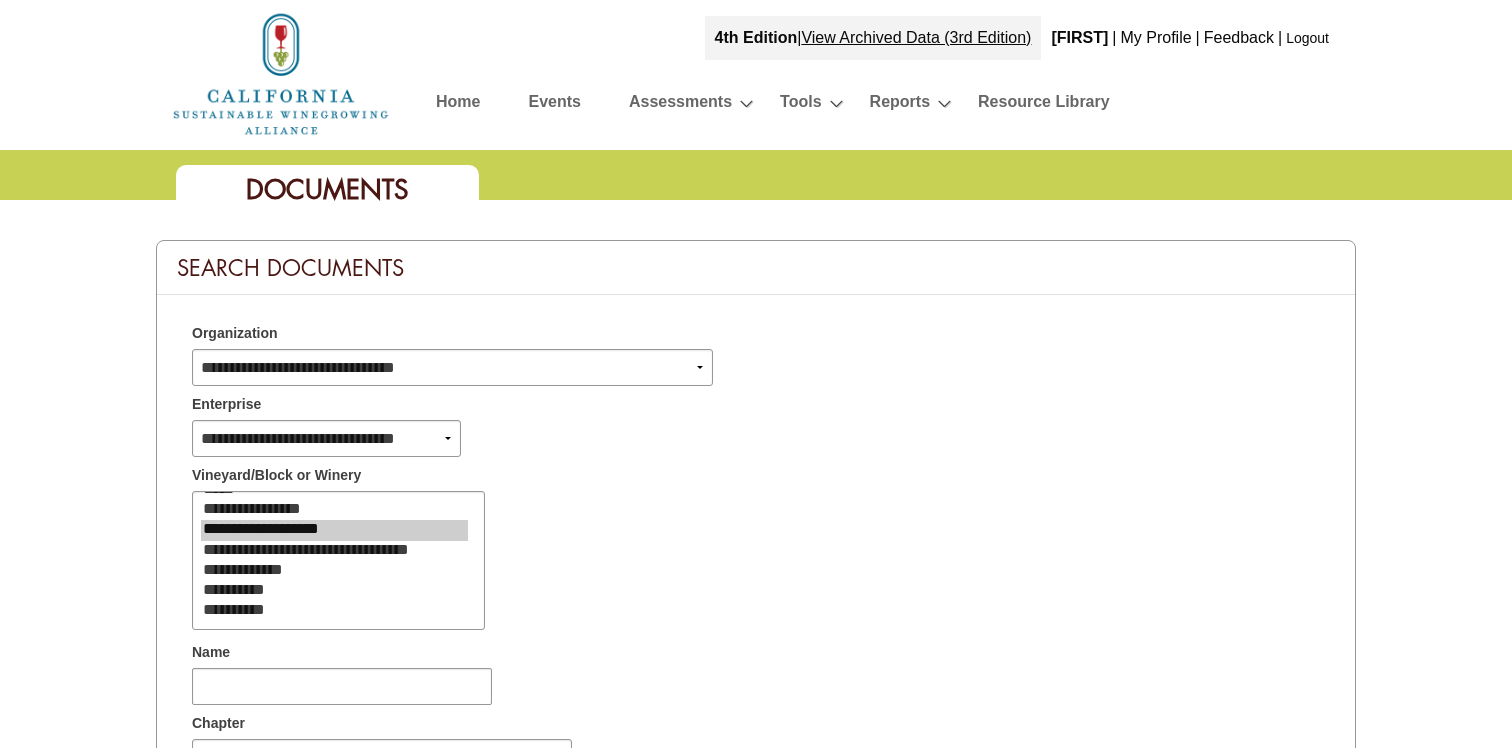 click on "**********" at bounding box center [756, 472] 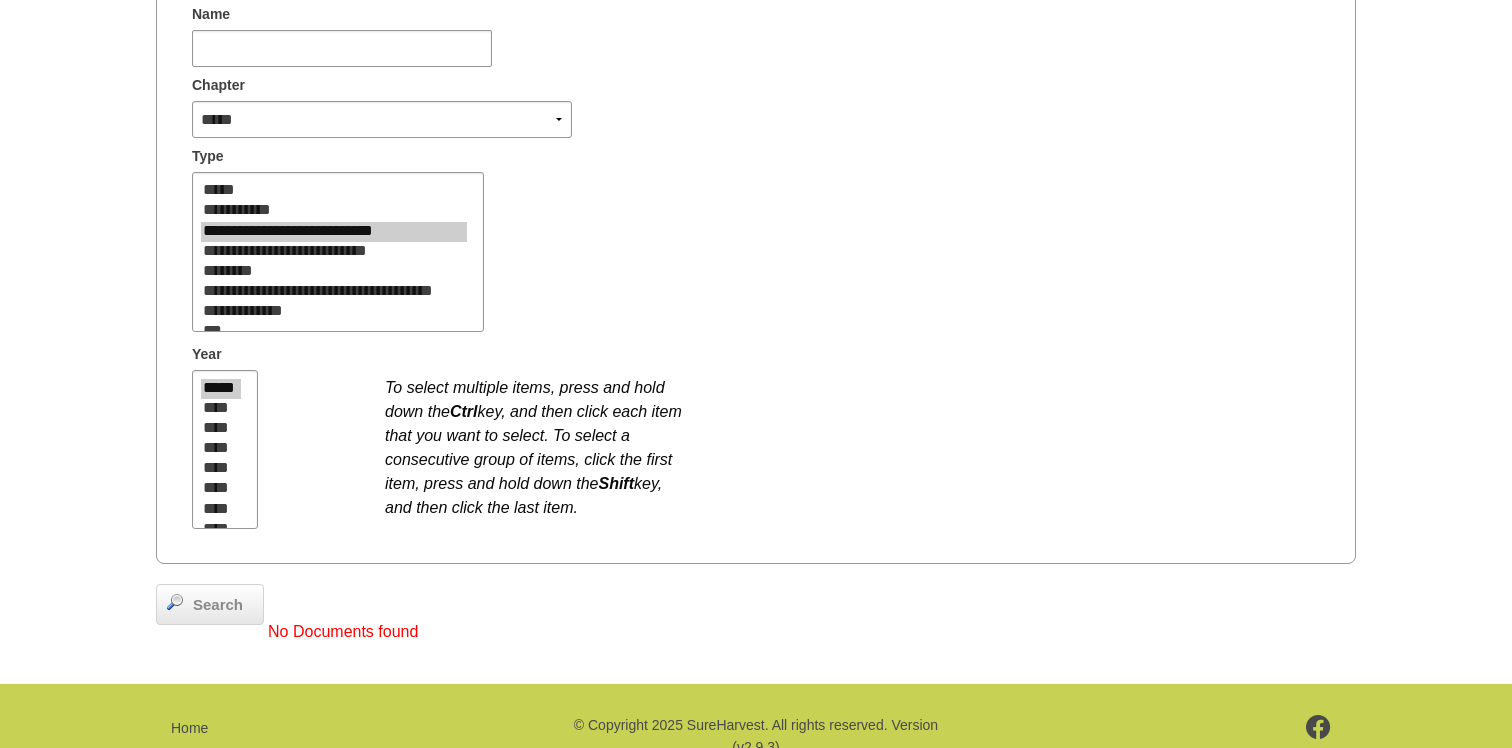 scroll, scrollTop: 656, scrollLeft: 0, axis: vertical 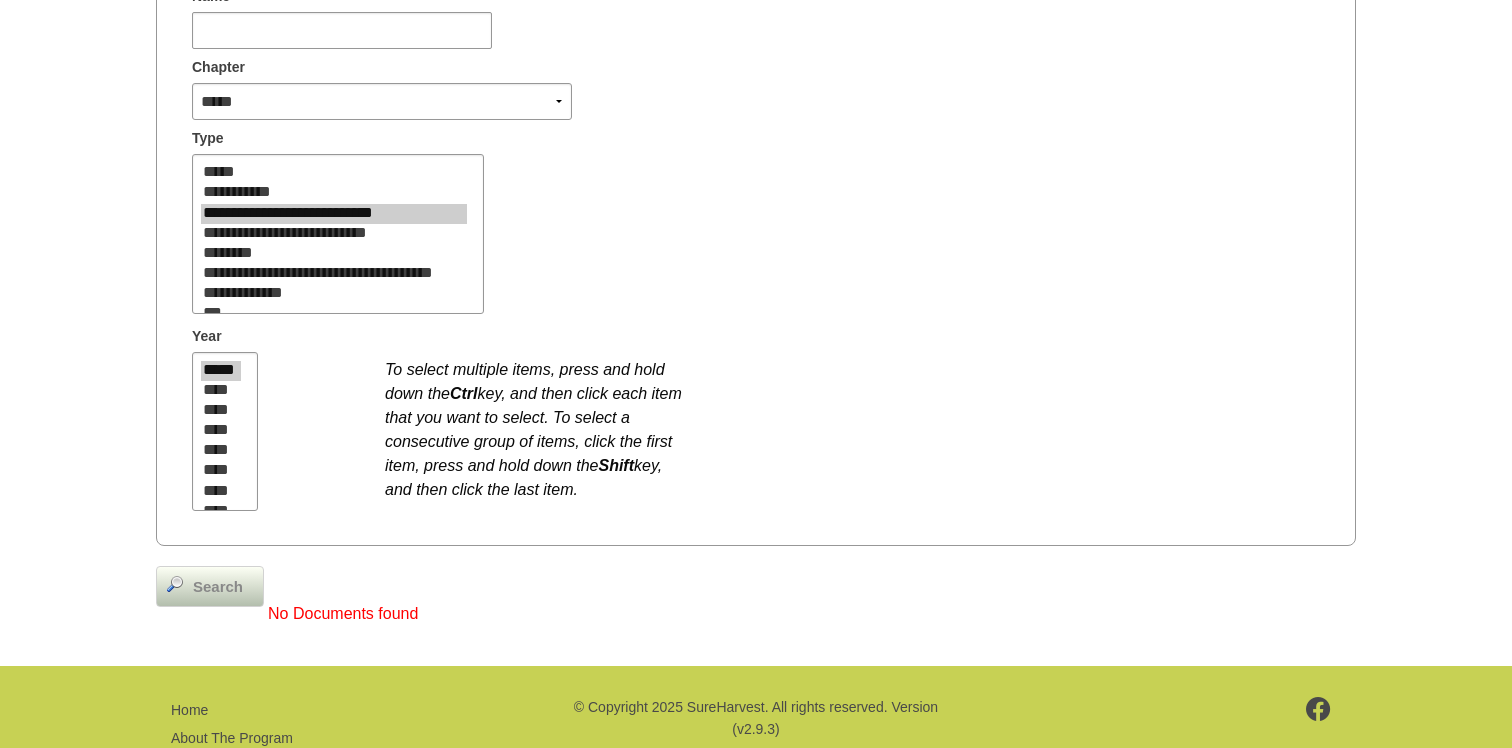 click on "Search" at bounding box center [218, 587] 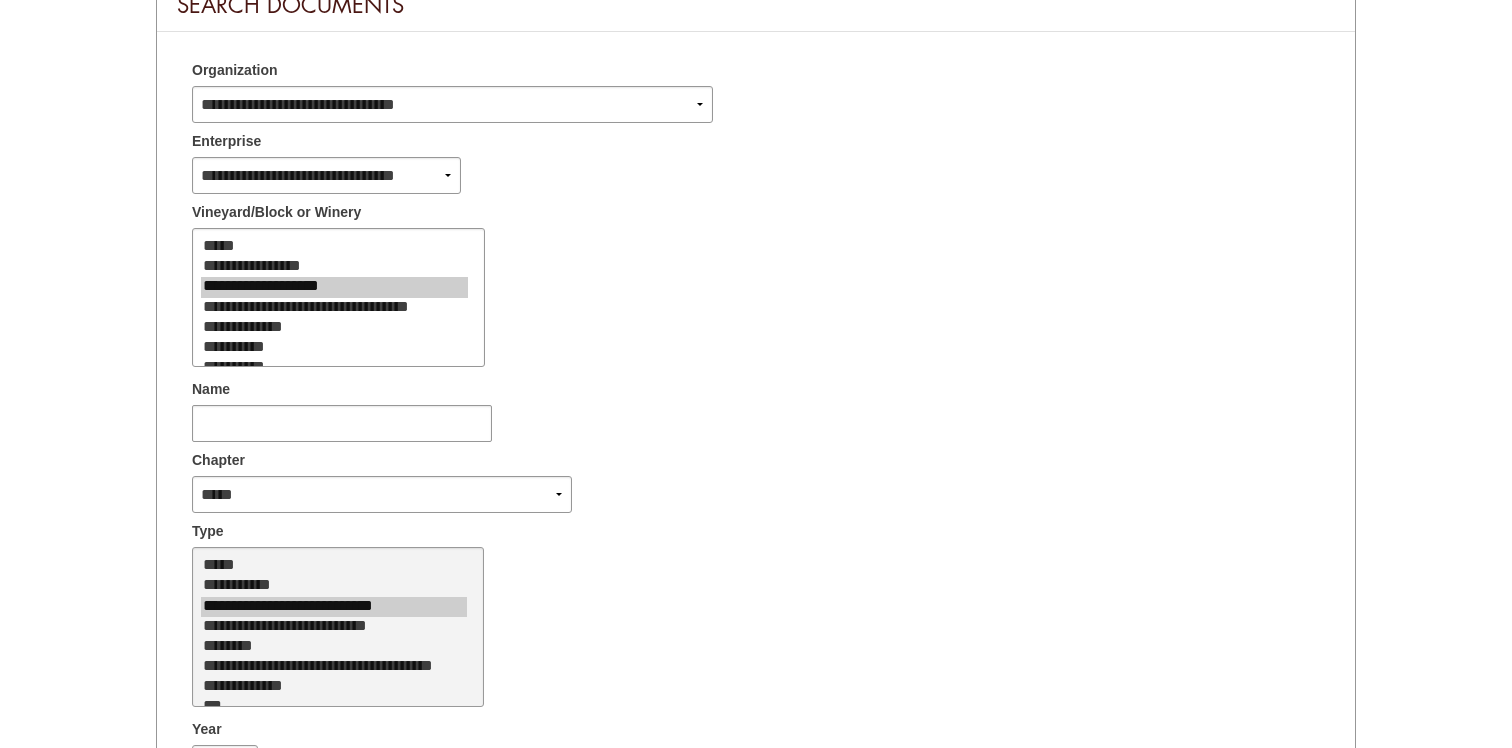 scroll, scrollTop: 134, scrollLeft: 0, axis: vertical 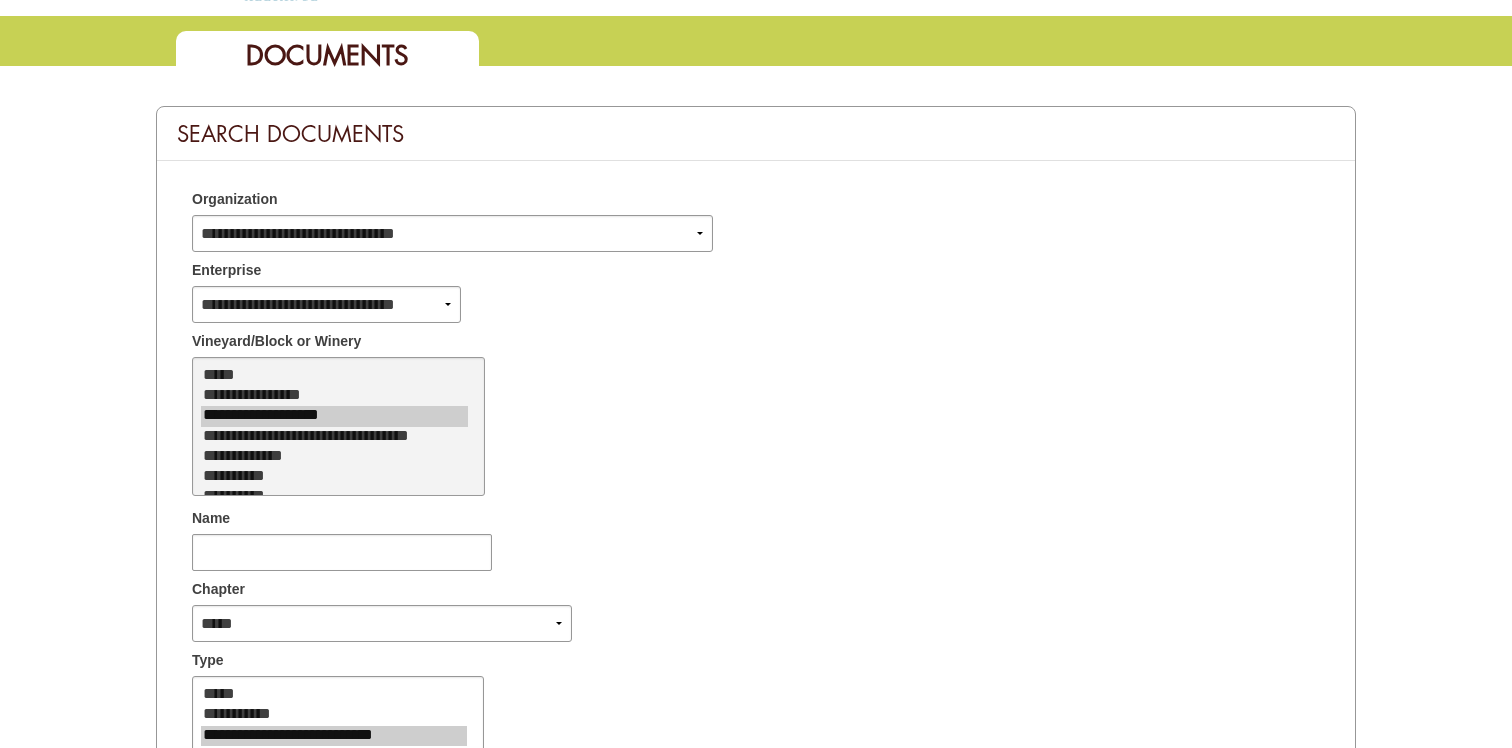 select on "****" 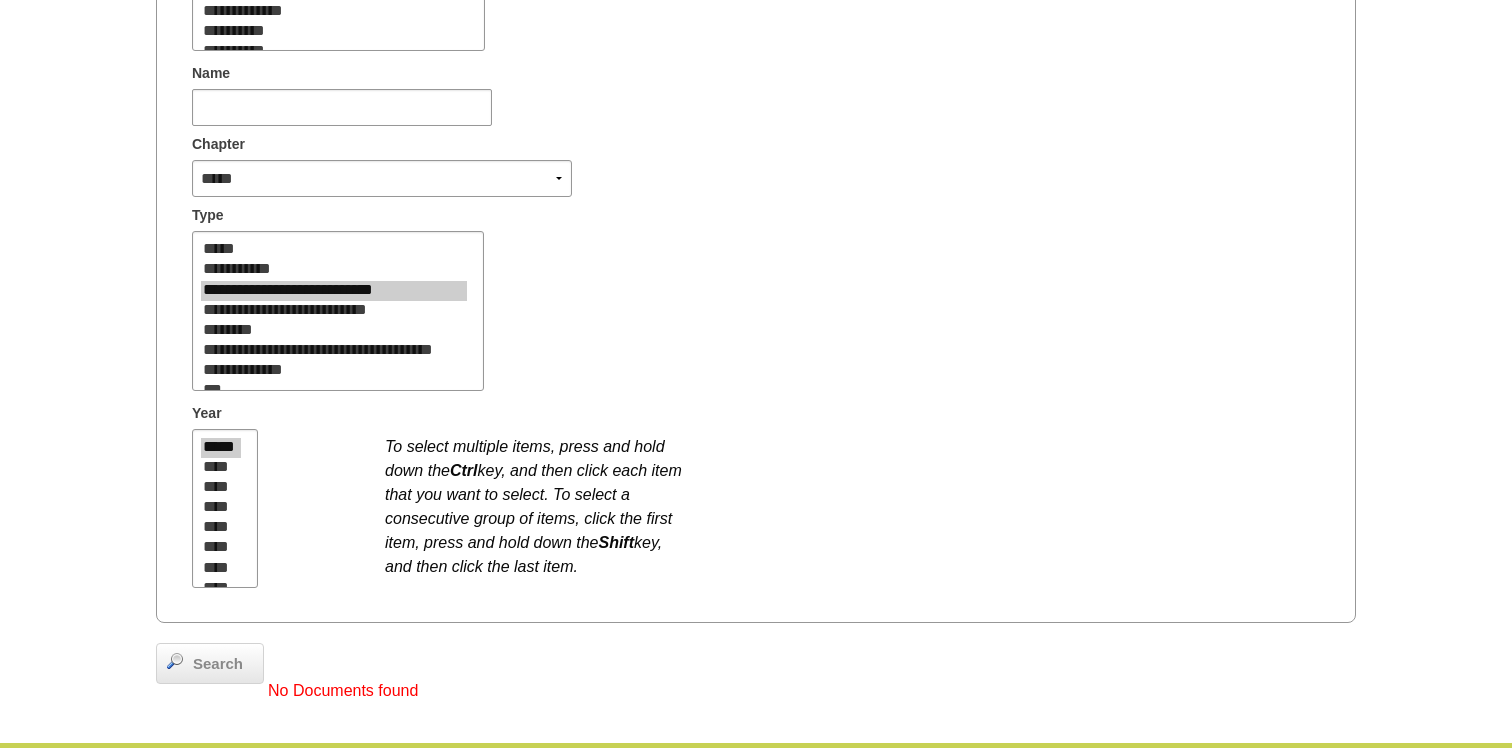 scroll, scrollTop: 594, scrollLeft: 0, axis: vertical 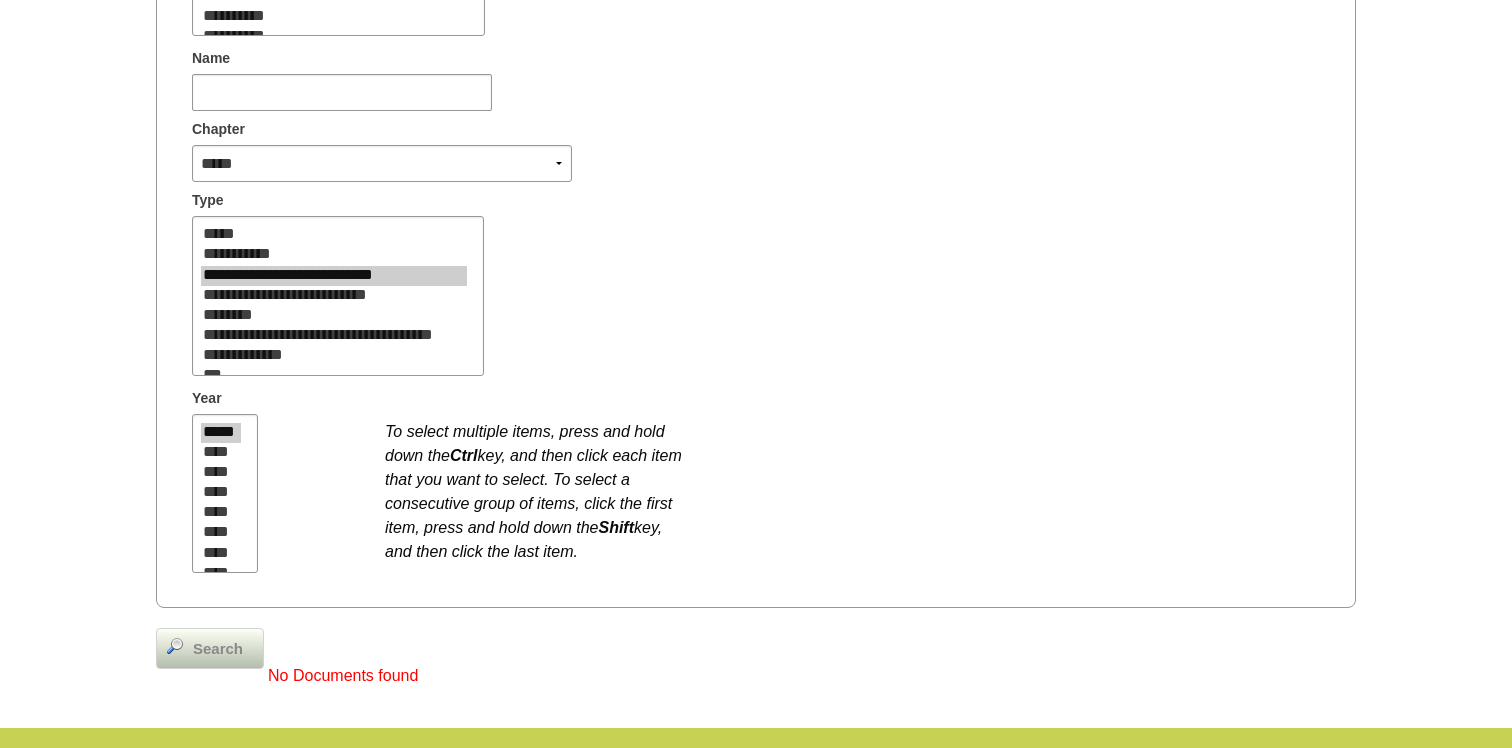 click on "Search" at bounding box center (218, 649) 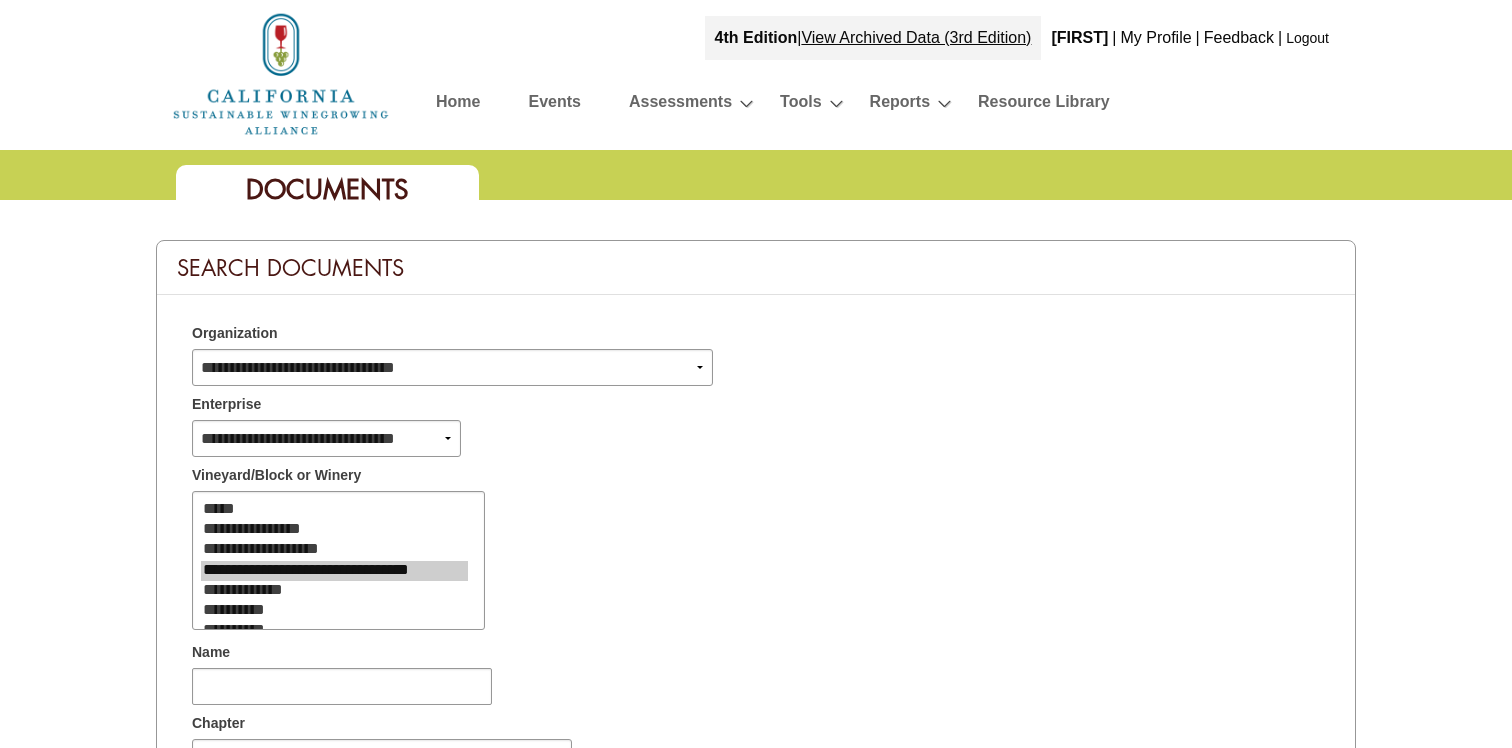 scroll, scrollTop: 594, scrollLeft: 0, axis: vertical 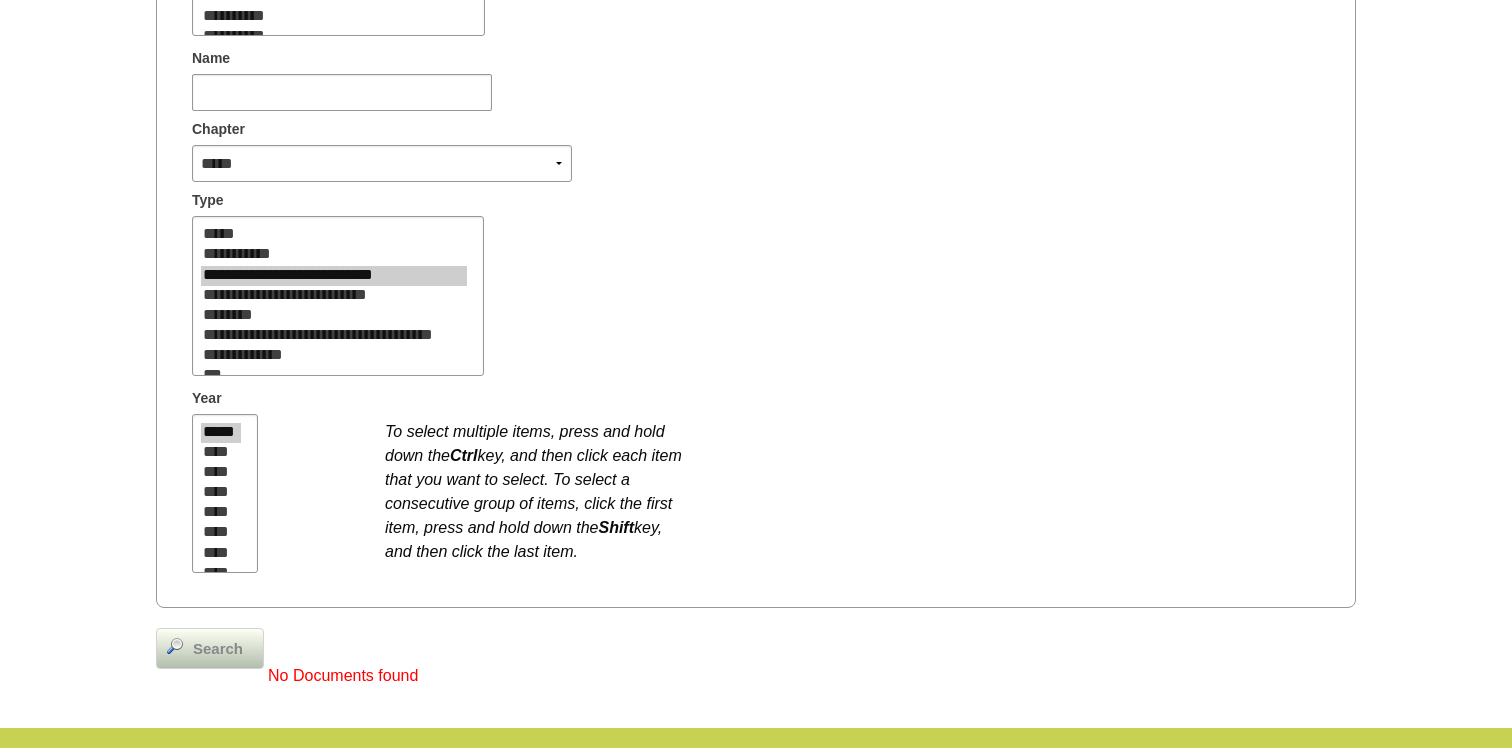click on "Search" at bounding box center [218, 649] 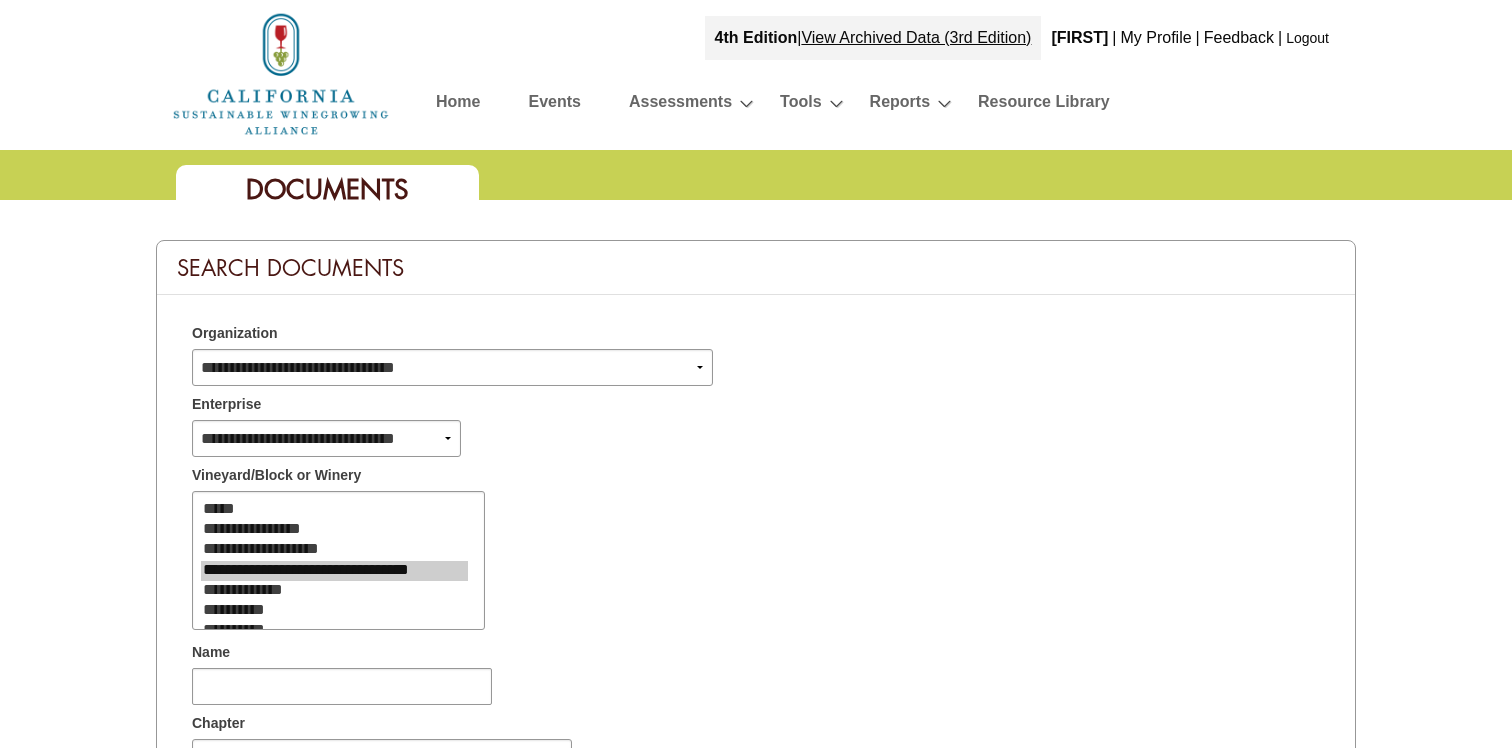 scroll, scrollTop: 594, scrollLeft: 0, axis: vertical 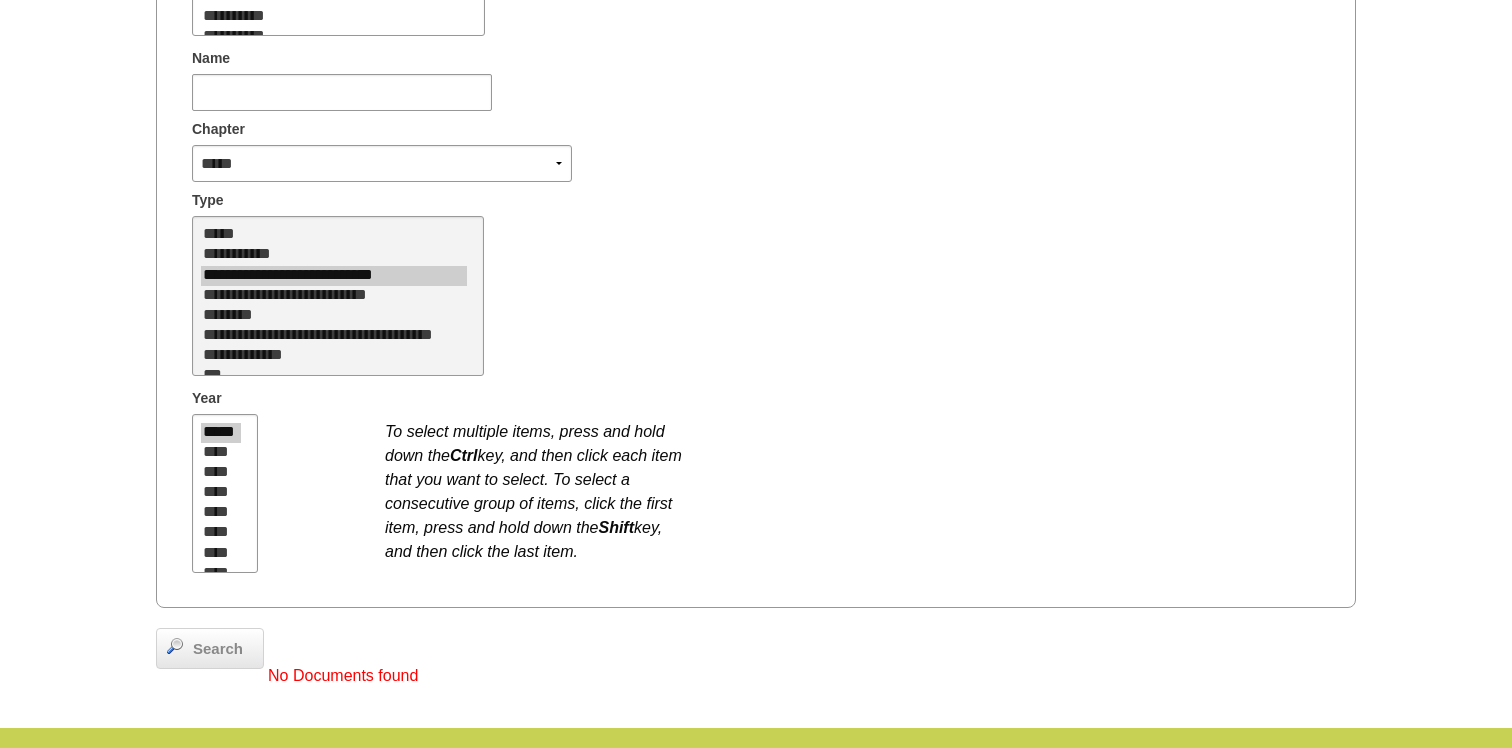 select on "*" 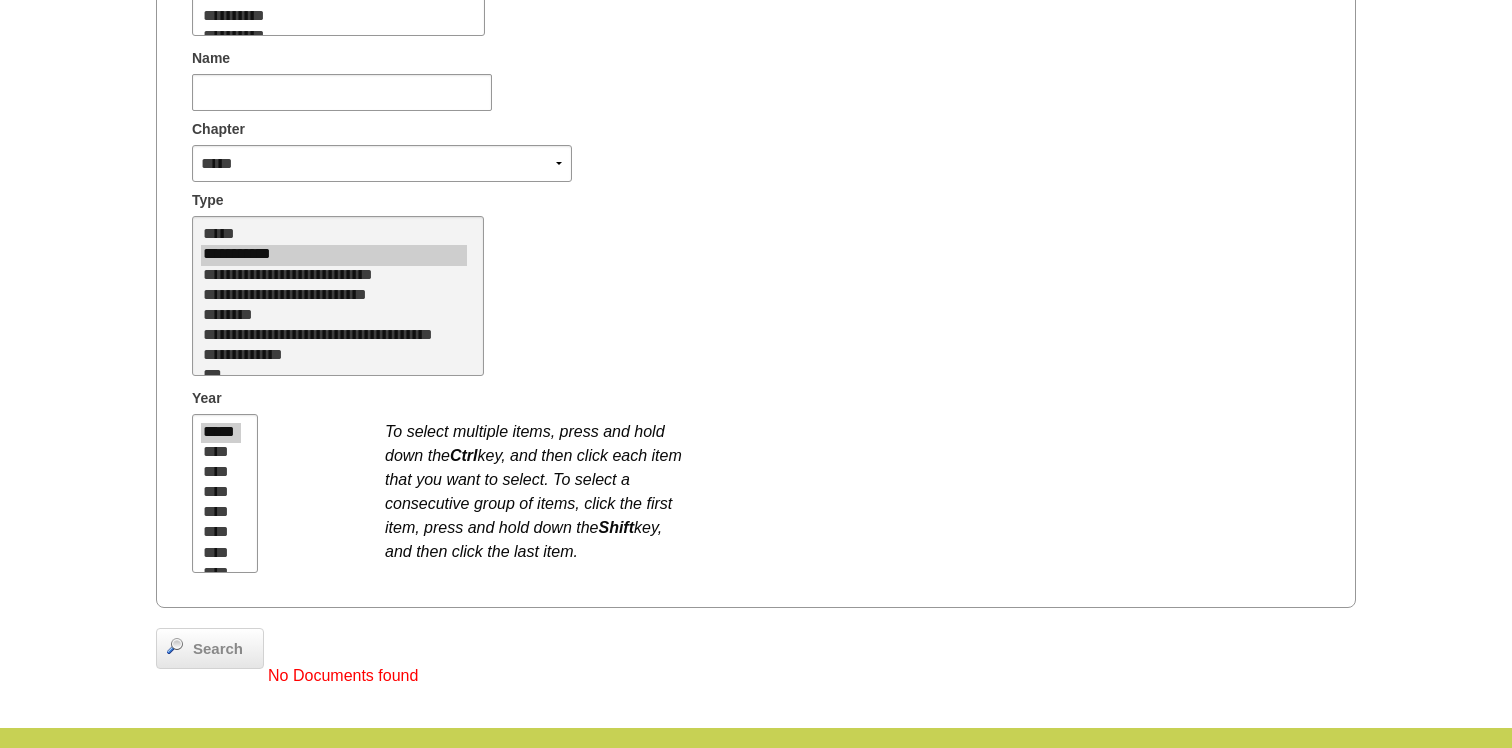 click on "**********" at bounding box center (334, 296) 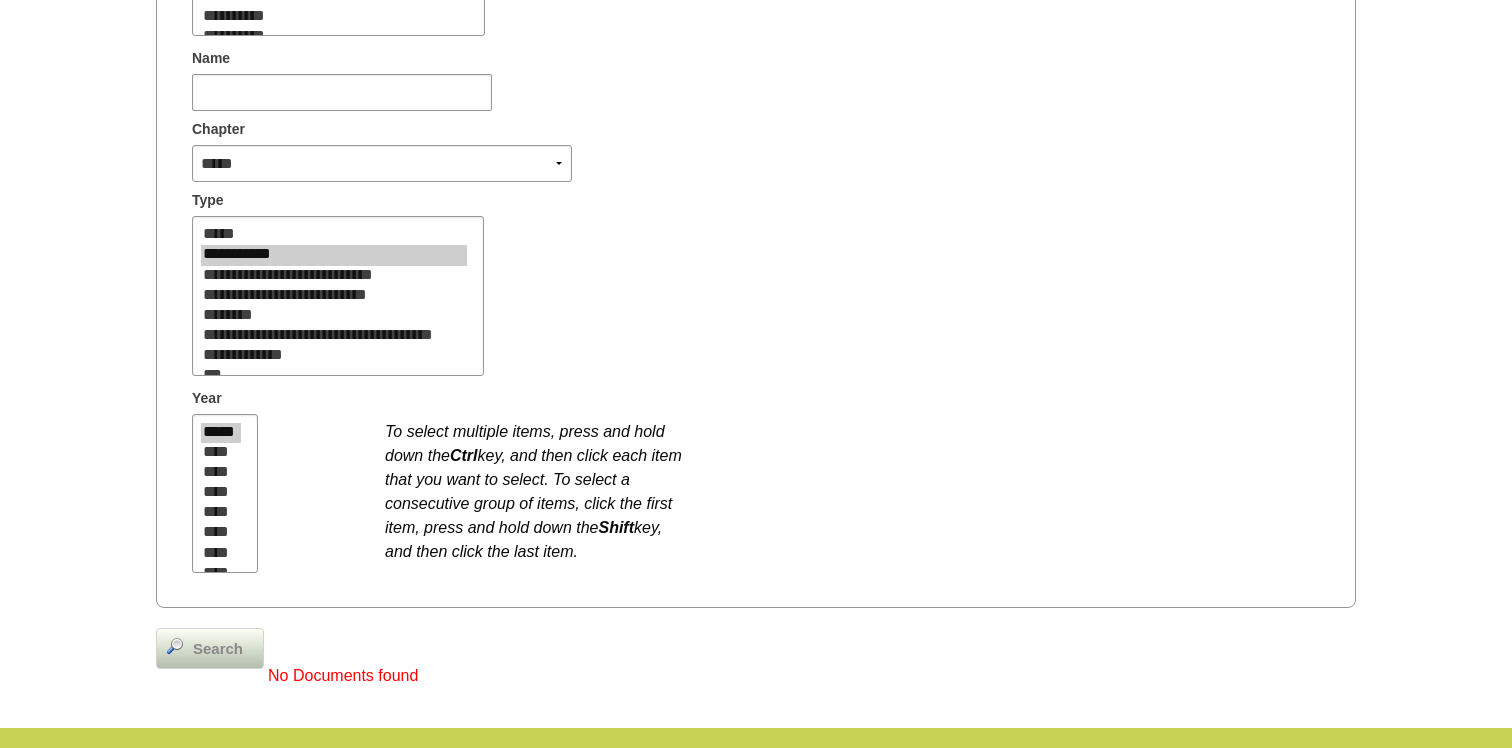click on "Search" at bounding box center [218, 649] 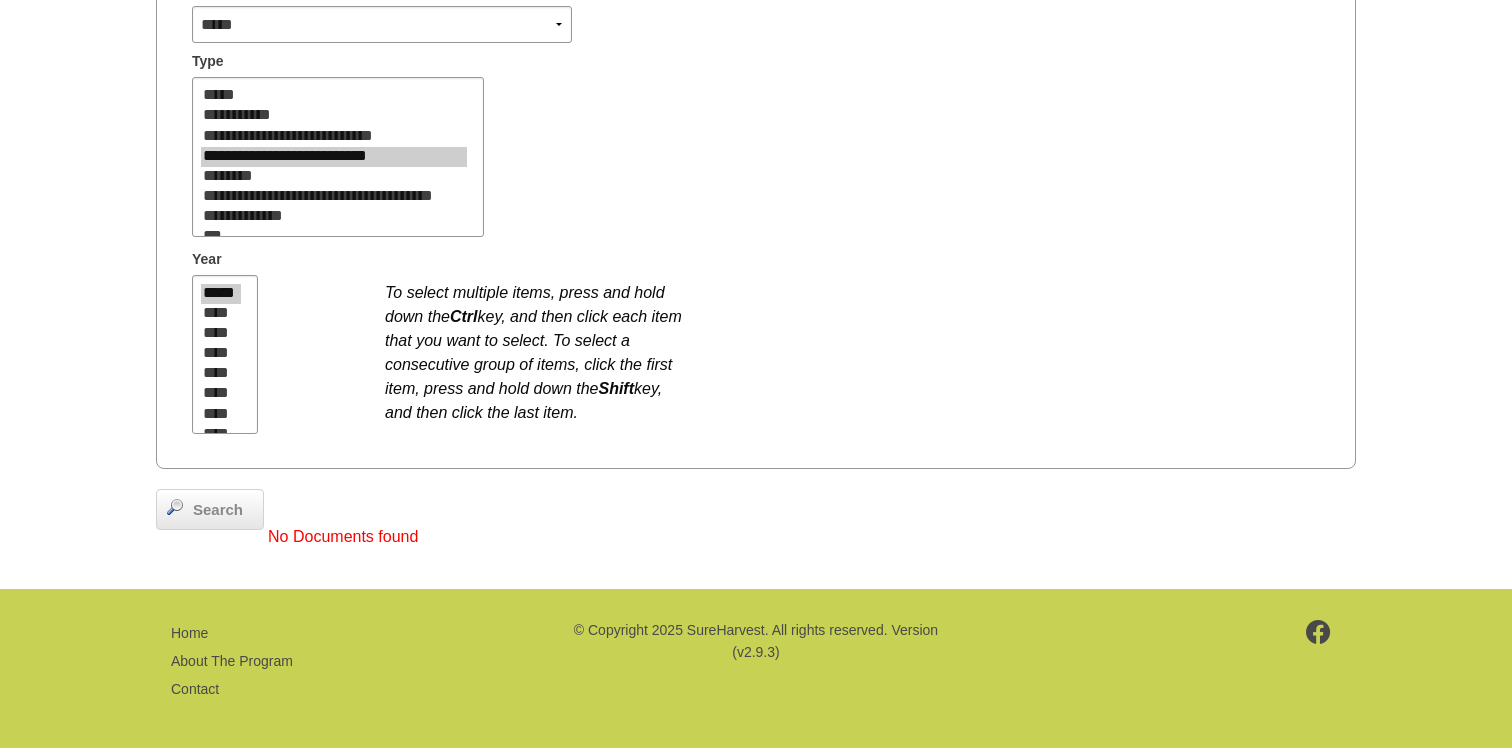scroll, scrollTop: 0, scrollLeft: 0, axis: both 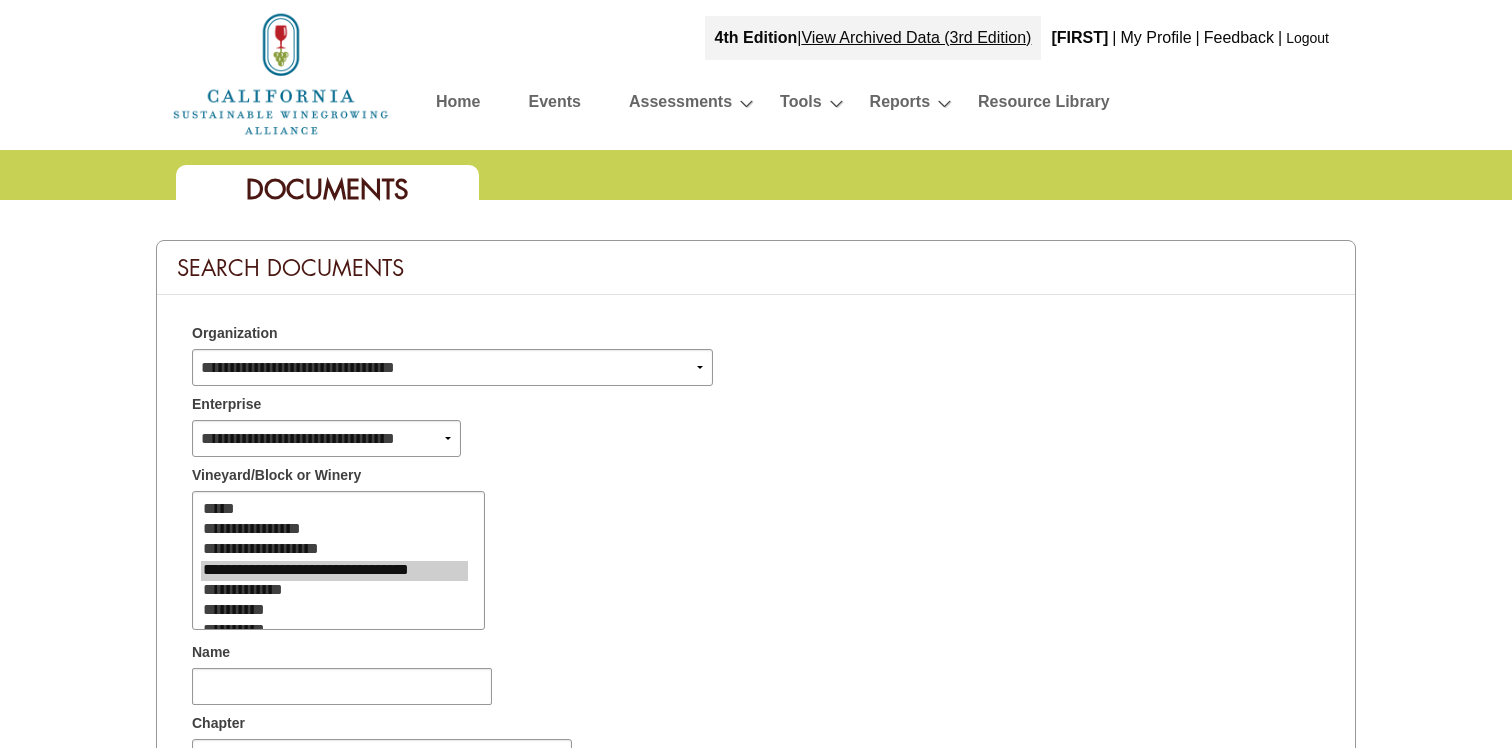 click on "Logout" at bounding box center [1307, 38] 